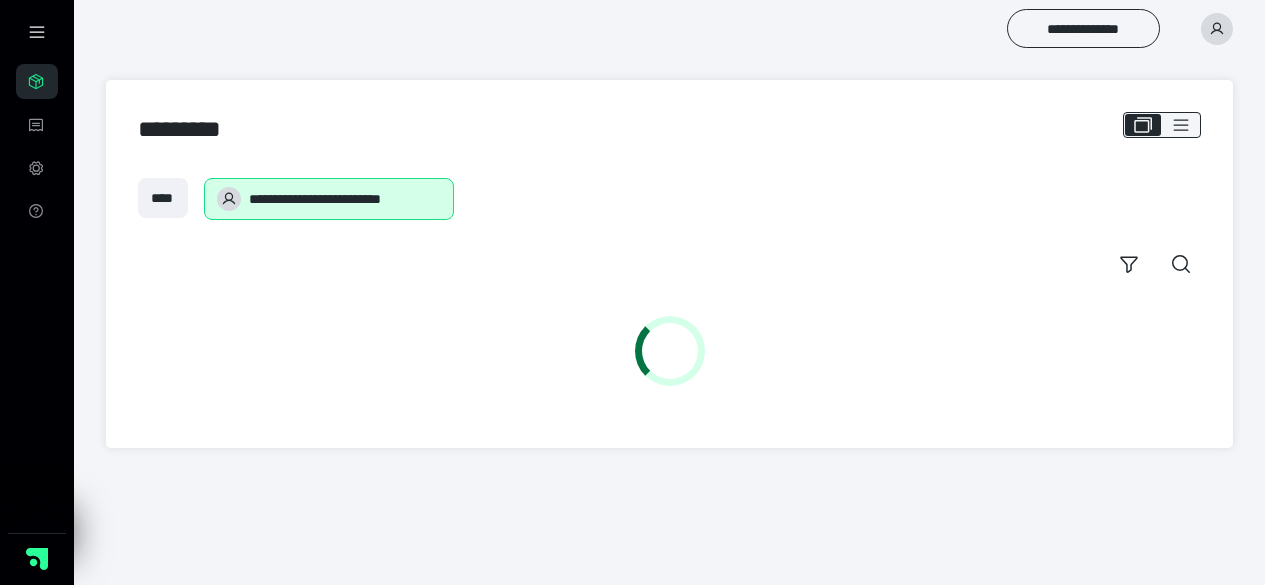 scroll, scrollTop: 0, scrollLeft: 0, axis: both 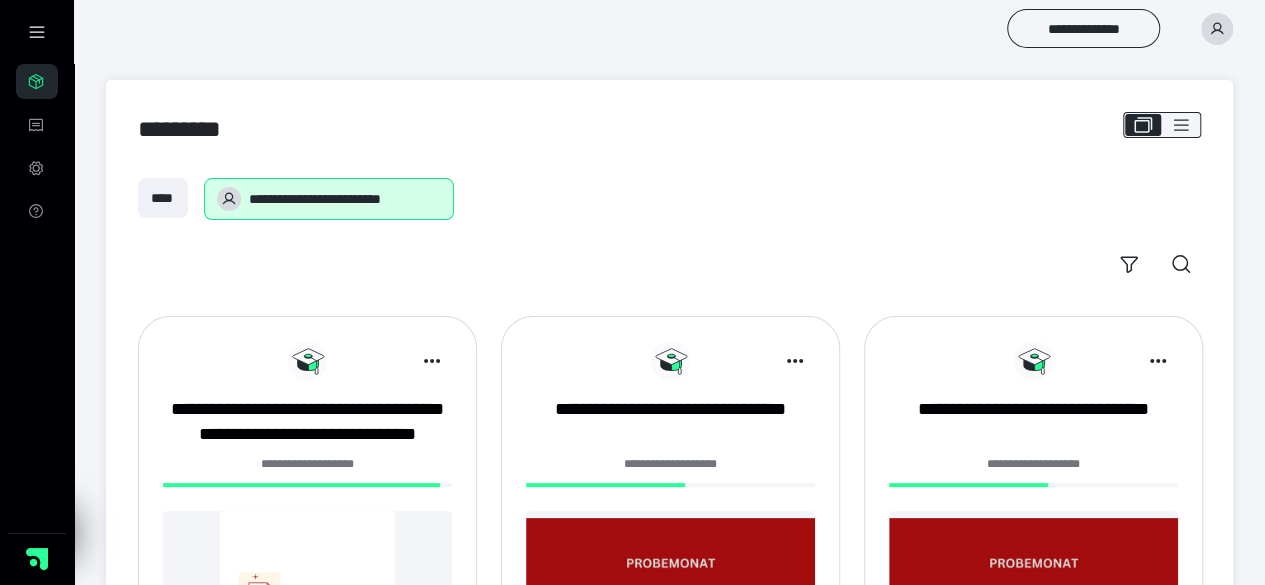 click on "**********" at bounding box center (669, 28) 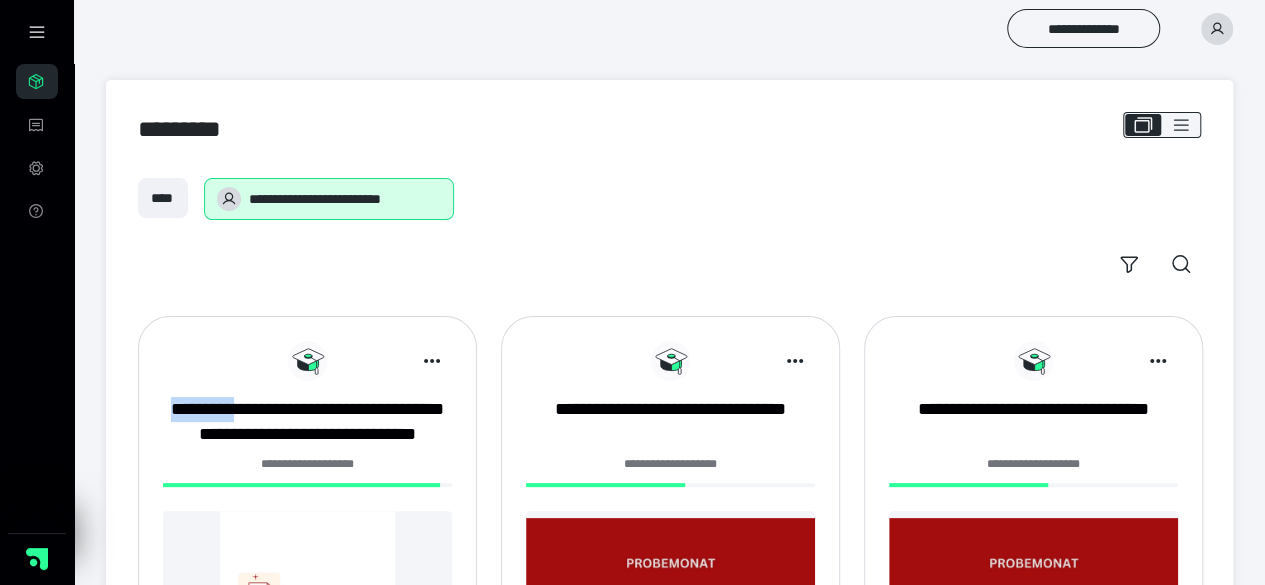 click on "**********" at bounding box center [669, 231] 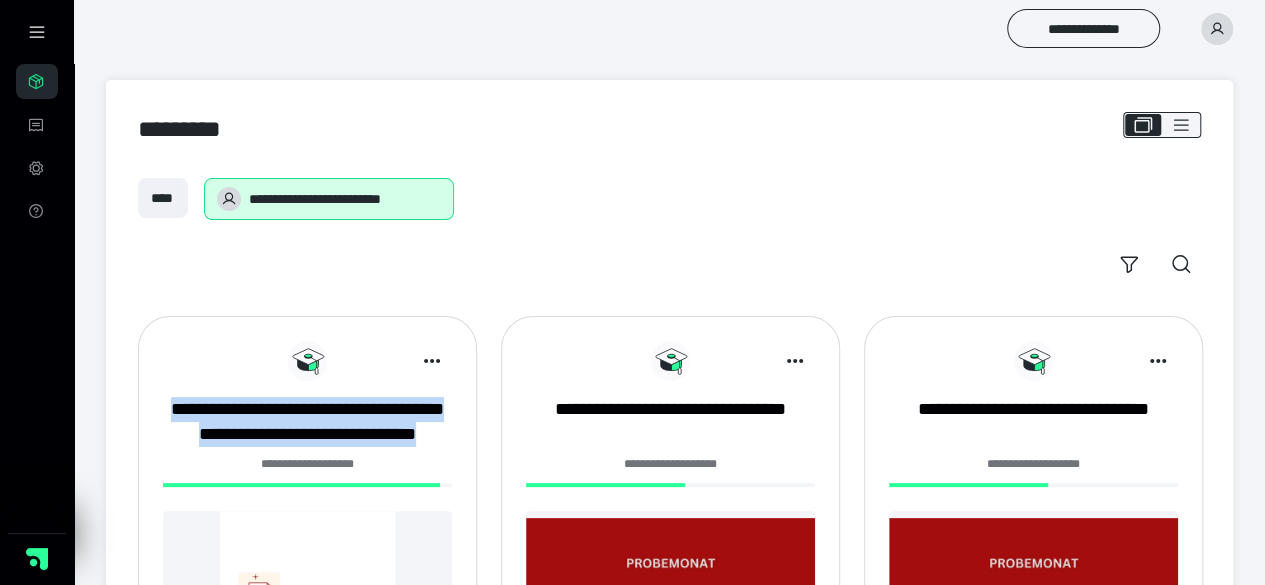 click on "**********" at bounding box center [669, 231] 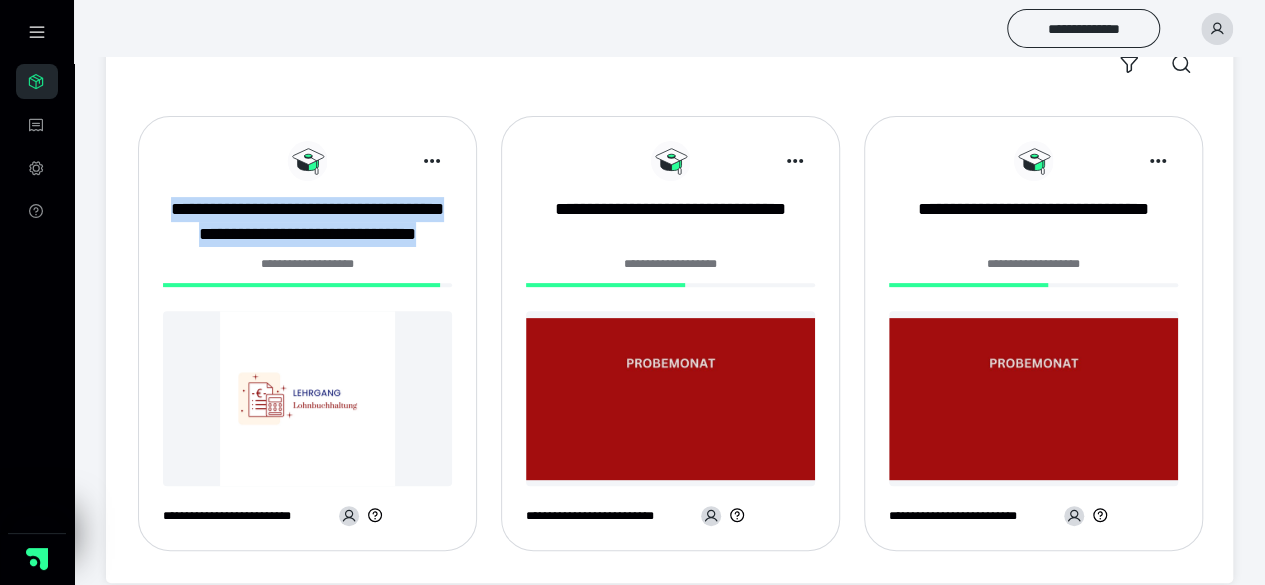 click at bounding box center (307, 398) 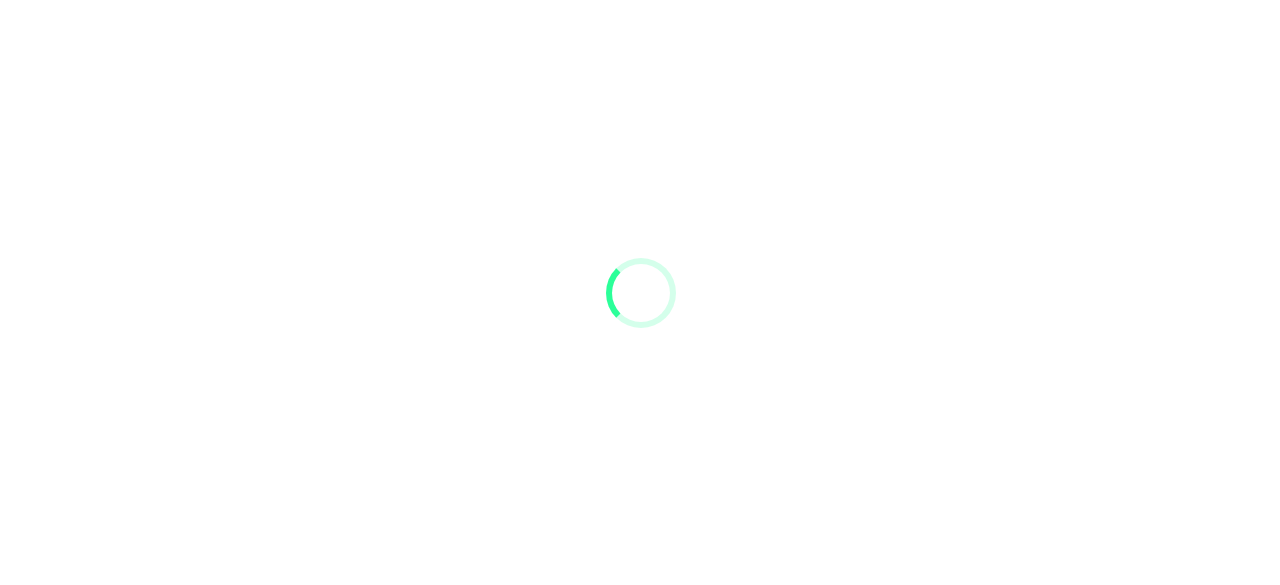 scroll, scrollTop: 0, scrollLeft: 0, axis: both 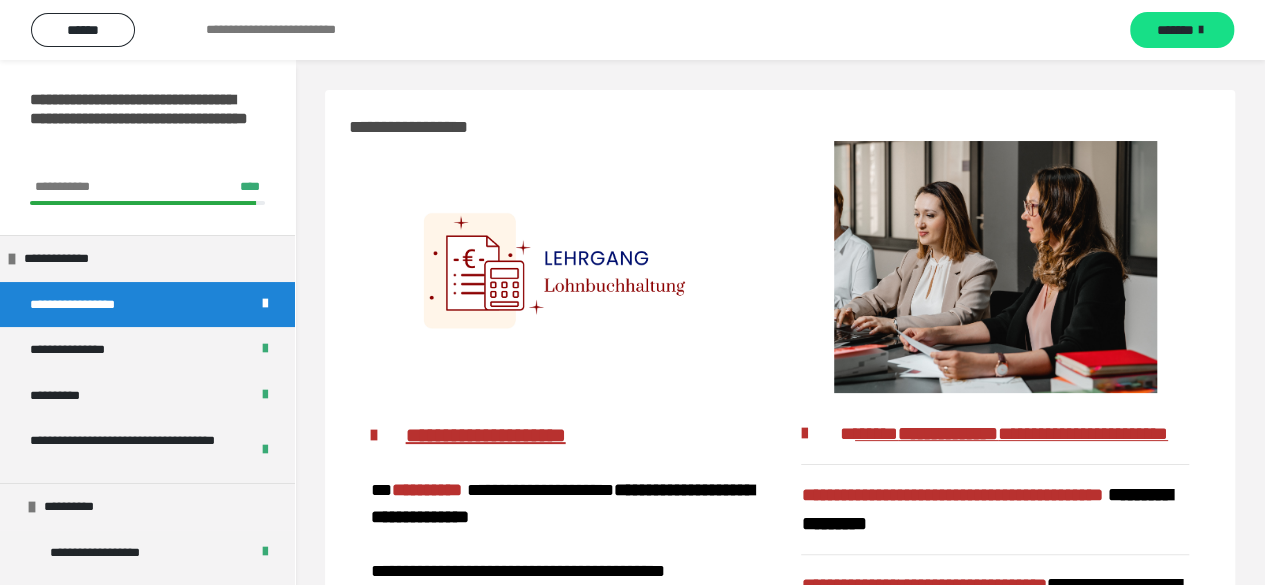 click on "**********" at bounding box center (632, 30) 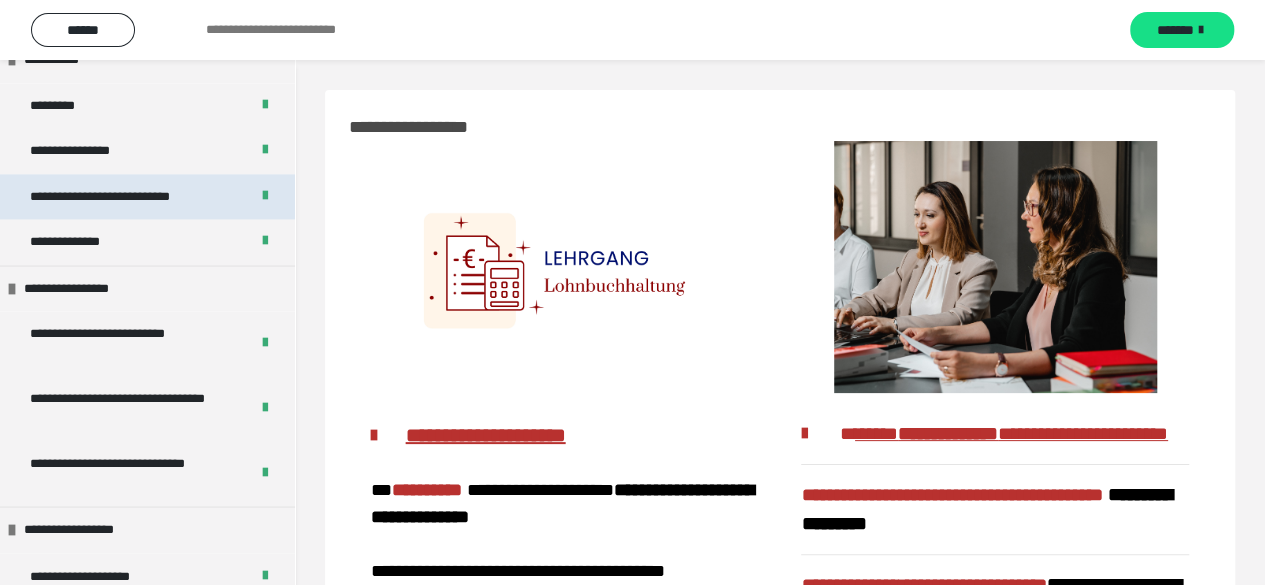 scroll, scrollTop: 1500, scrollLeft: 0, axis: vertical 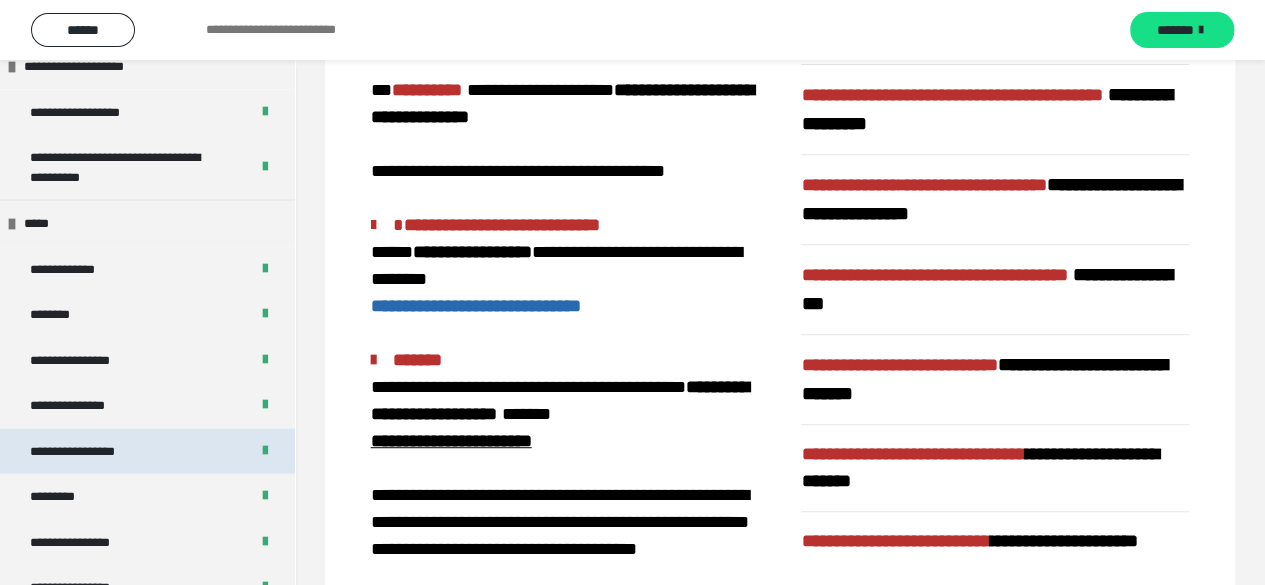 click on "**********" at bounding box center [93, 452] 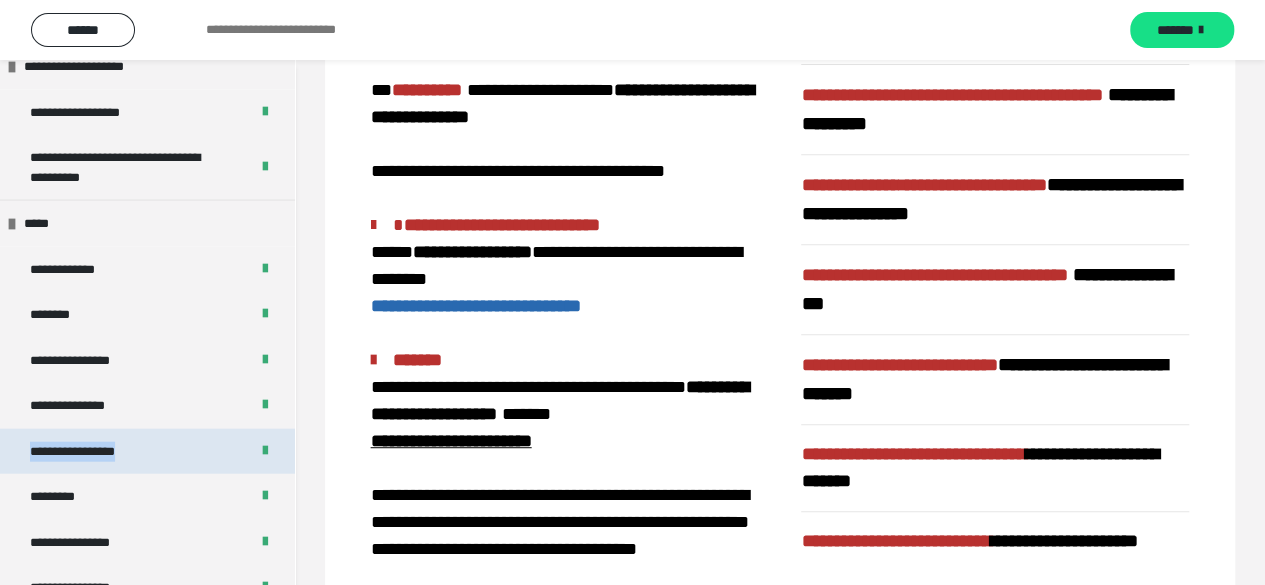 click on "**********" at bounding box center (93, 452) 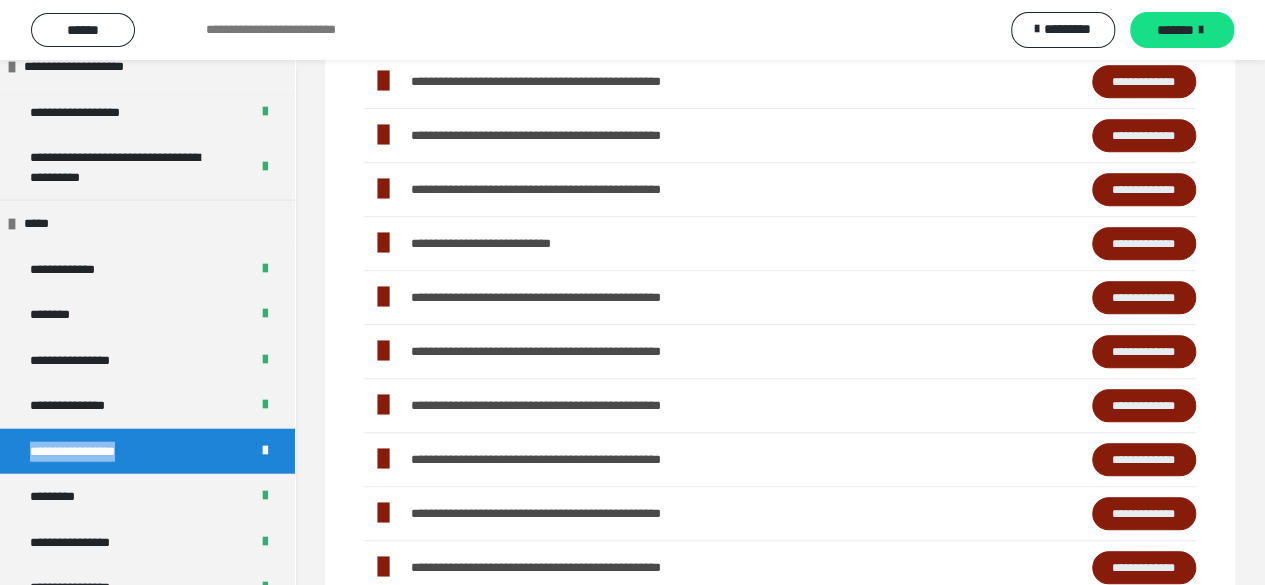 scroll, scrollTop: 600, scrollLeft: 0, axis: vertical 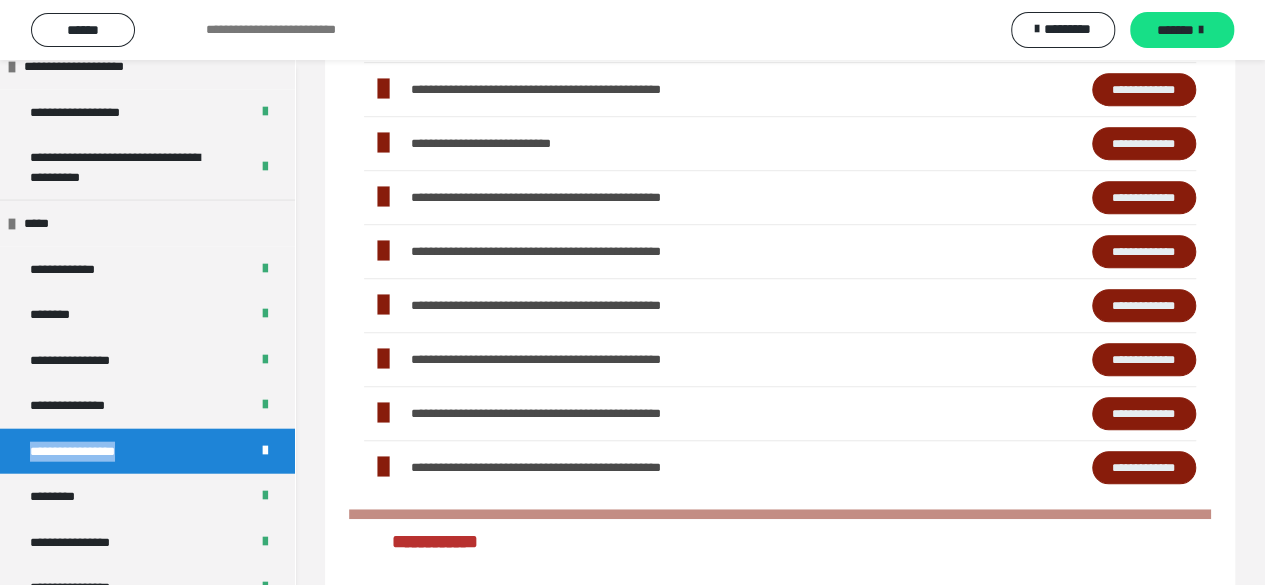 click on "**********" at bounding box center (1144, 251) 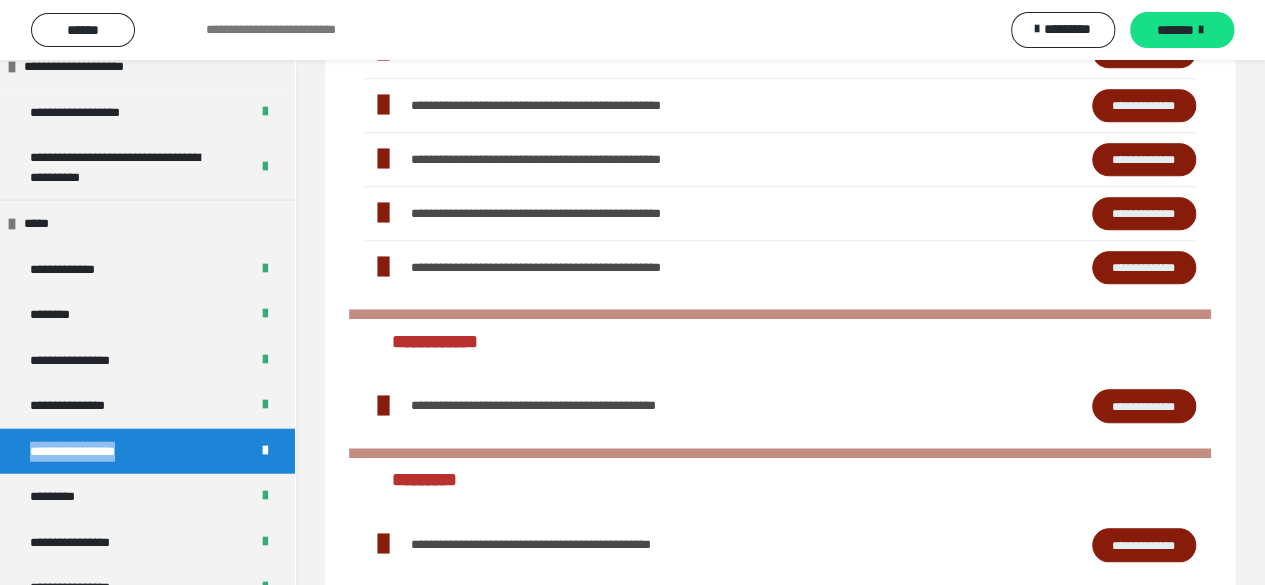 scroll, scrollTop: 900, scrollLeft: 0, axis: vertical 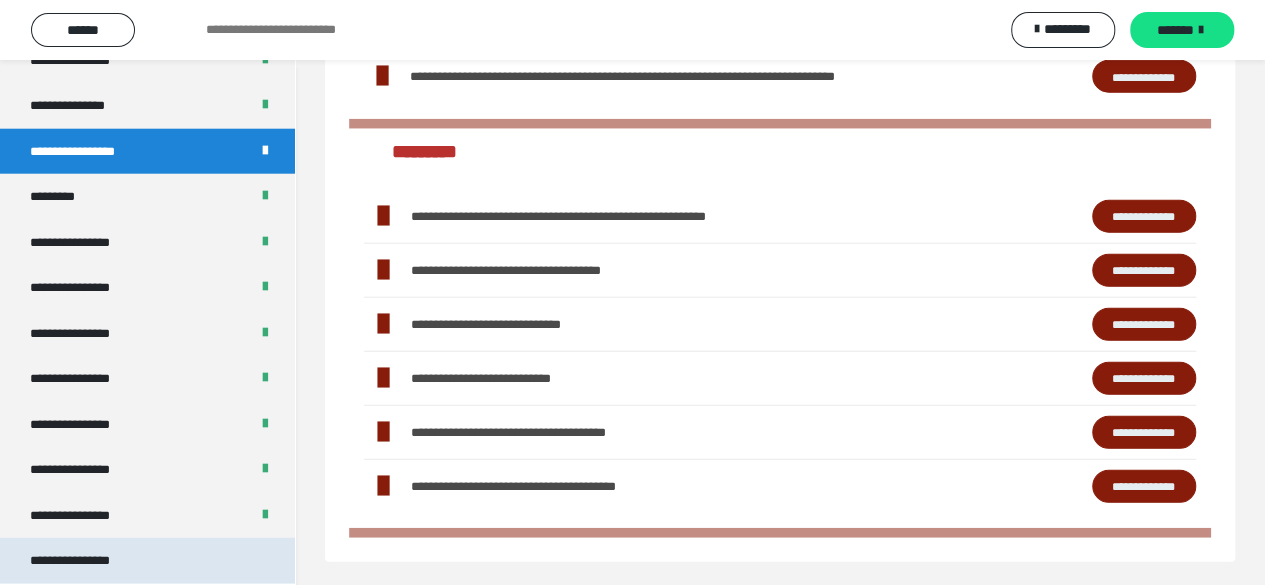 click on "**********" at bounding box center (87, 561) 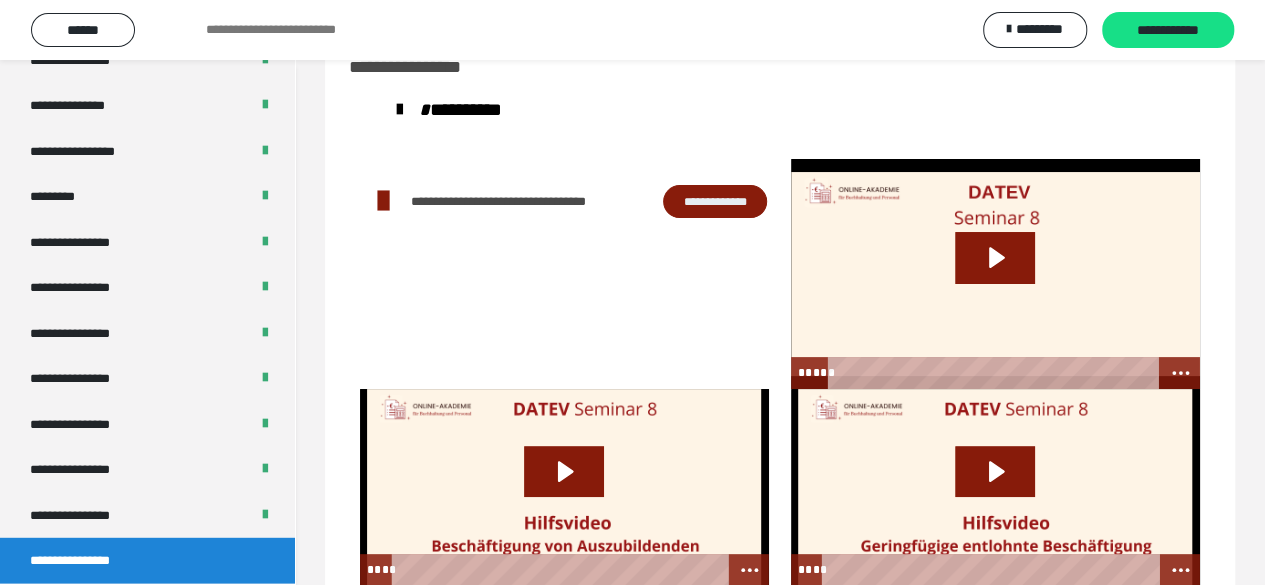 scroll, scrollTop: 114, scrollLeft: 0, axis: vertical 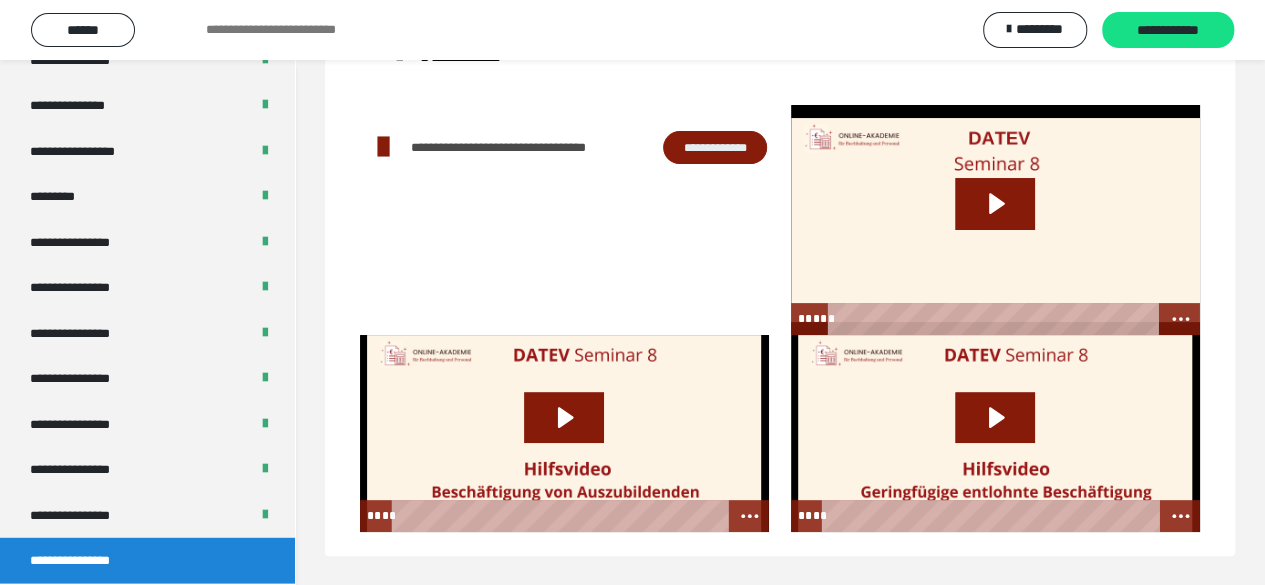 click at bounding box center (995, 220) 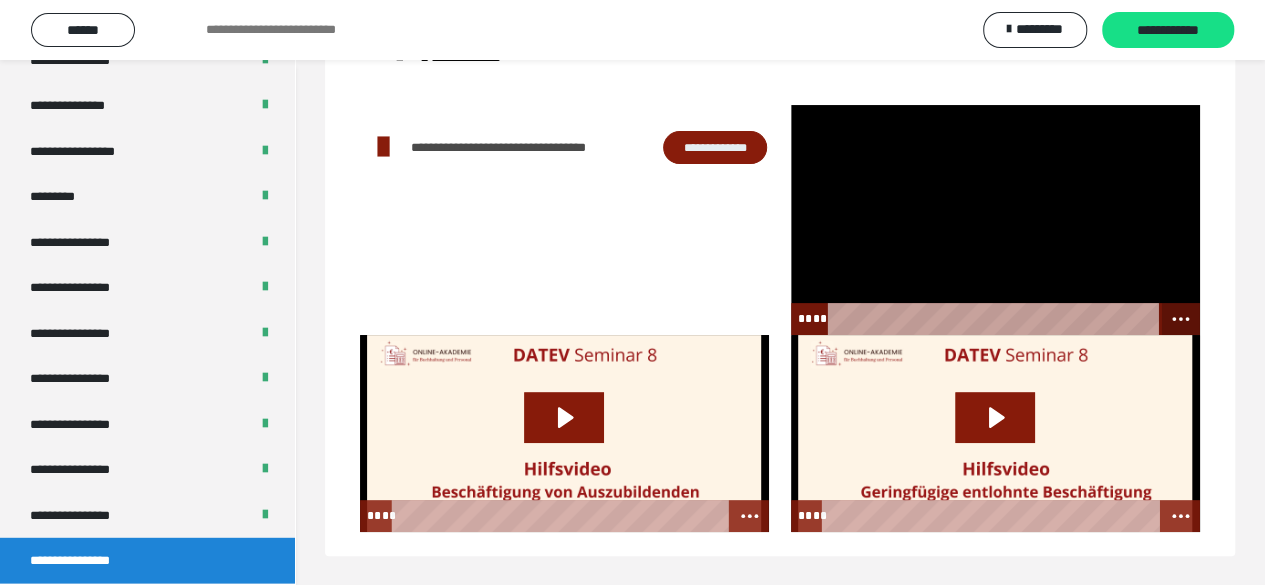 click 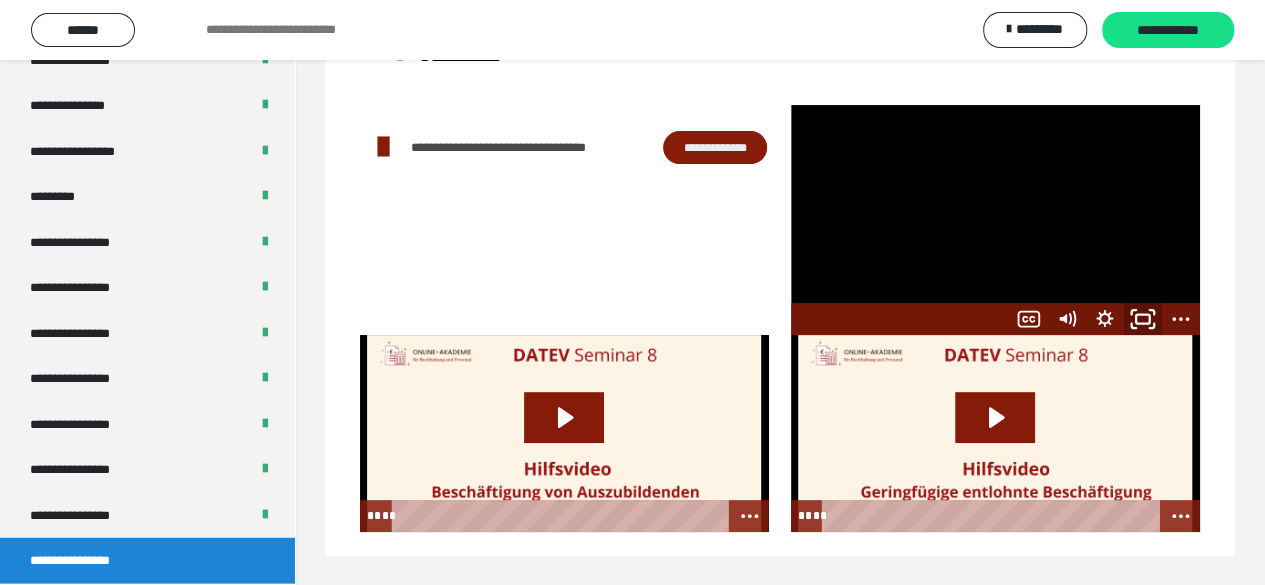 click 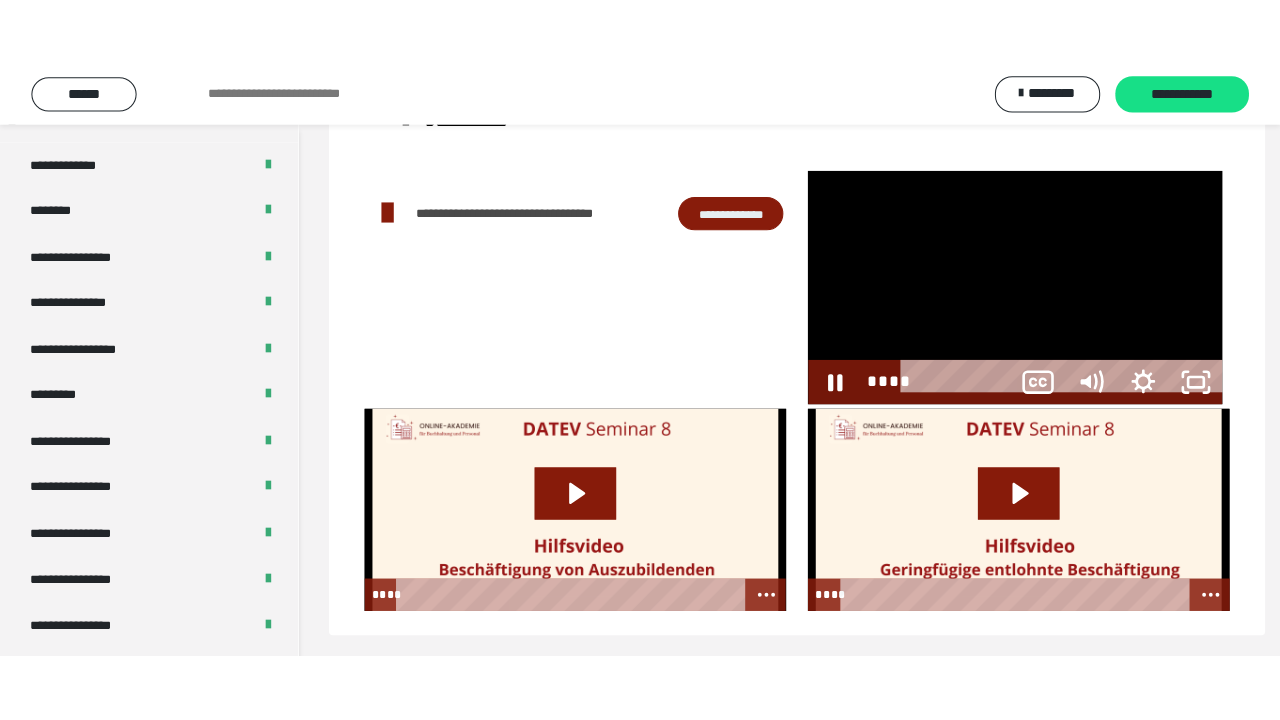 scroll, scrollTop: 60, scrollLeft: 0, axis: vertical 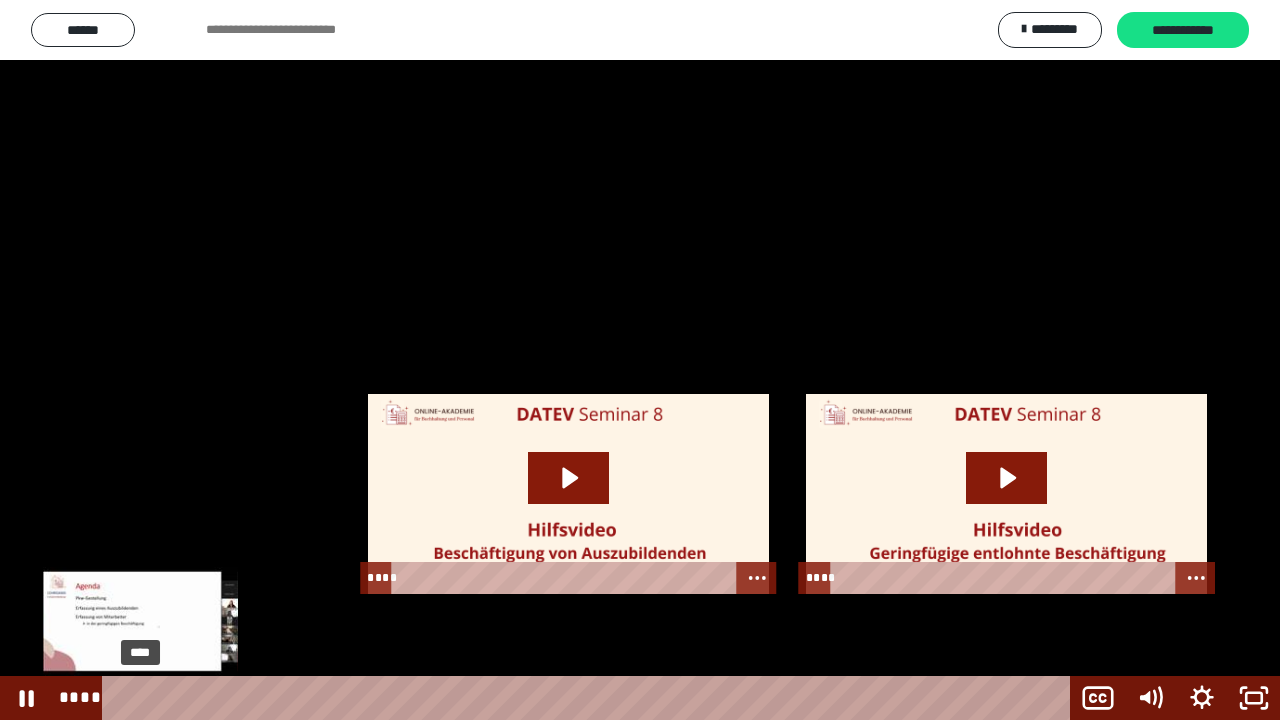 click on "****" at bounding box center [590, 698] 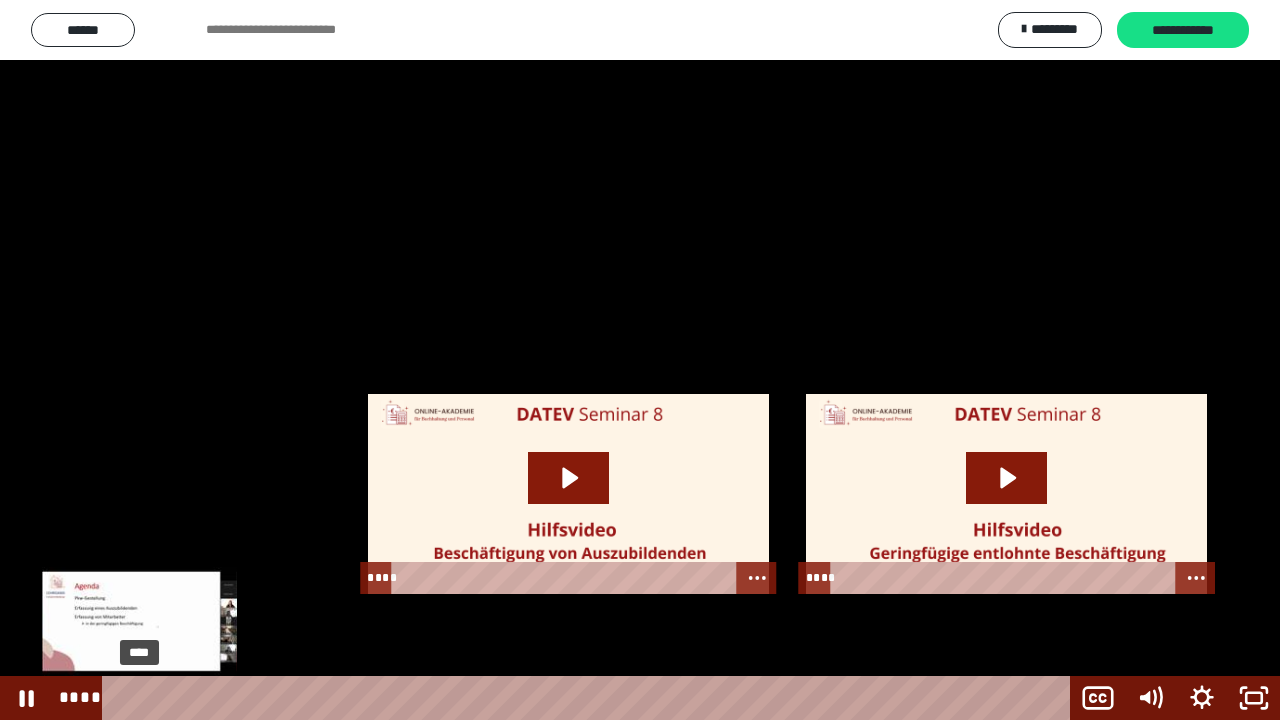click at bounding box center (139, 698) 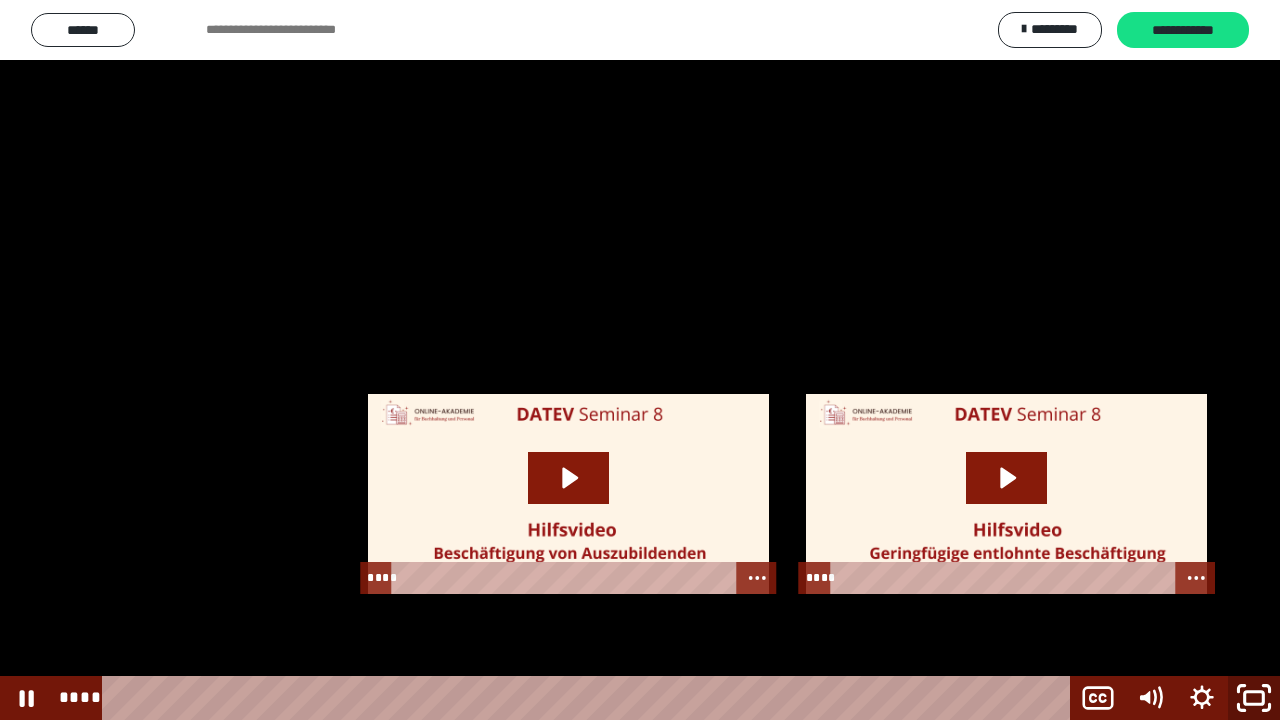 click 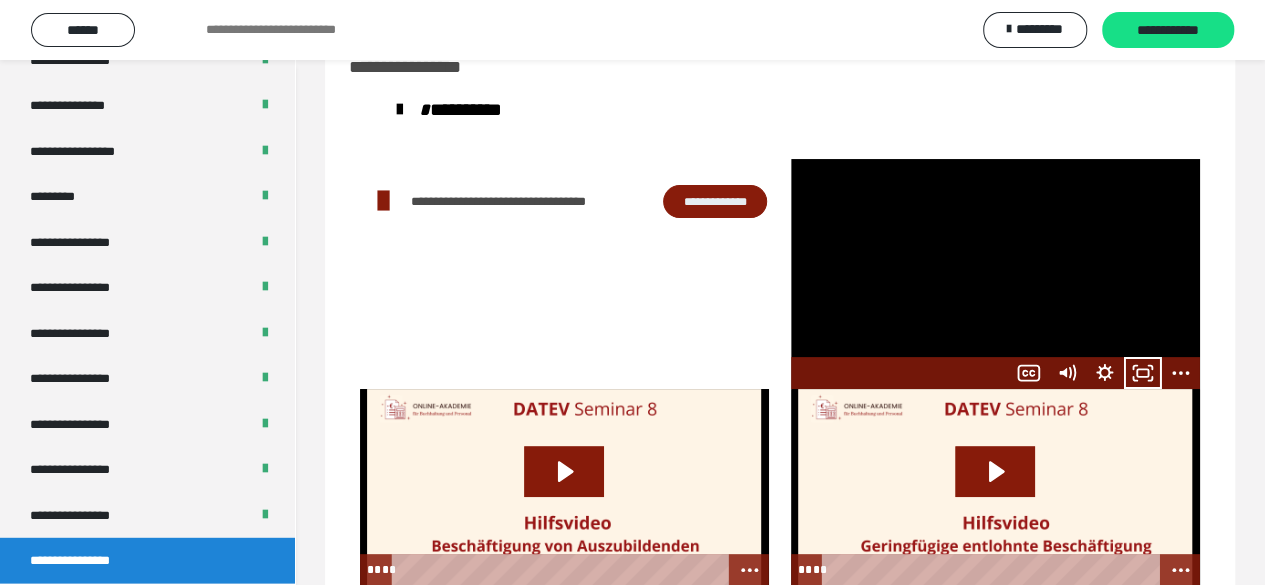 click at bounding box center (995, 274) 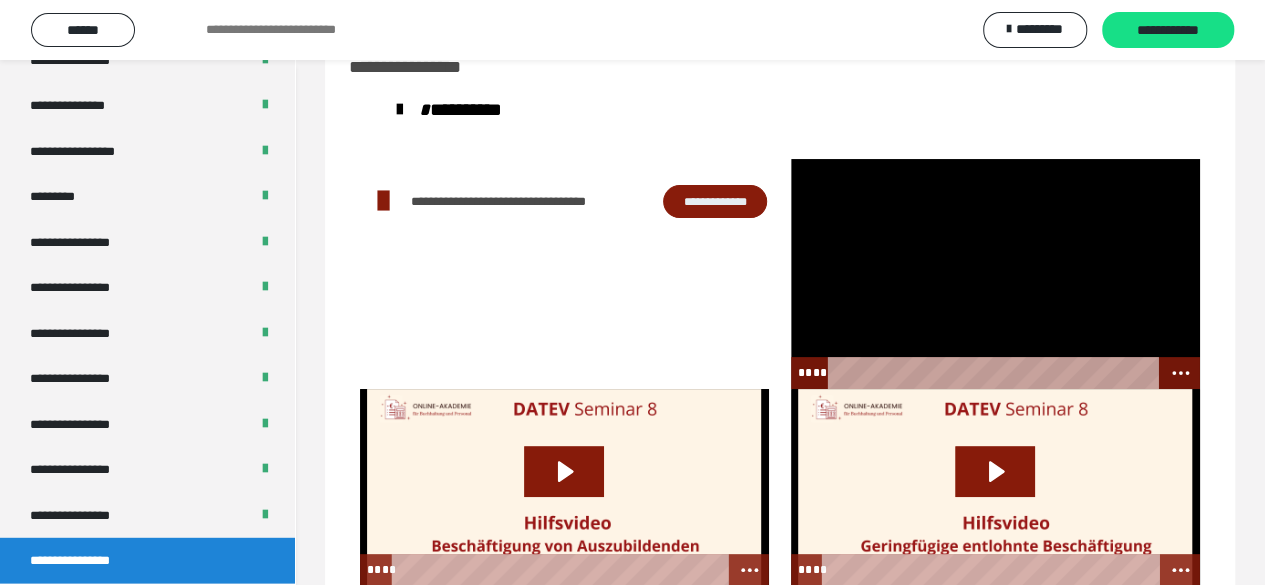 click at bounding box center (995, 274) 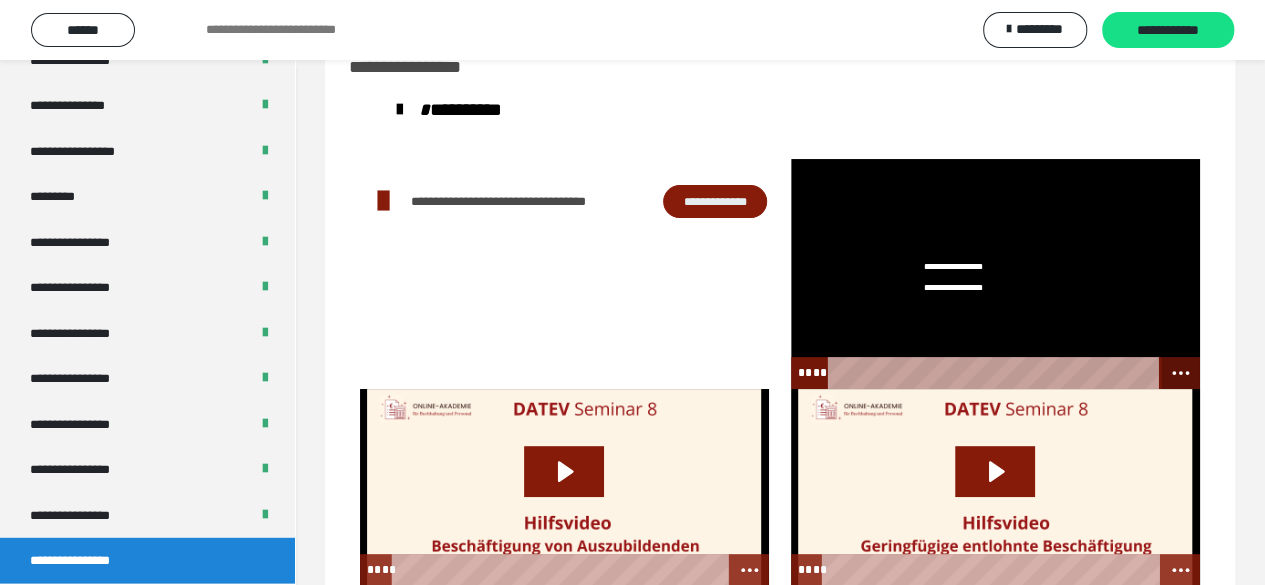 click 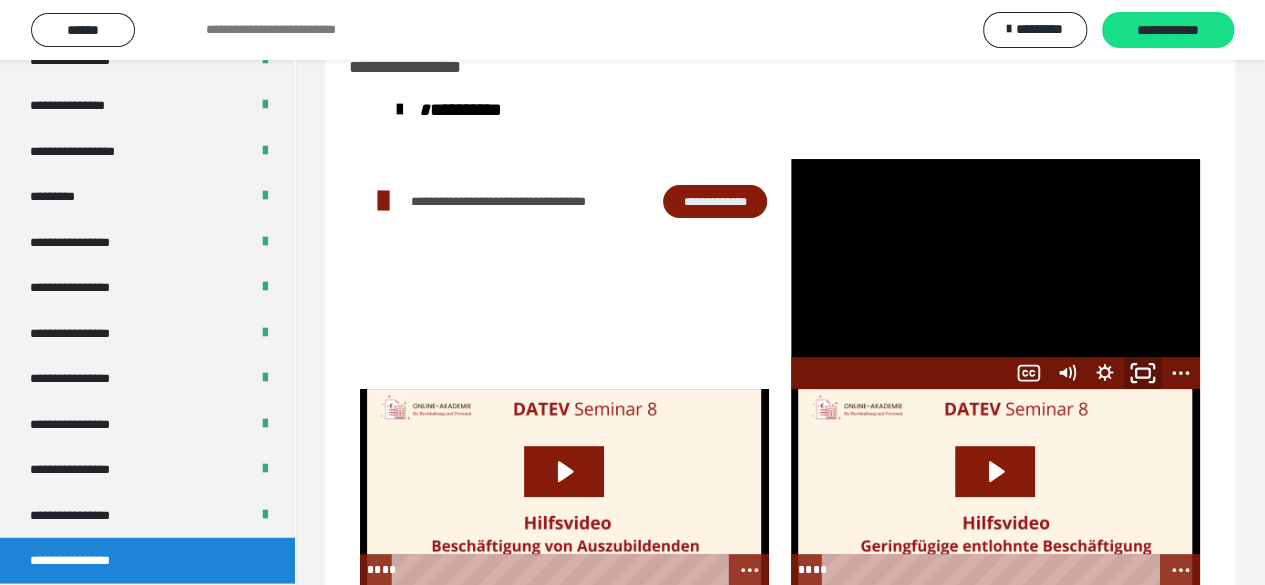 click 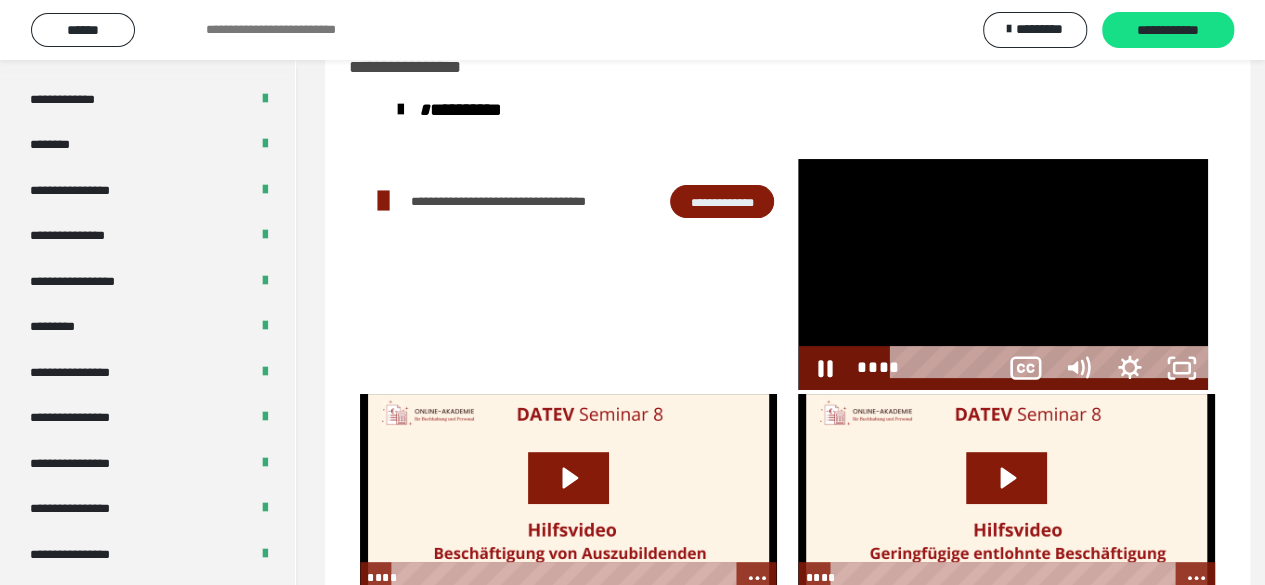 scroll, scrollTop: 2394, scrollLeft: 0, axis: vertical 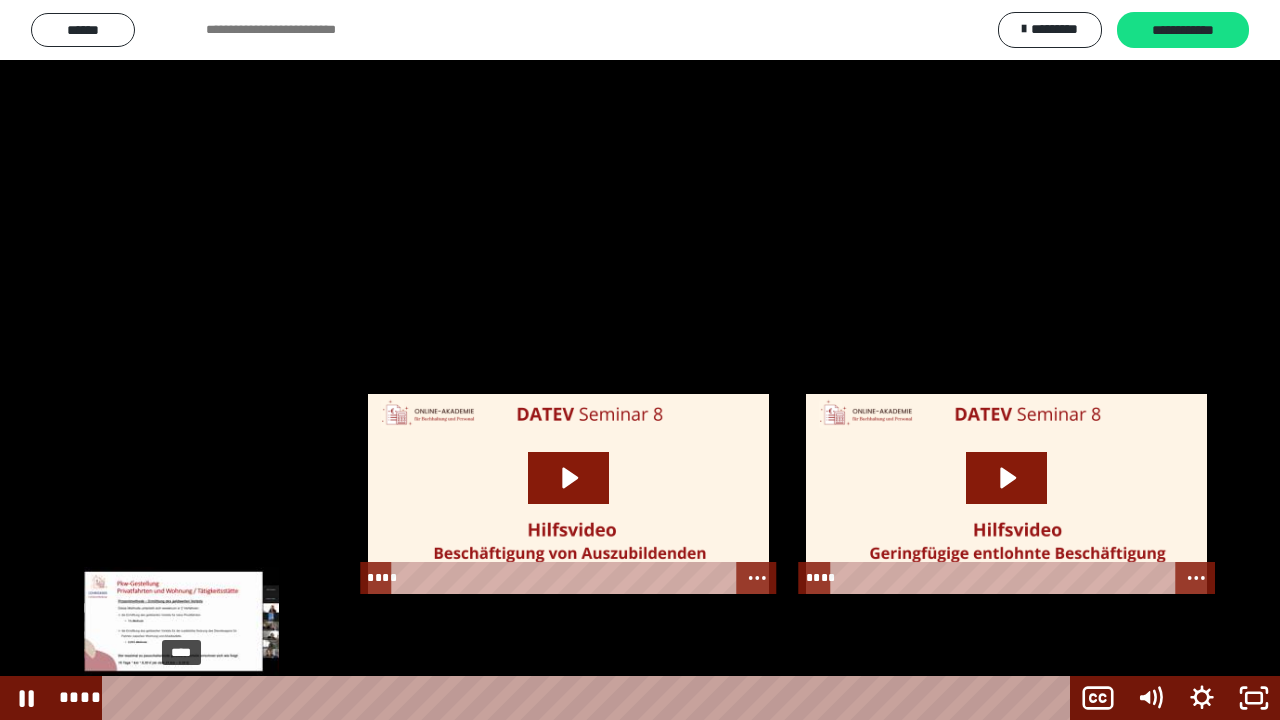 click on "****" at bounding box center [590, 698] 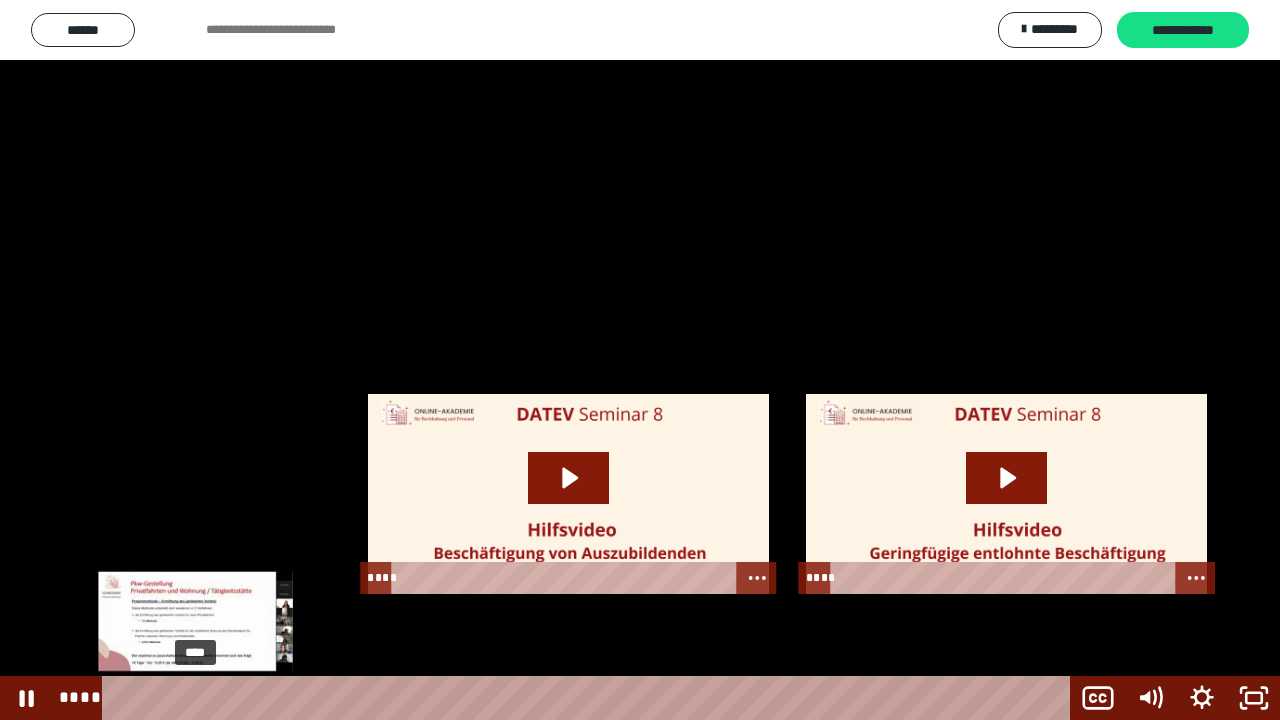 click on "****" at bounding box center (590, 698) 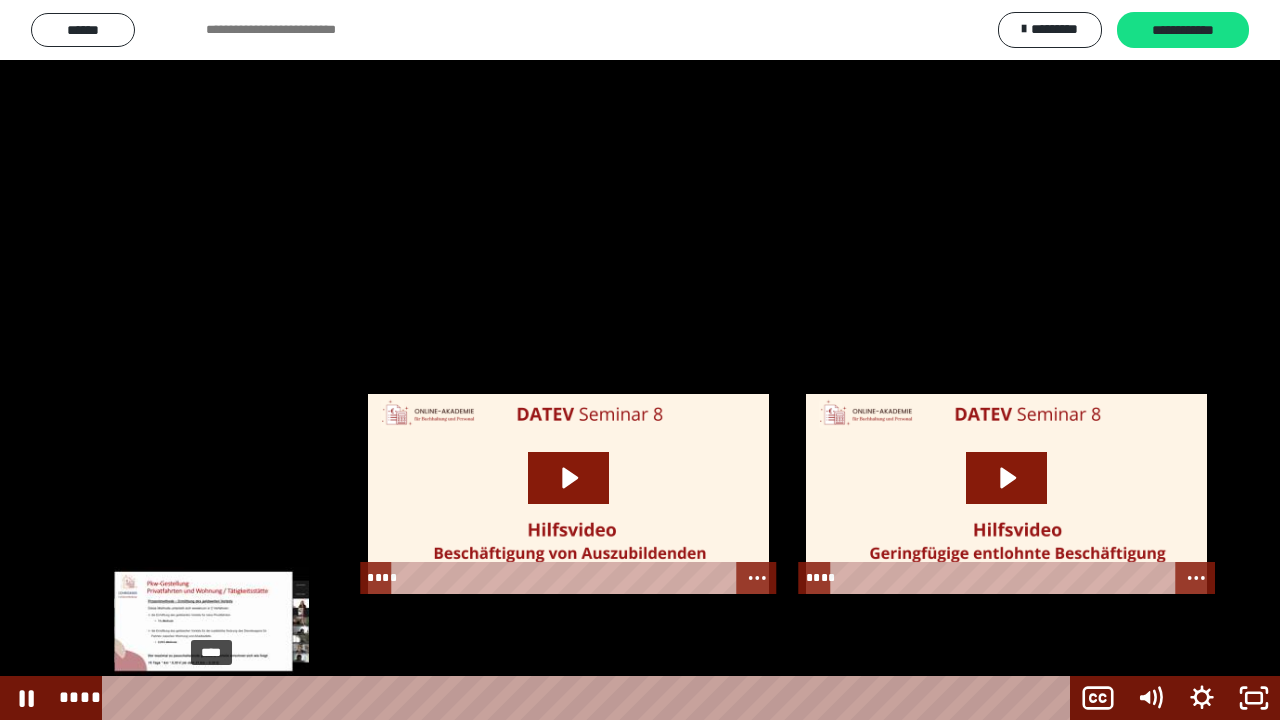 click on "****" at bounding box center (590, 698) 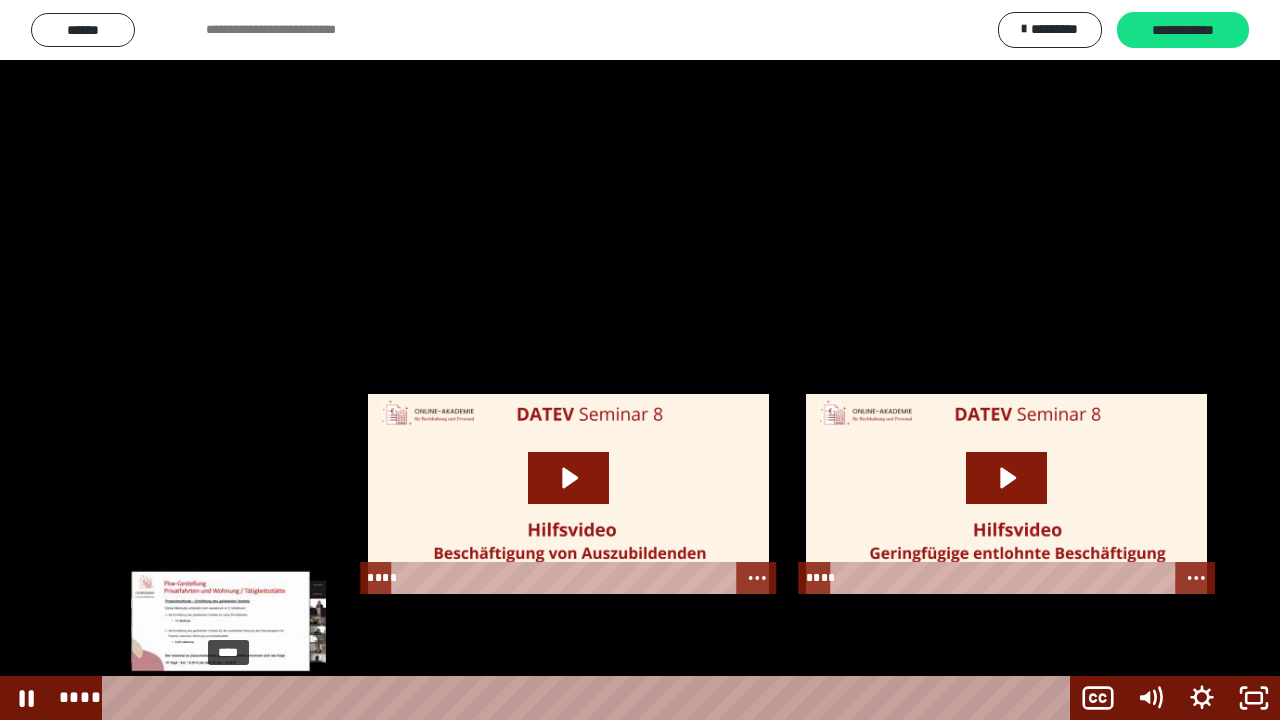 click on "****" at bounding box center (590, 698) 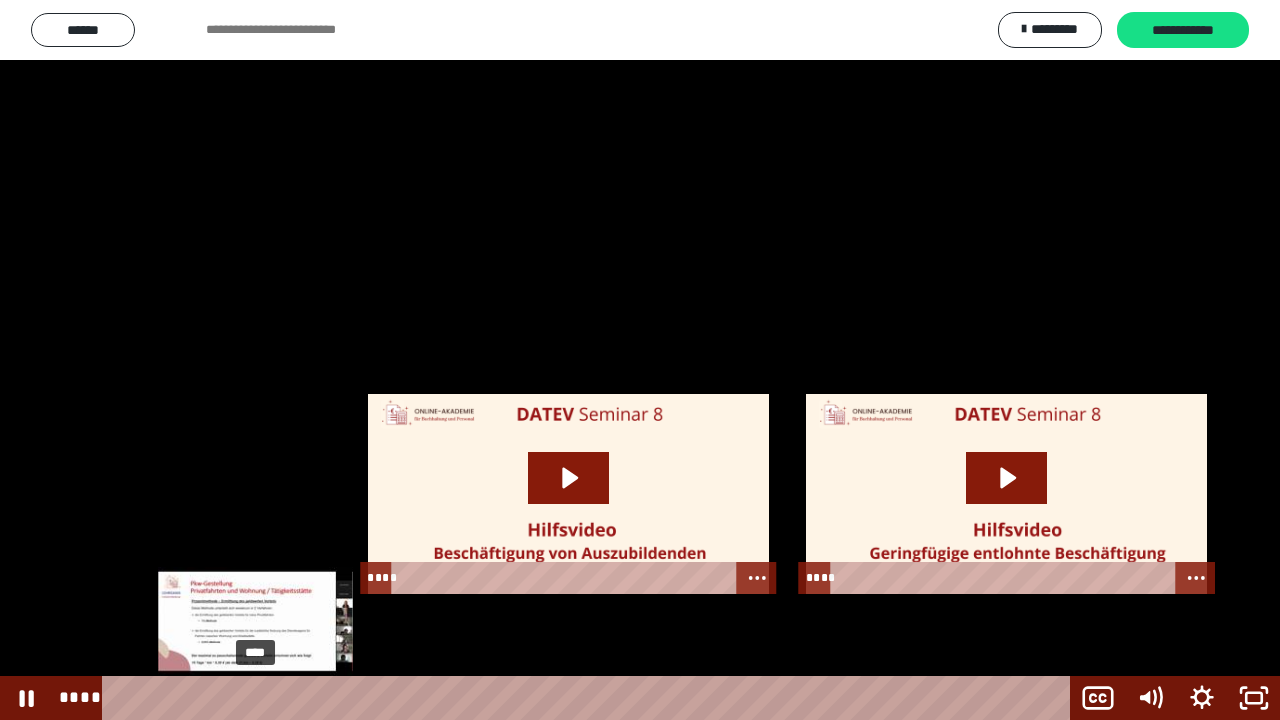 click on "****" at bounding box center (590, 698) 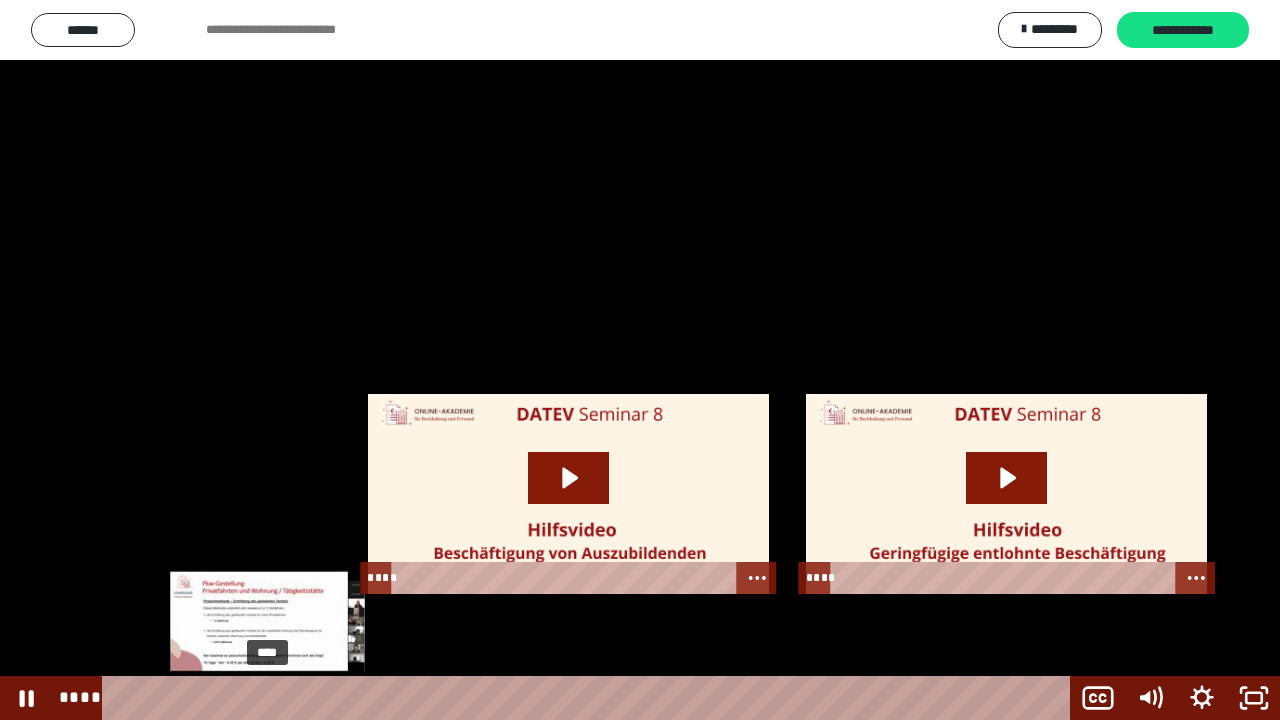 click on "****" at bounding box center [590, 698] 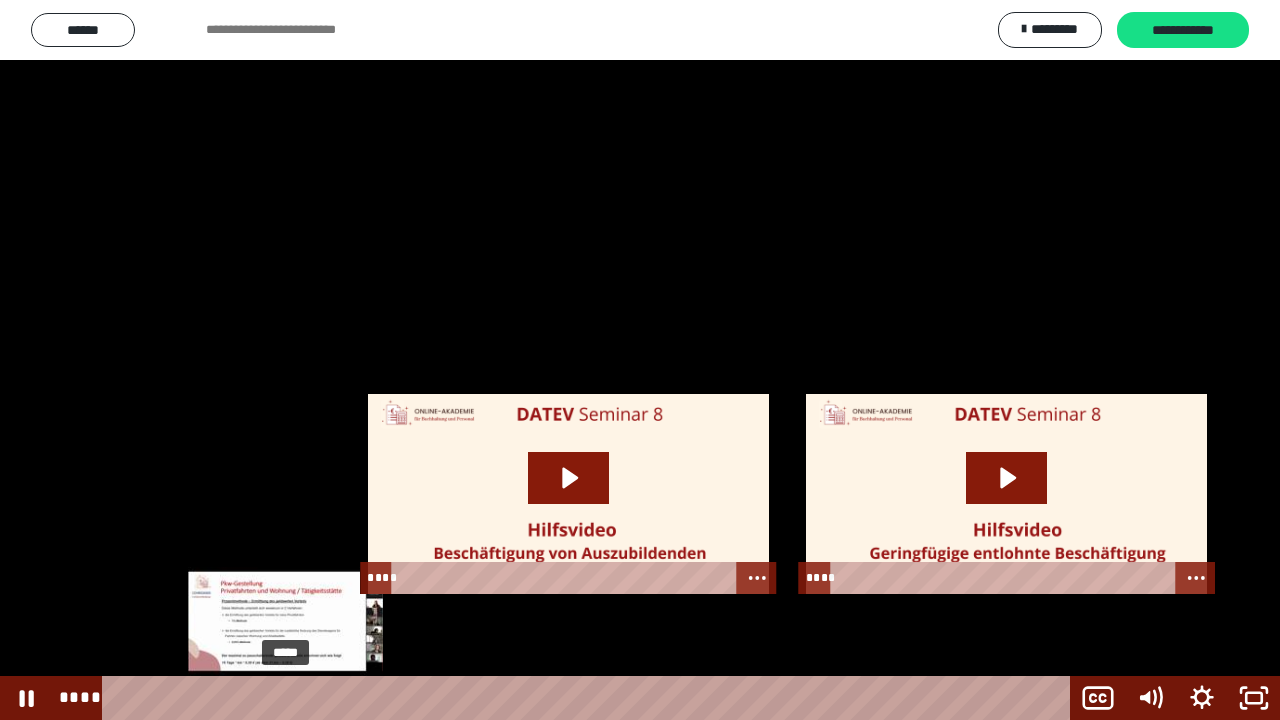 click on "*****" at bounding box center [590, 698] 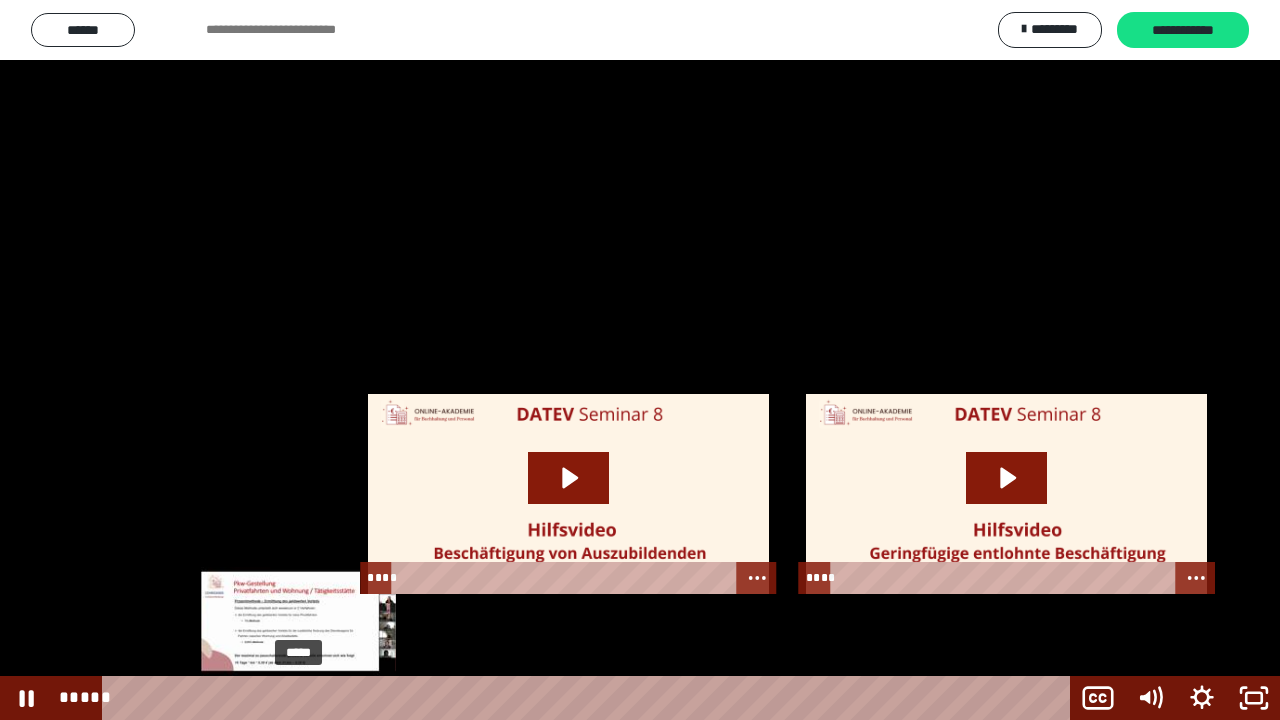click on "*****" at bounding box center (590, 698) 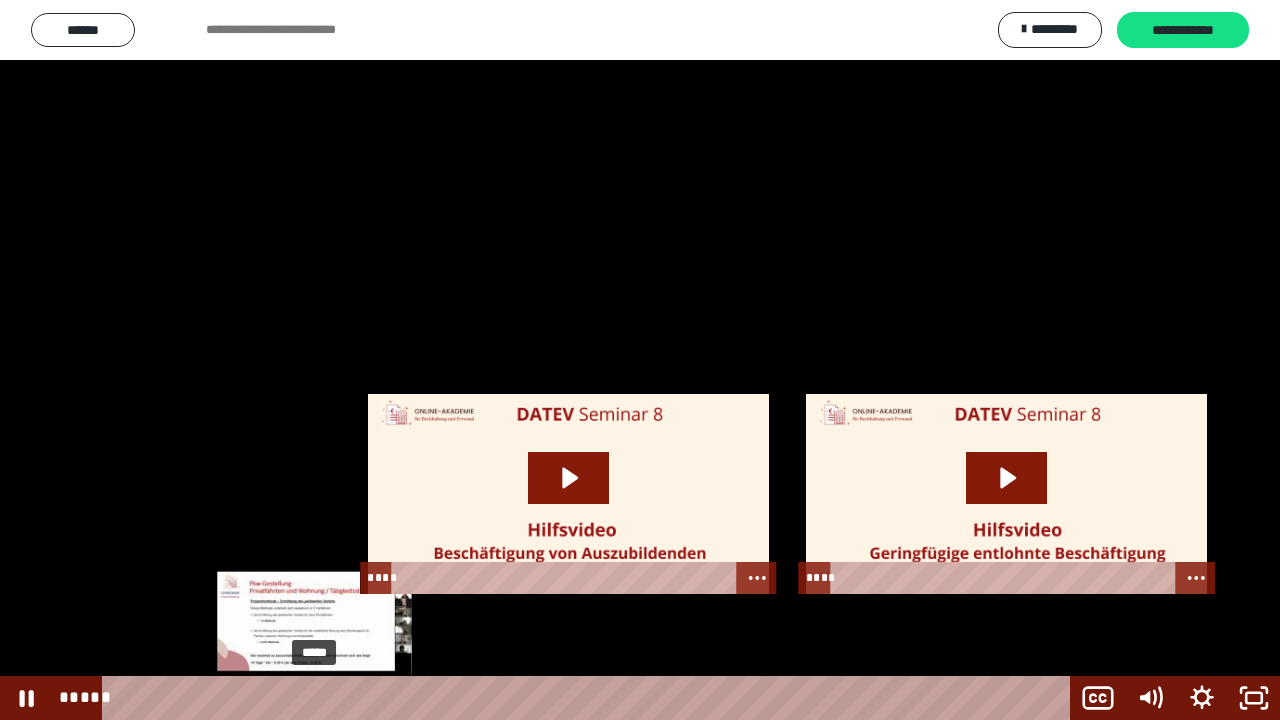 click on "*****" at bounding box center (590, 698) 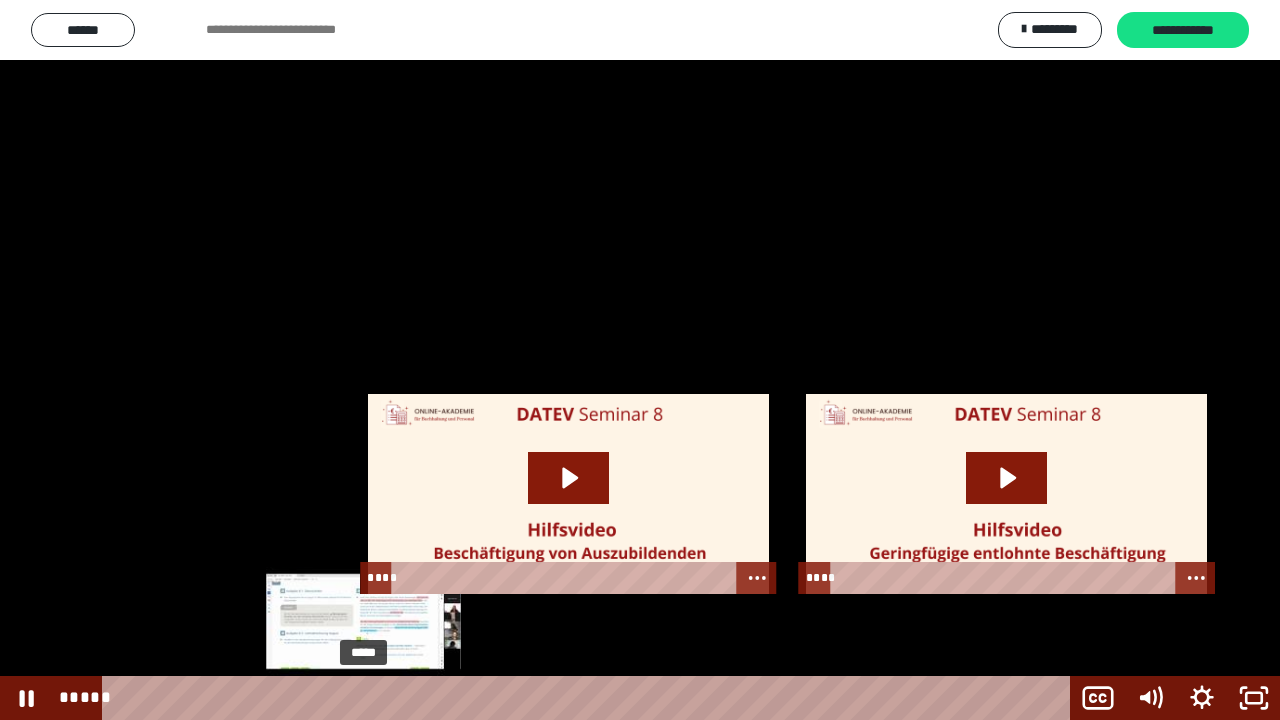 click on "*****" at bounding box center (590, 698) 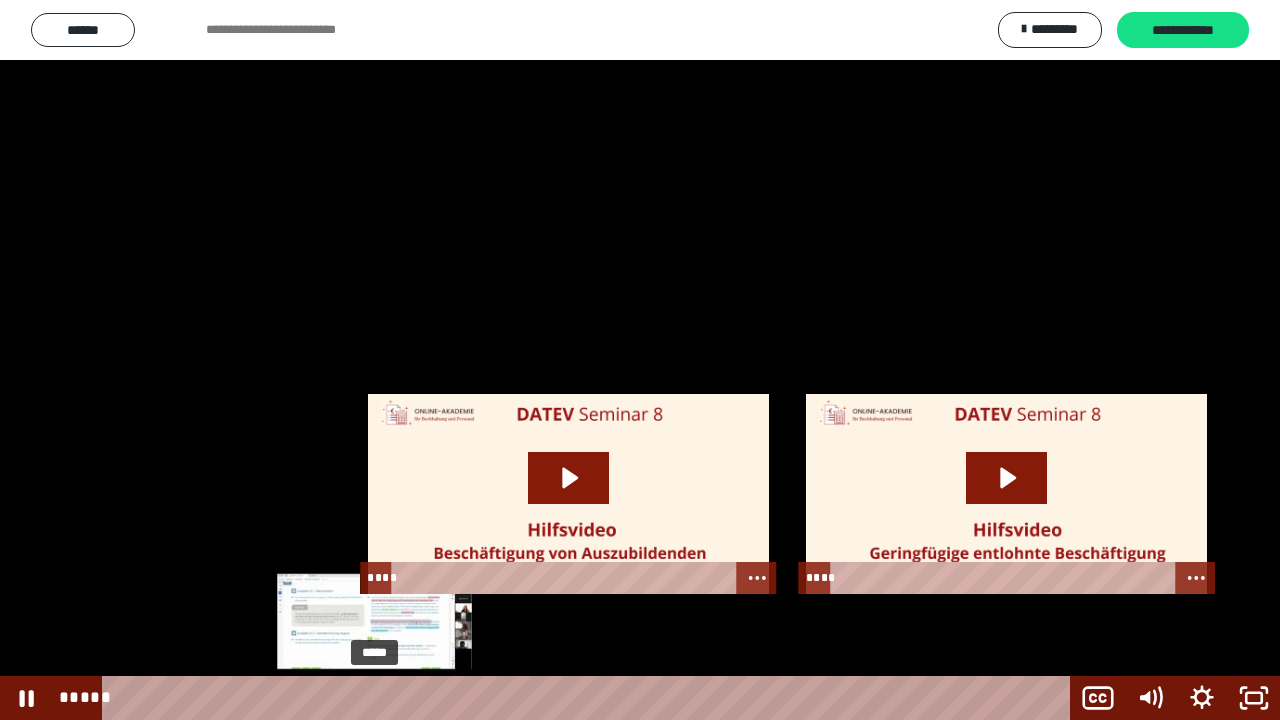 click on "*****" at bounding box center [590, 698] 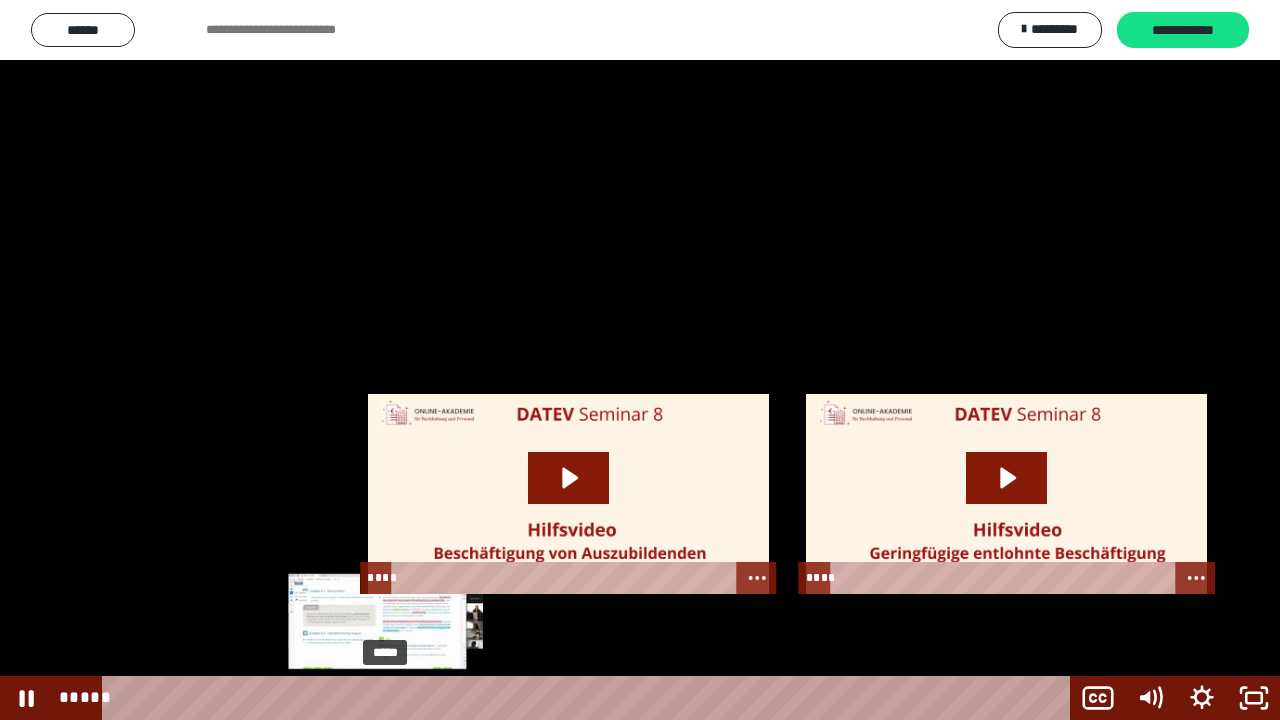 click on "*****" at bounding box center [590, 698] 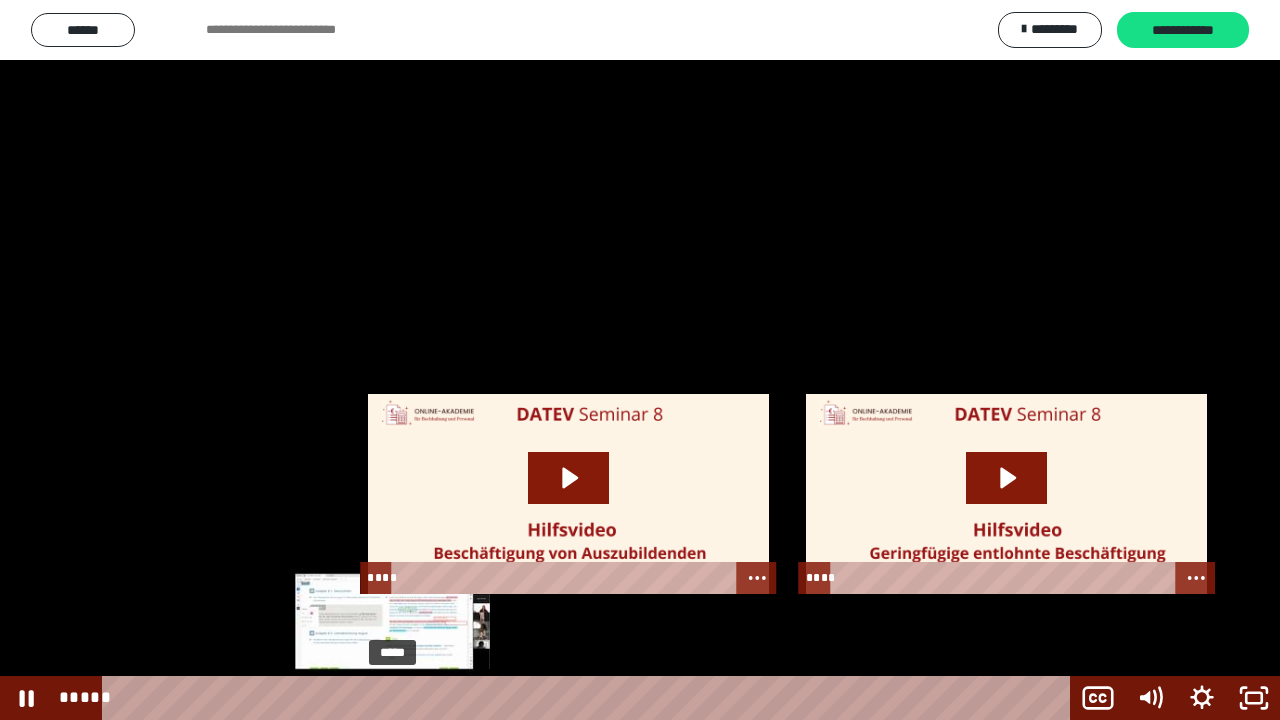 click on "*****" at bounding box center [590, 698] 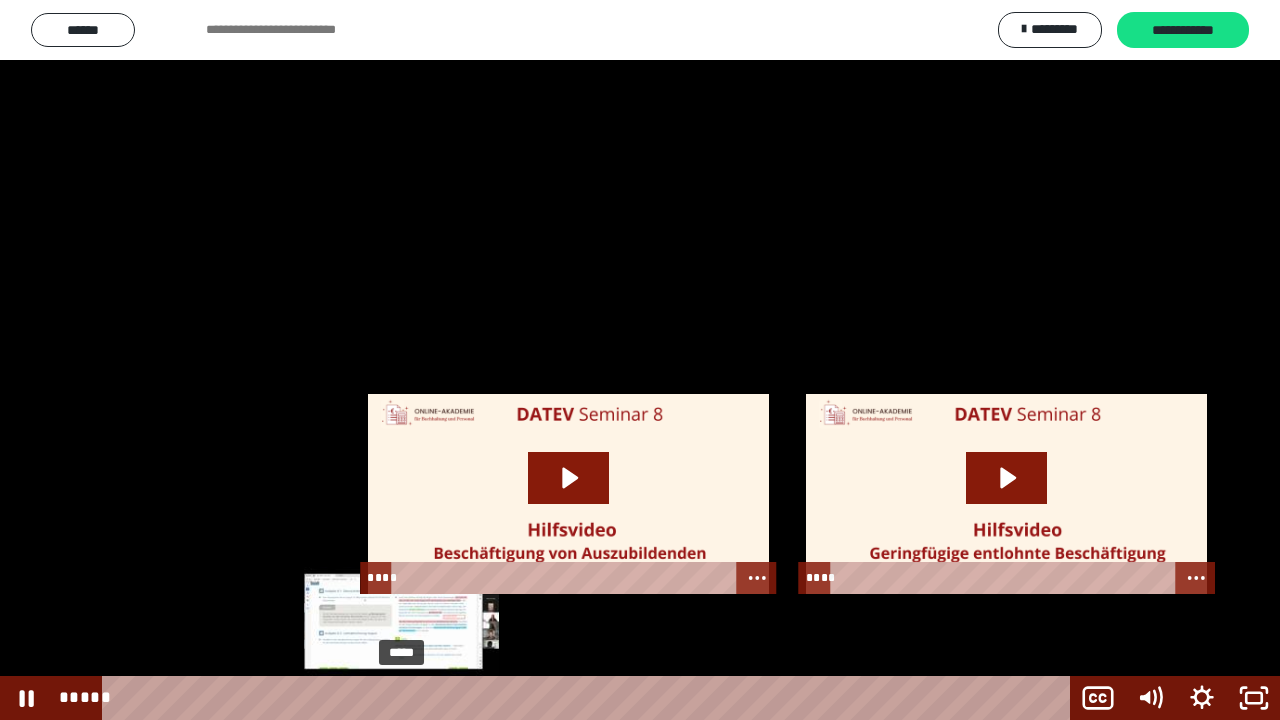 click on "*****" at bounding box center [590, 698] 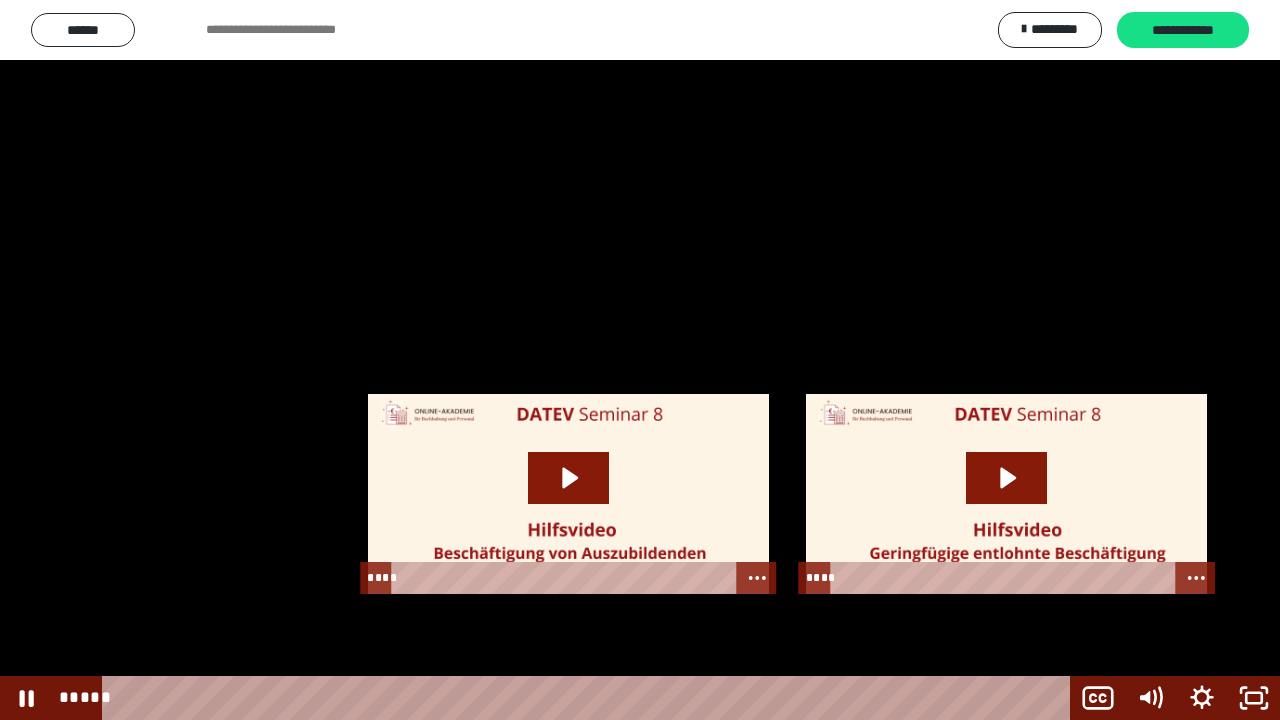 click at bounding box center [640, 360] 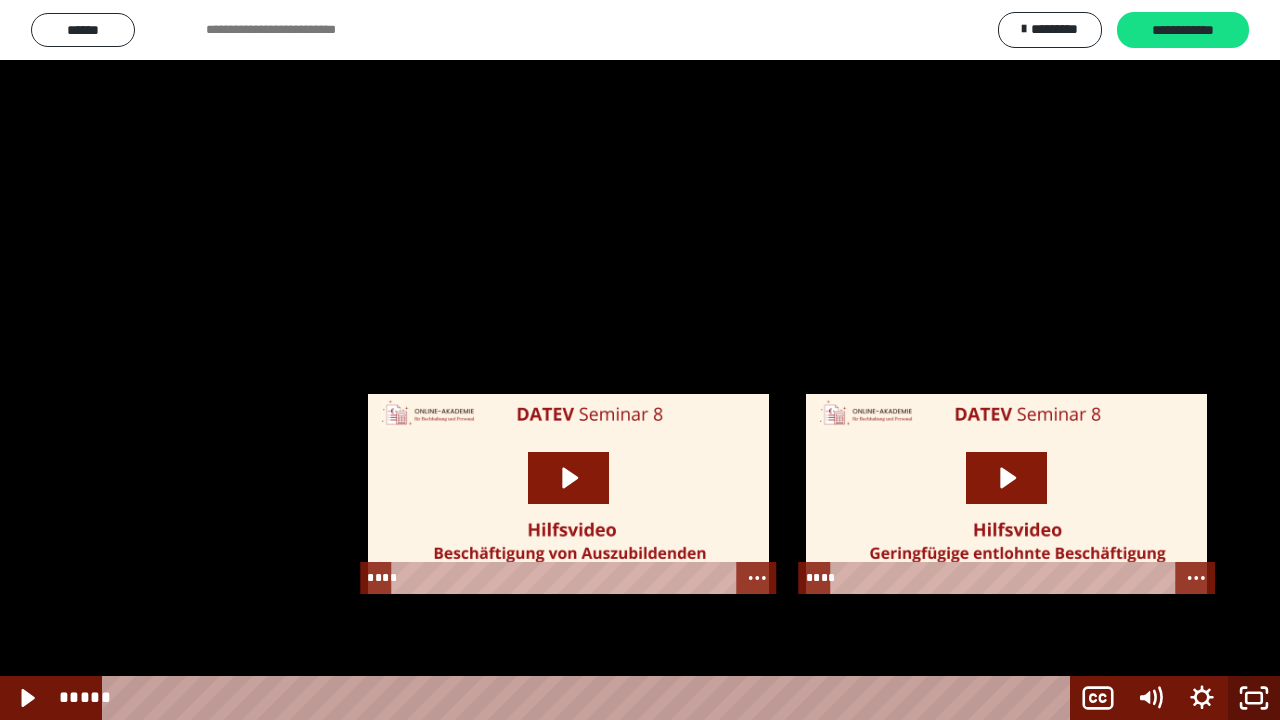 click 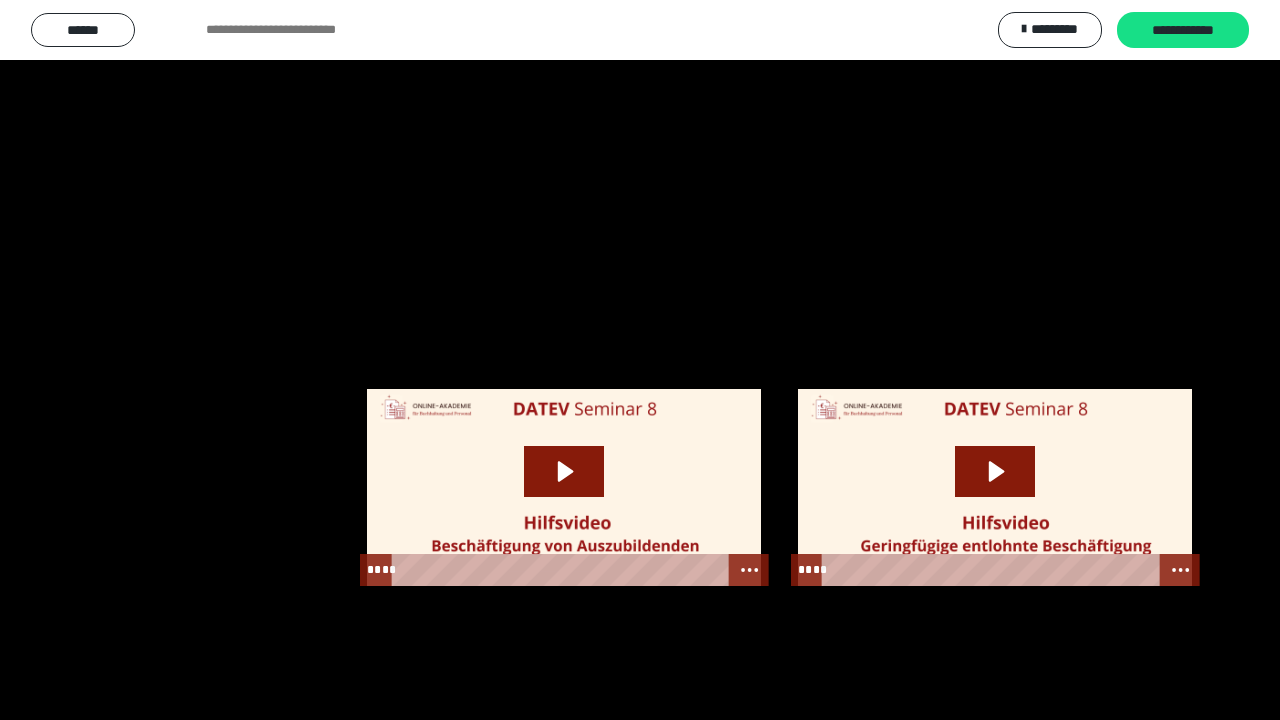 scroll, scrollTop: 2528, scrollLeft: 0, axis: vertical 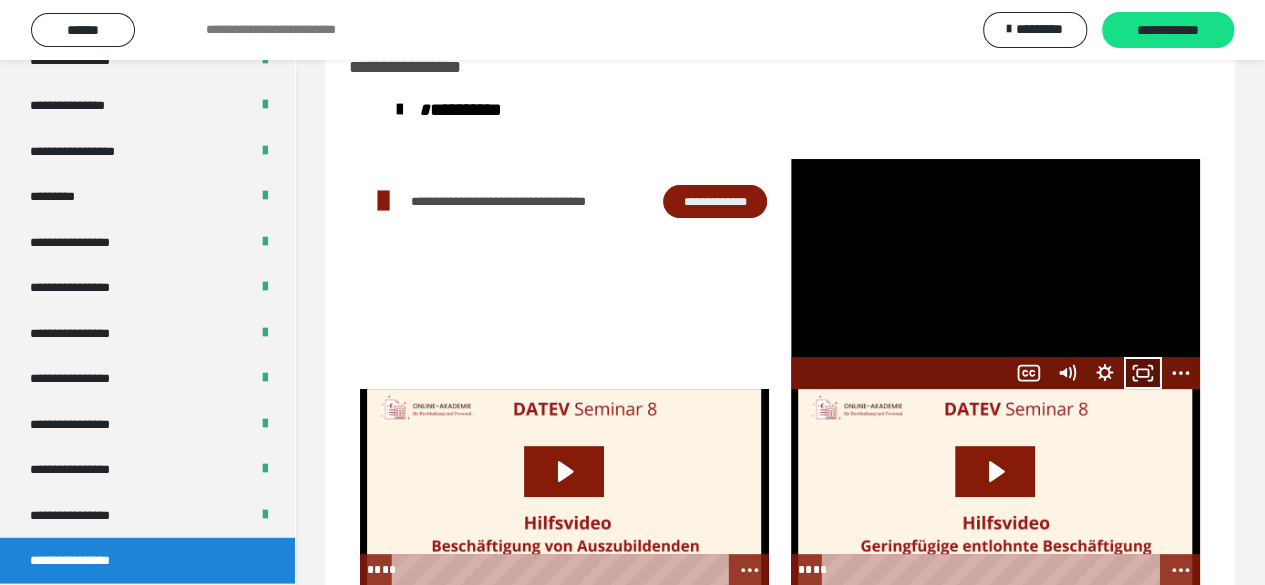 click 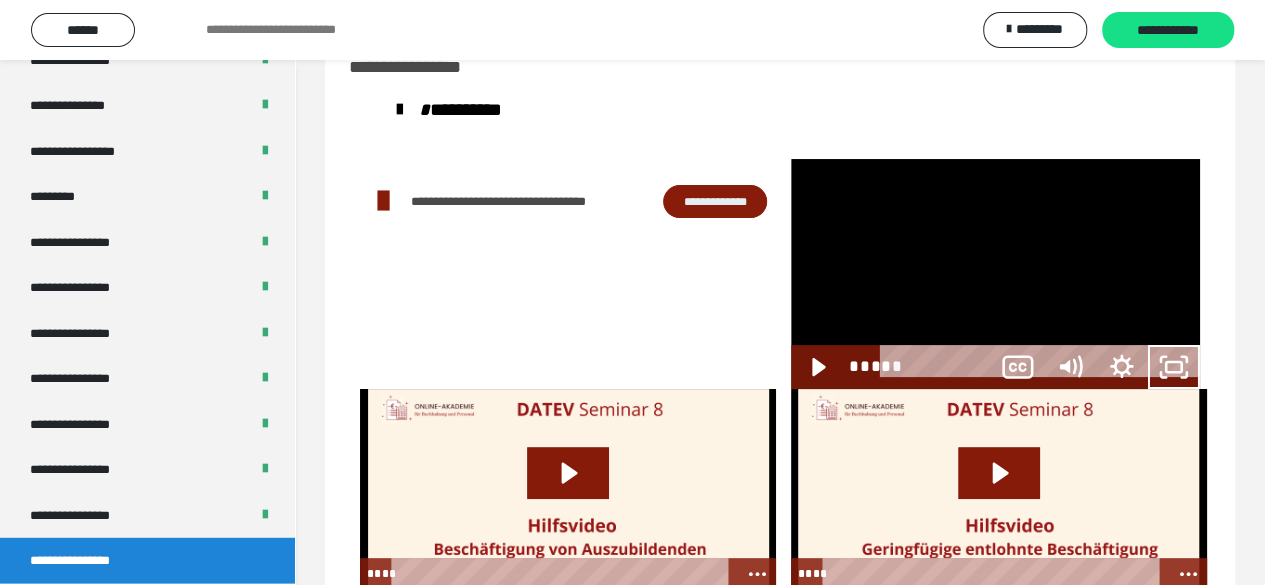 scroll, scrollTop: 2394, scrollLeft: 0, axis: vertical 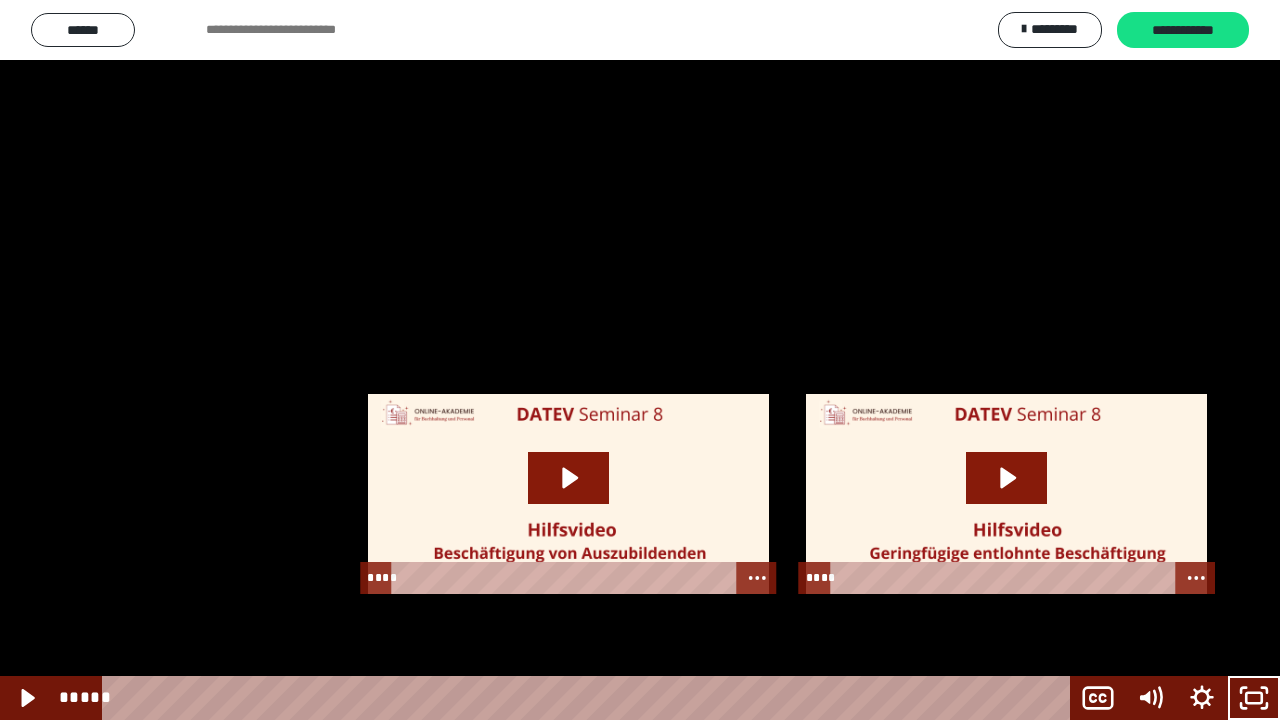 click at bounding box center [640, 360] 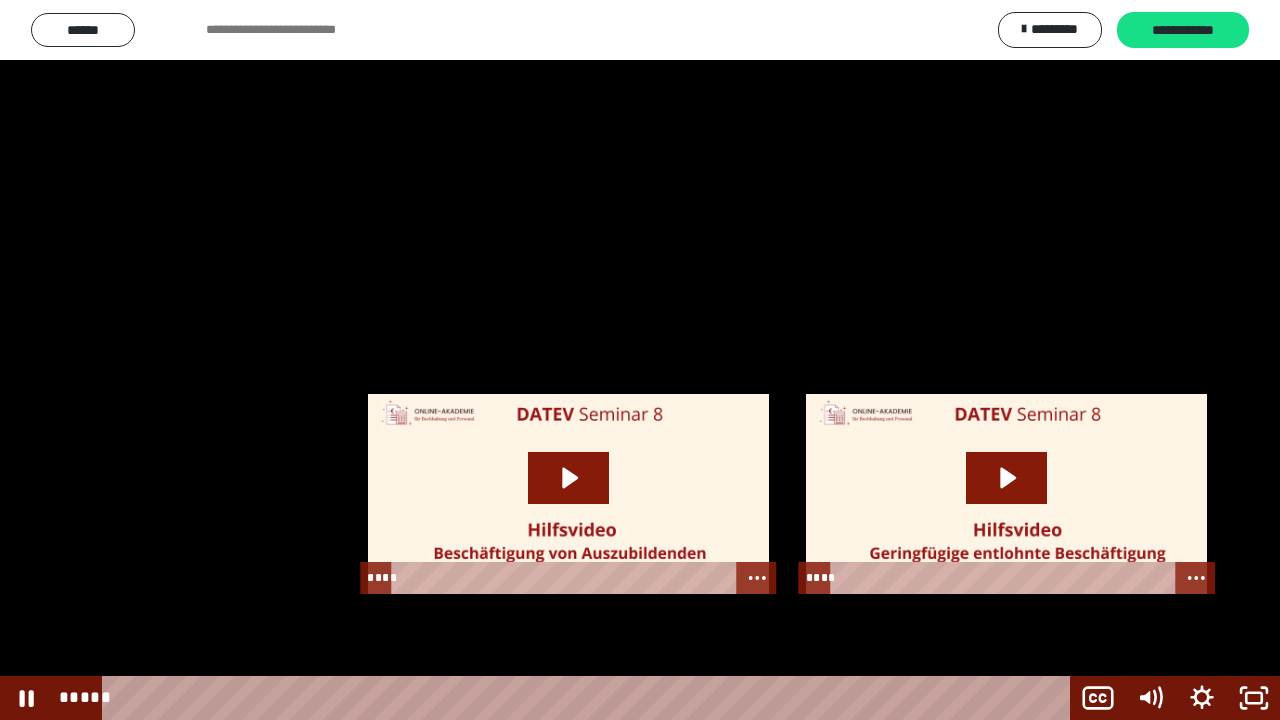 type 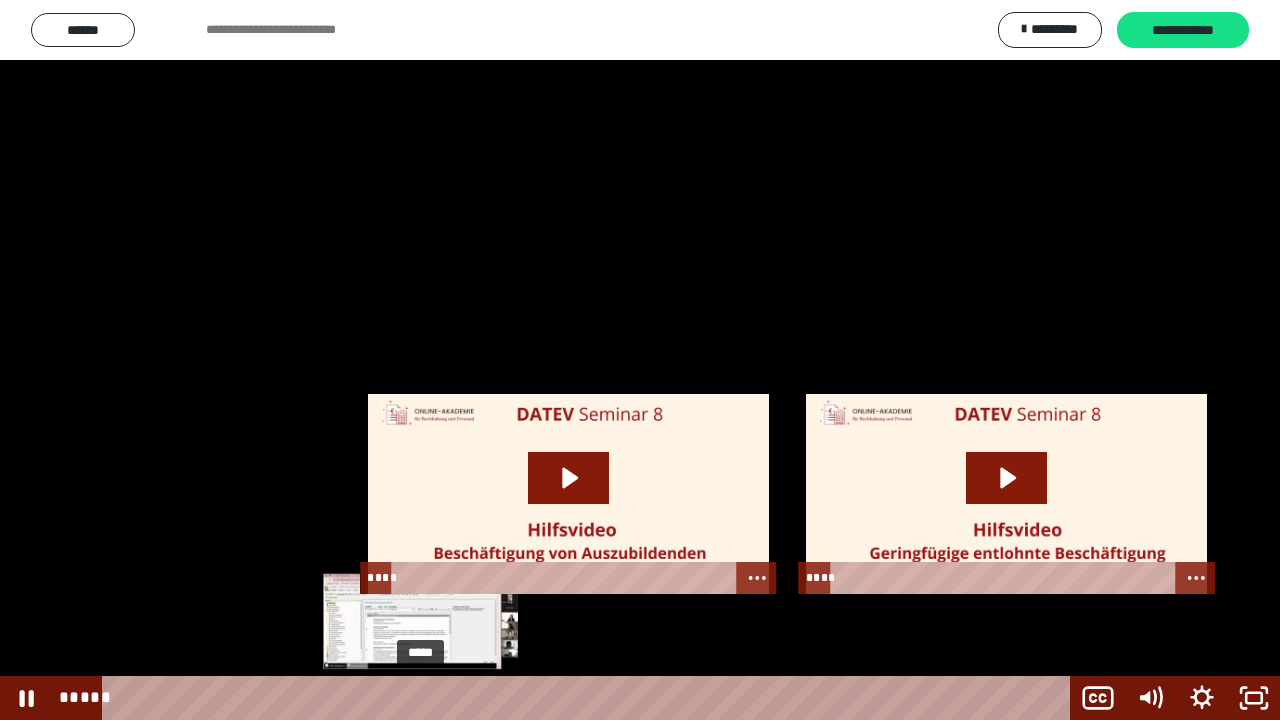 click at bounding box center (415, 698) 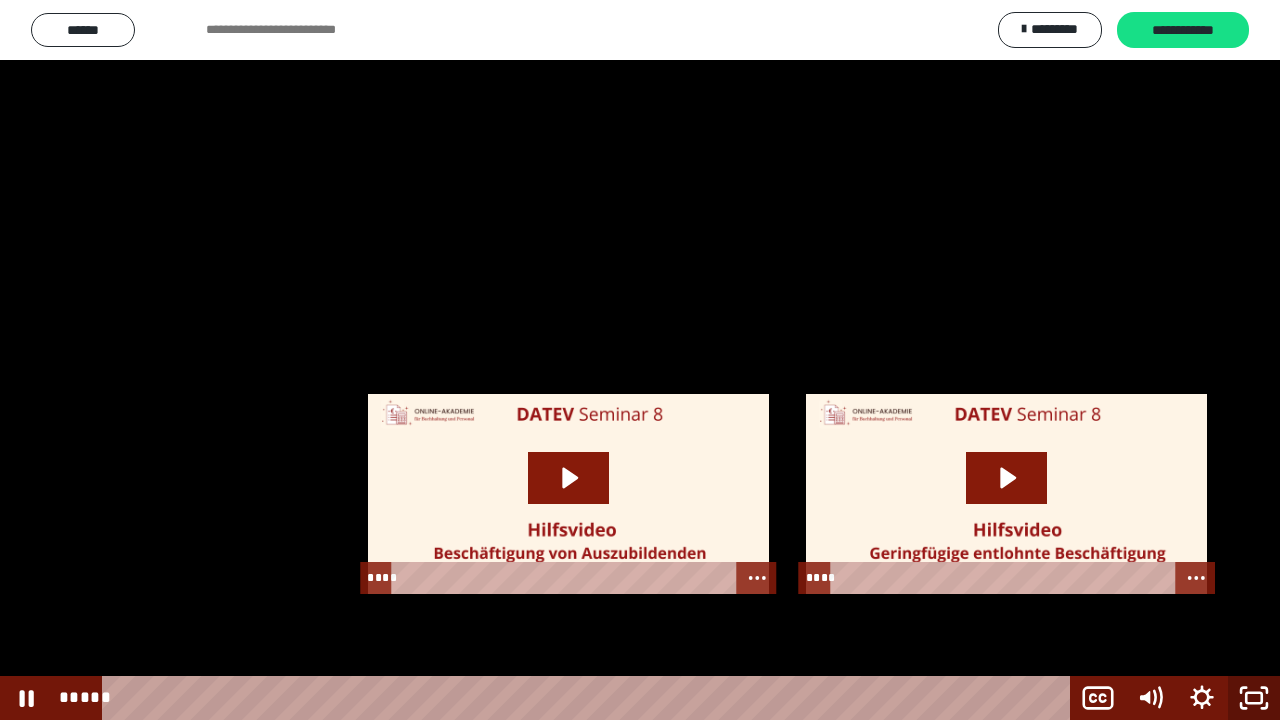 click 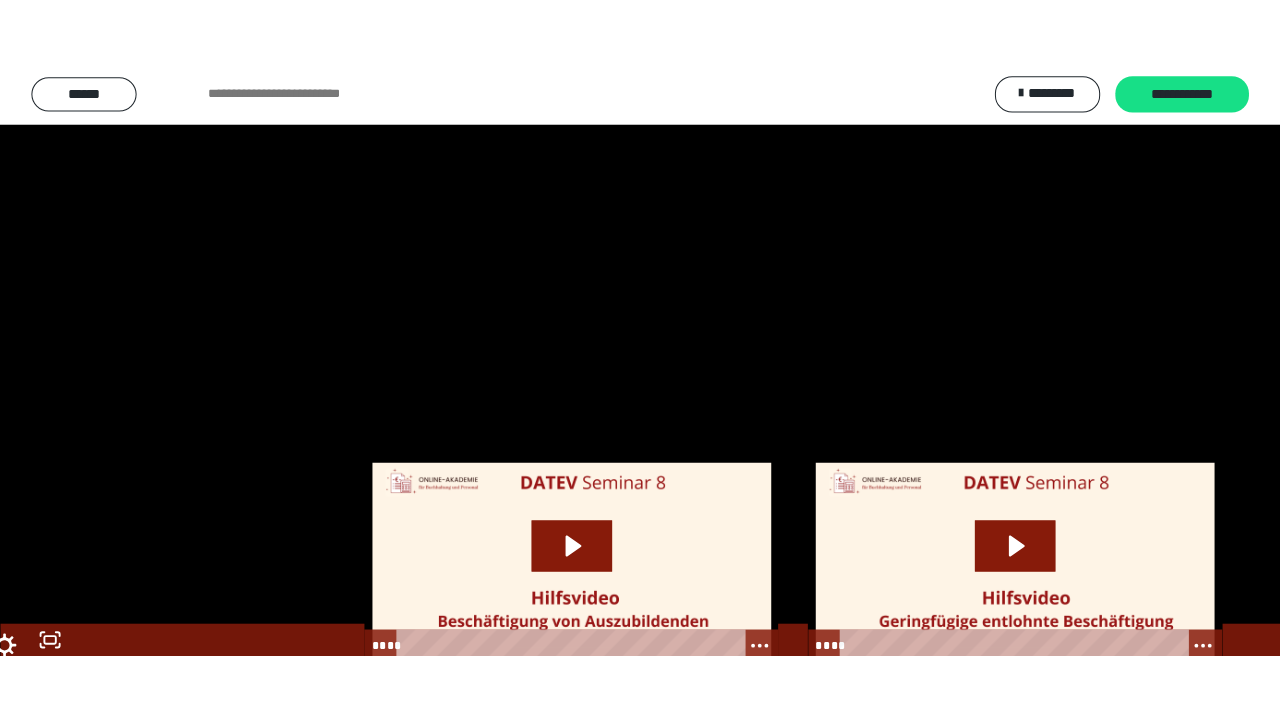scroll, scrollTop: 2528, scrollLeft: 0, axis: vertical 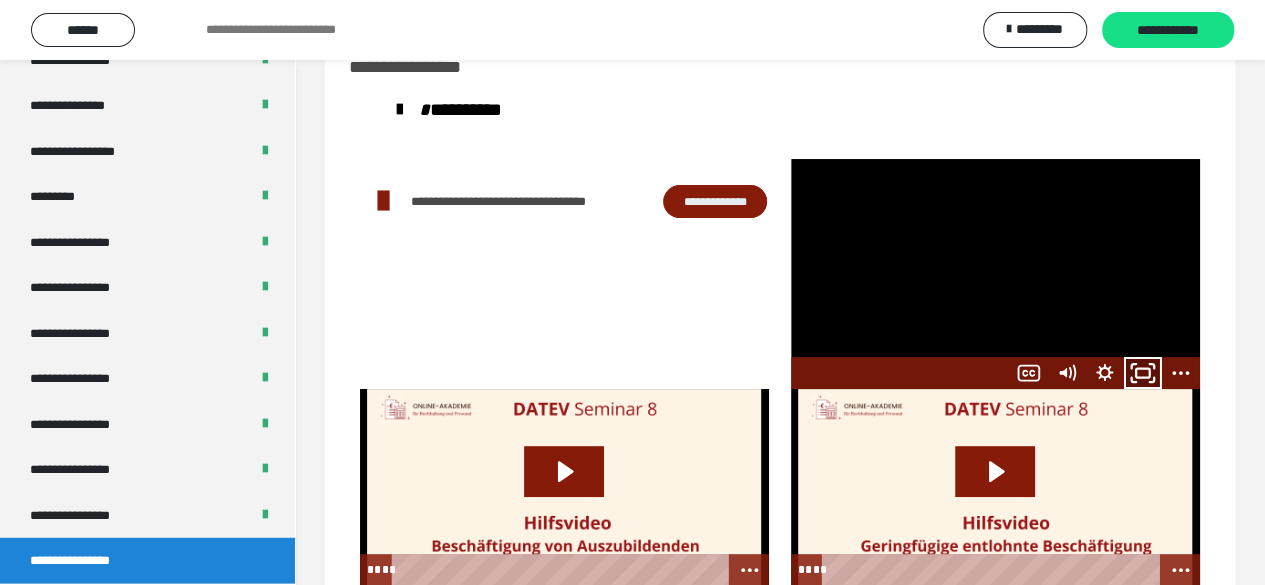 click 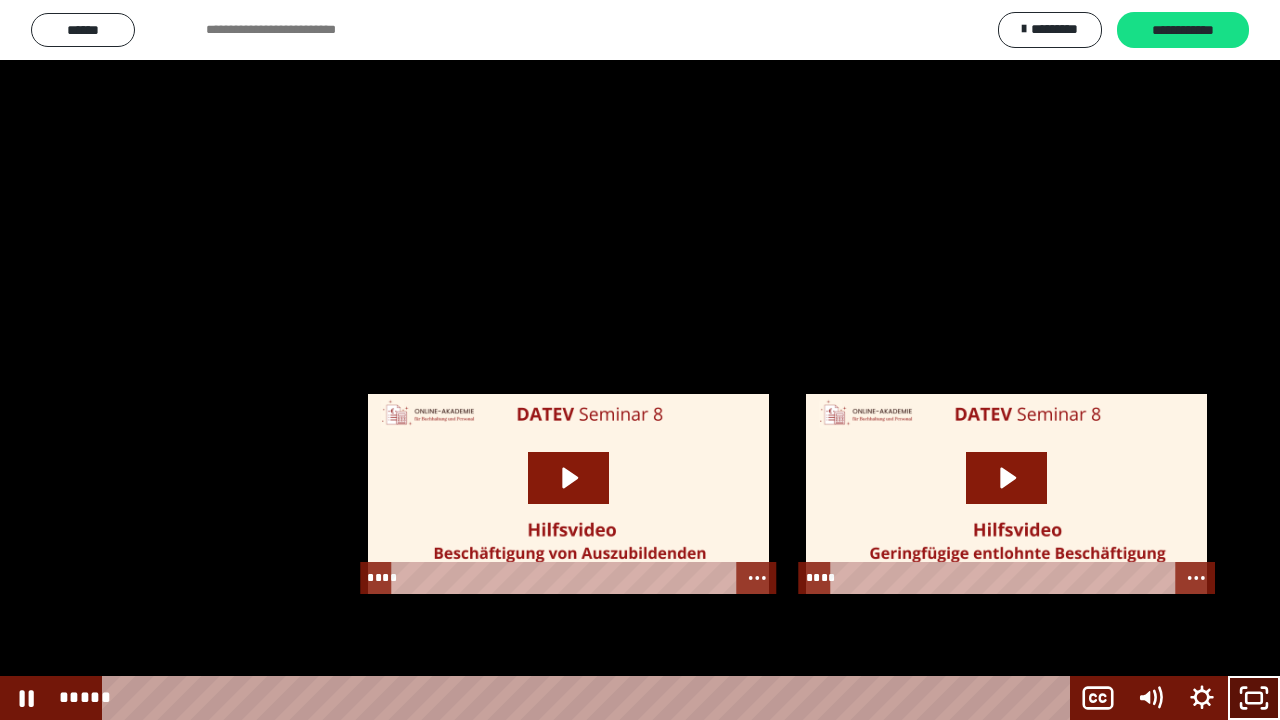 click 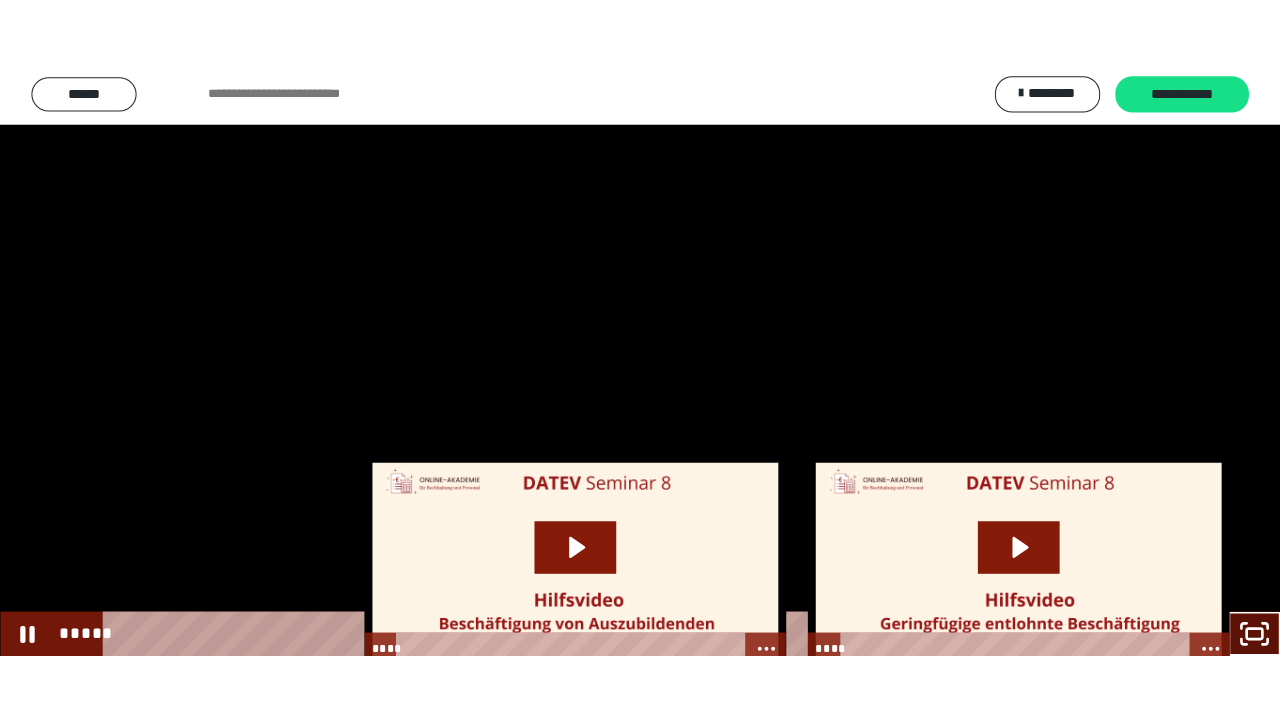 scroll, scrollTop: 2528, scrollLeft: 0, axis: vertical 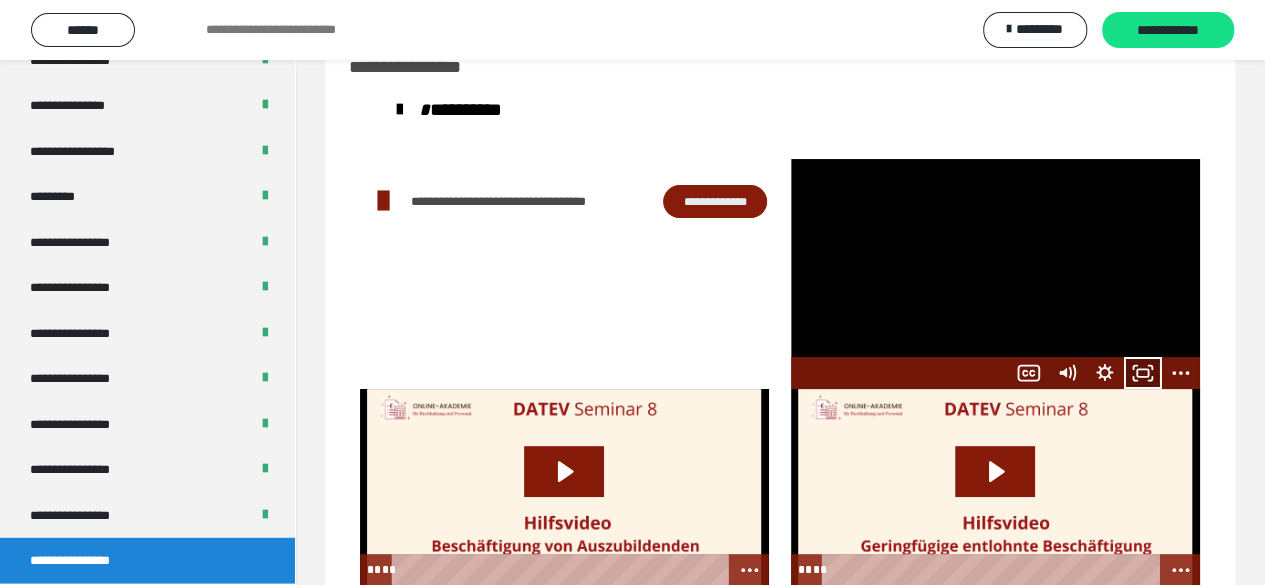 click 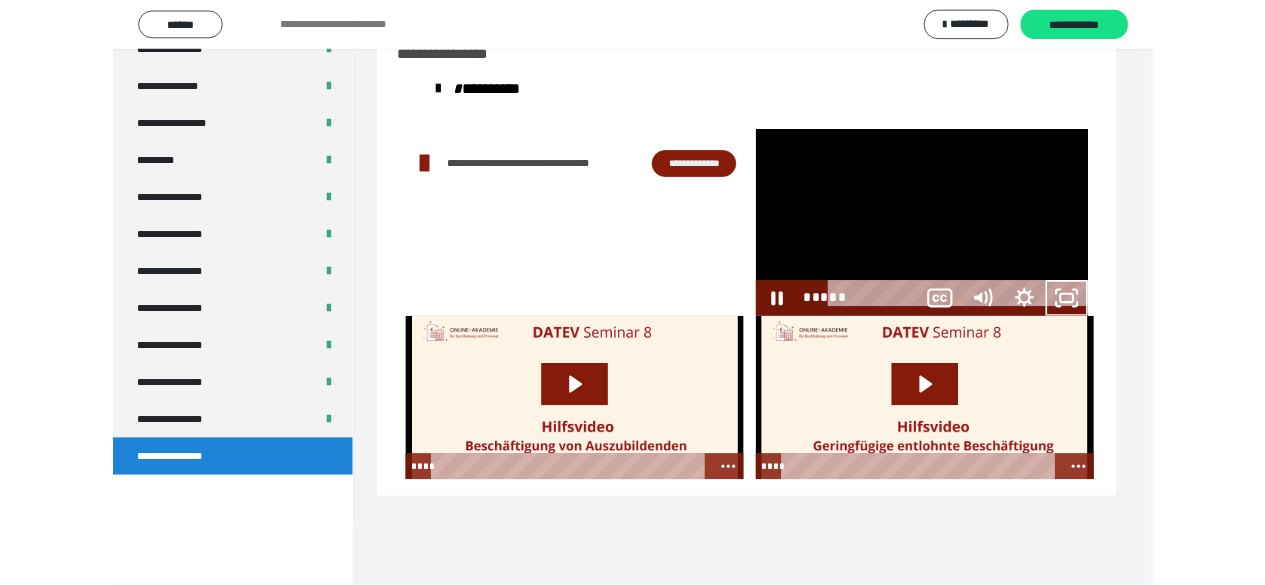 scroll, scrollTop: 2394, scrollLeft: 0, axis: vertical 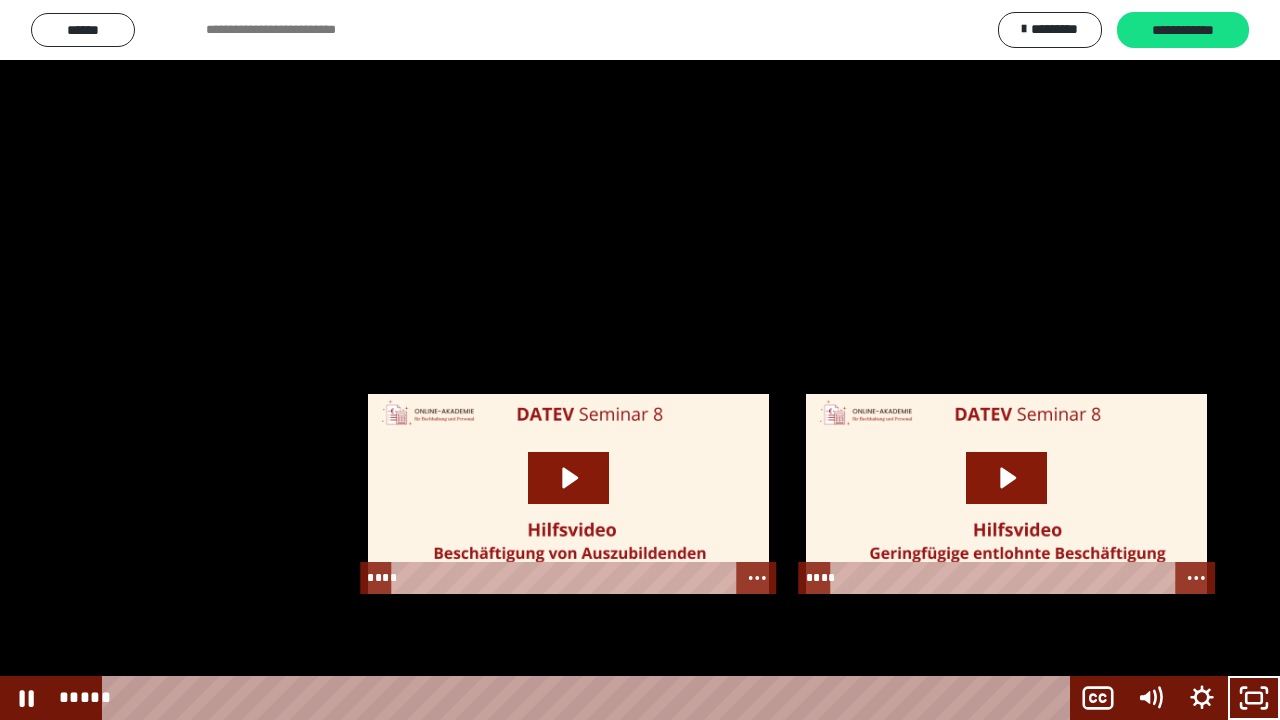 click at bounding box center (640, 360) 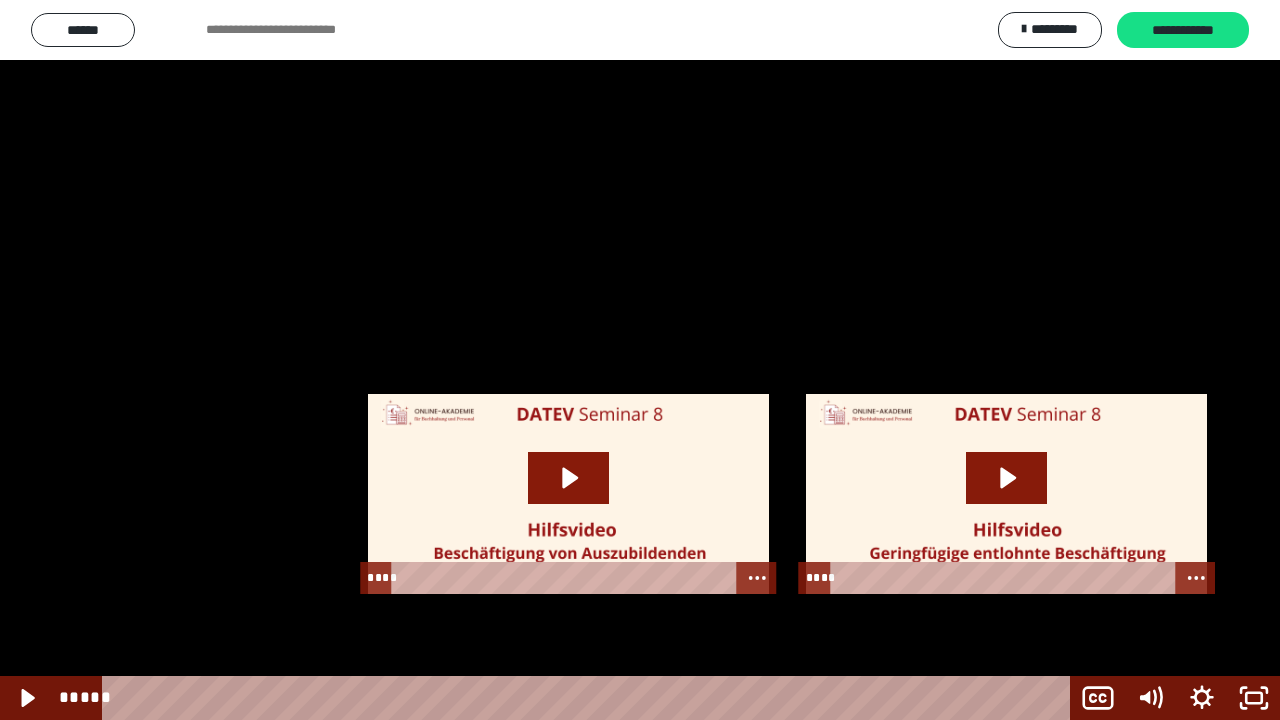 click at bounding box center [640, 360] 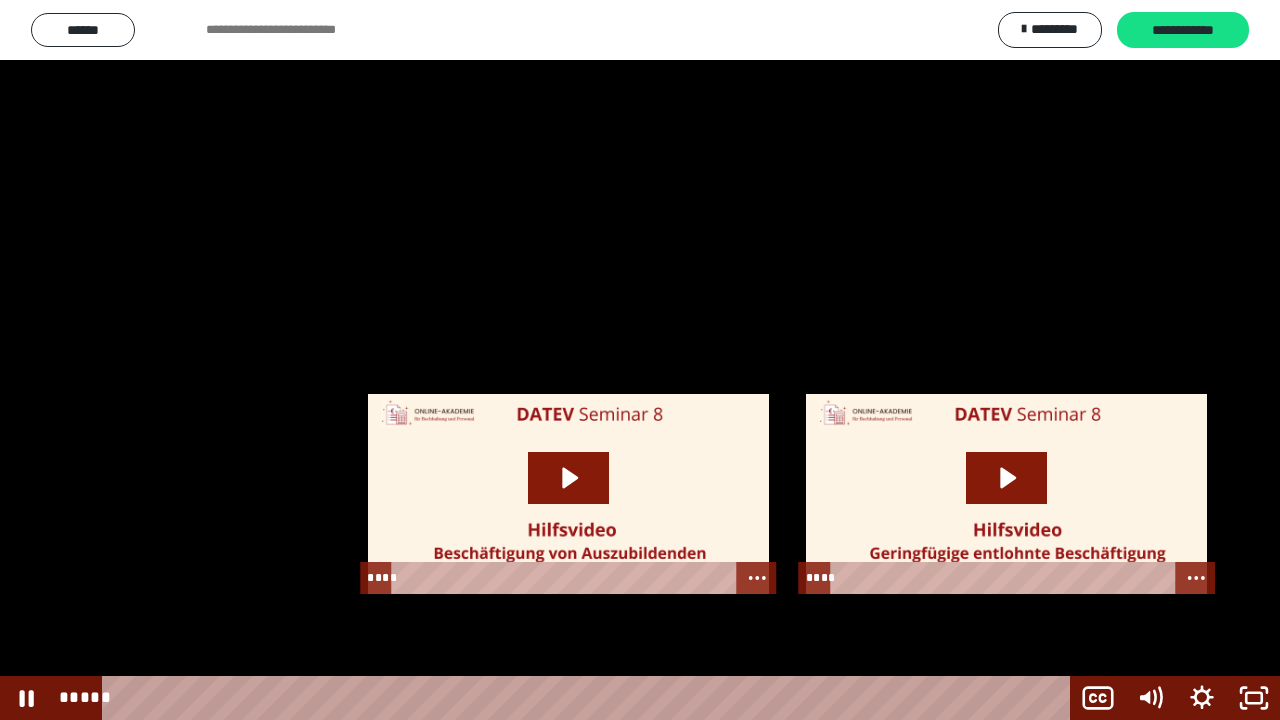 click at bounding box center (640, 360) 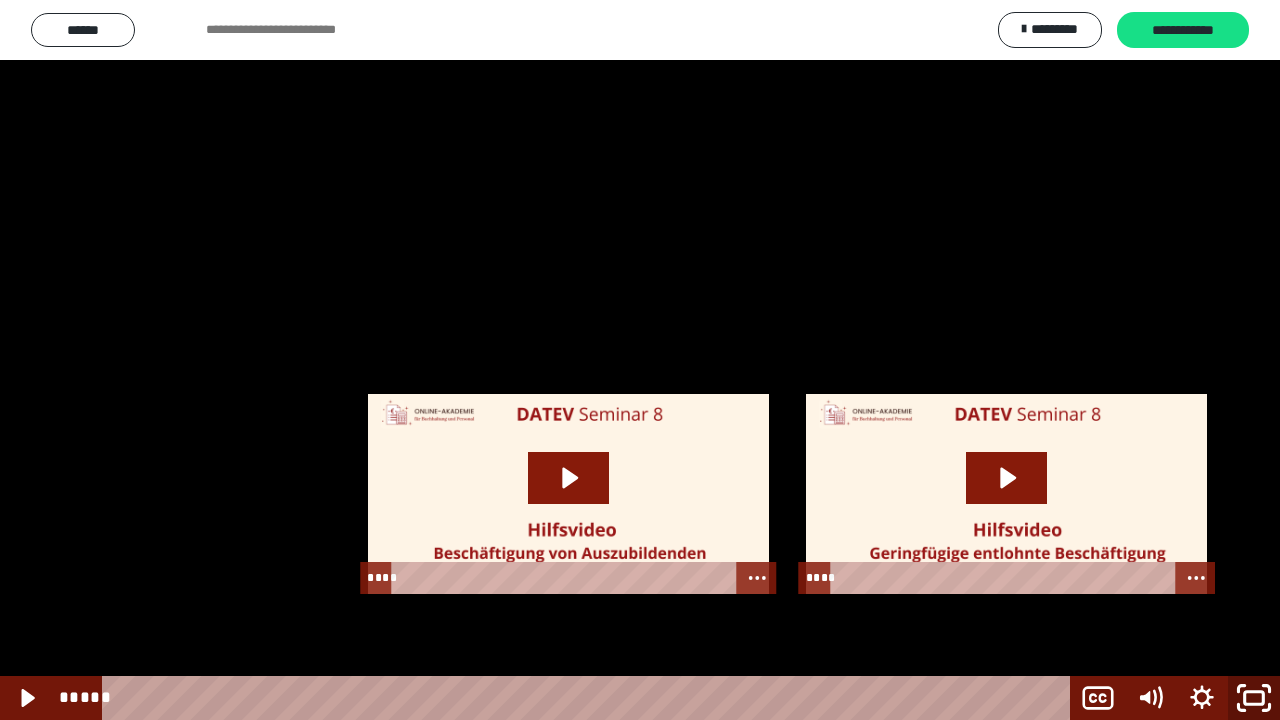 click 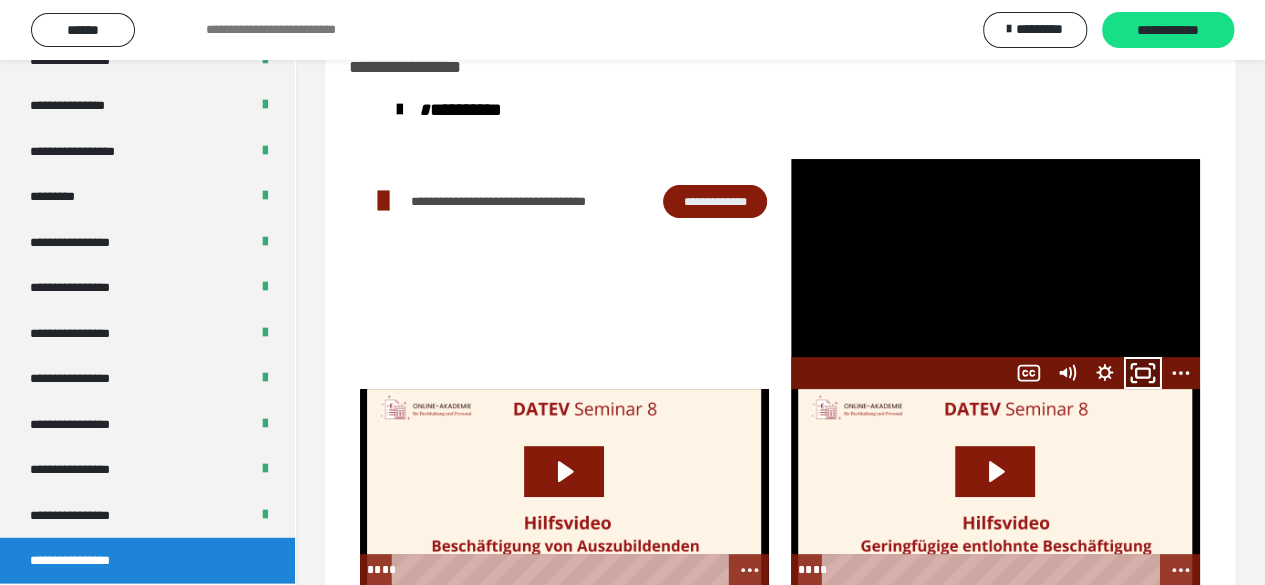 click 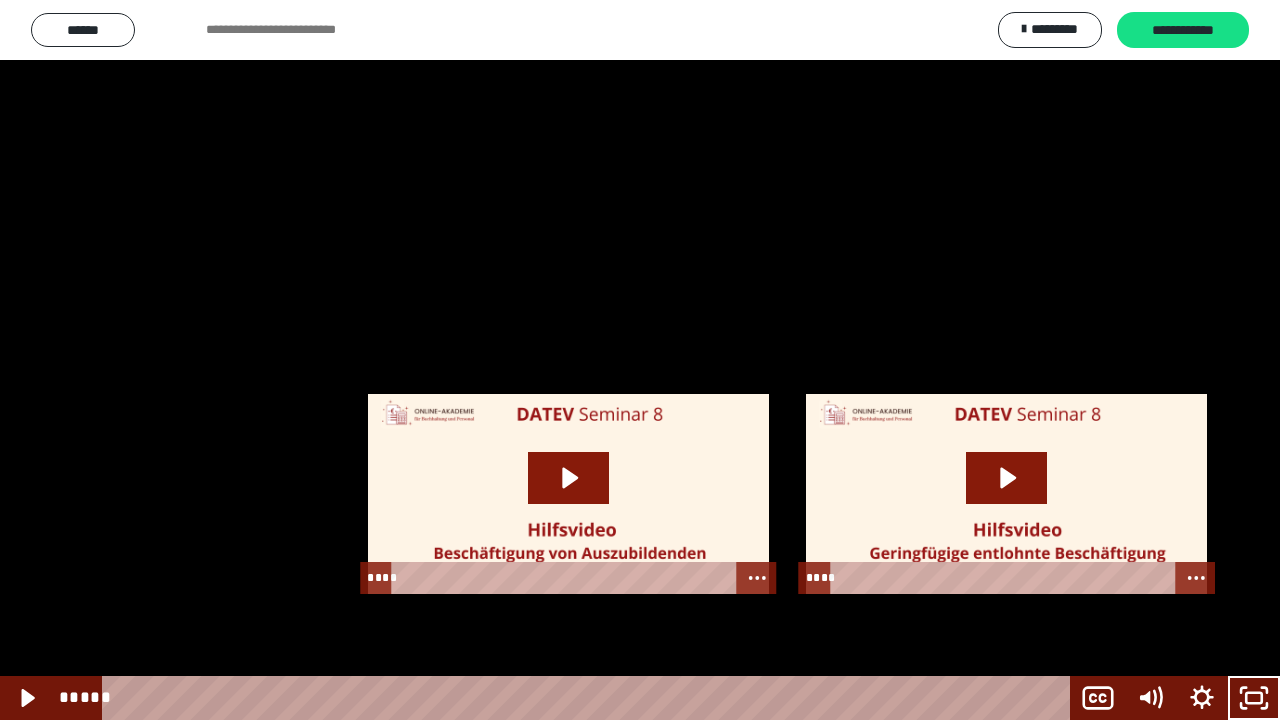 click at bounding box center [640, 360] 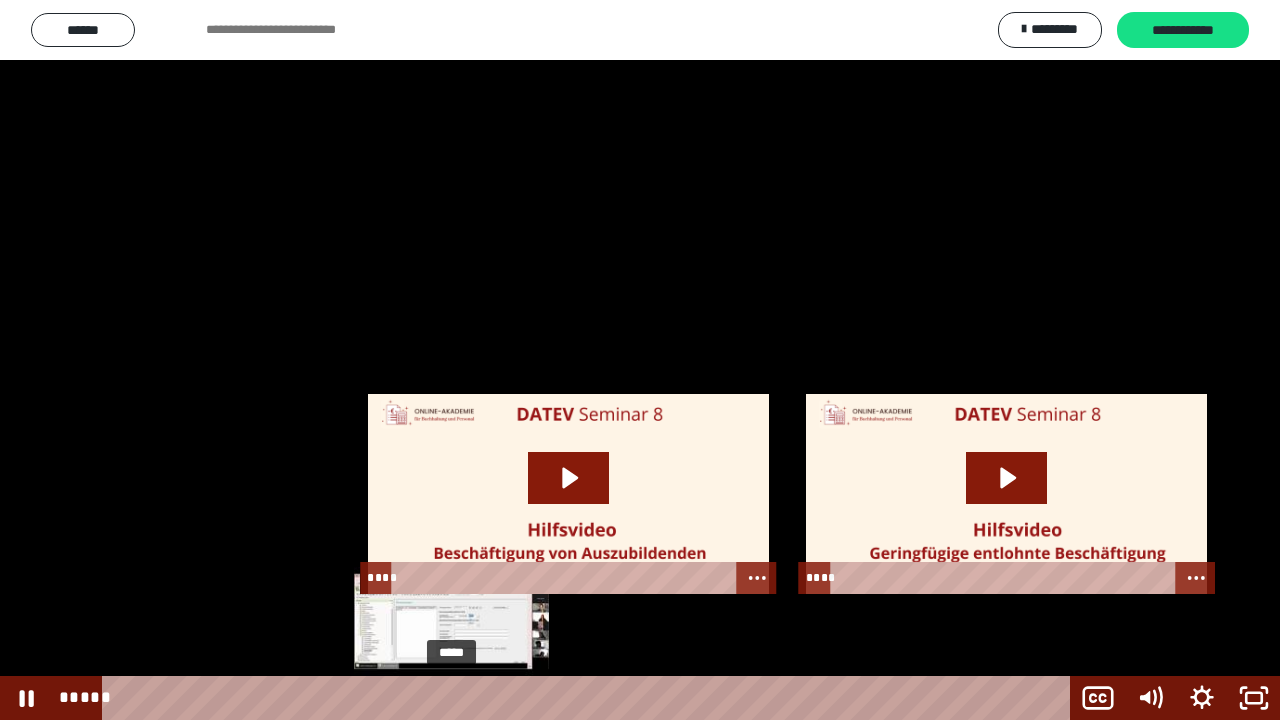 click at bounding box center (451, 698) 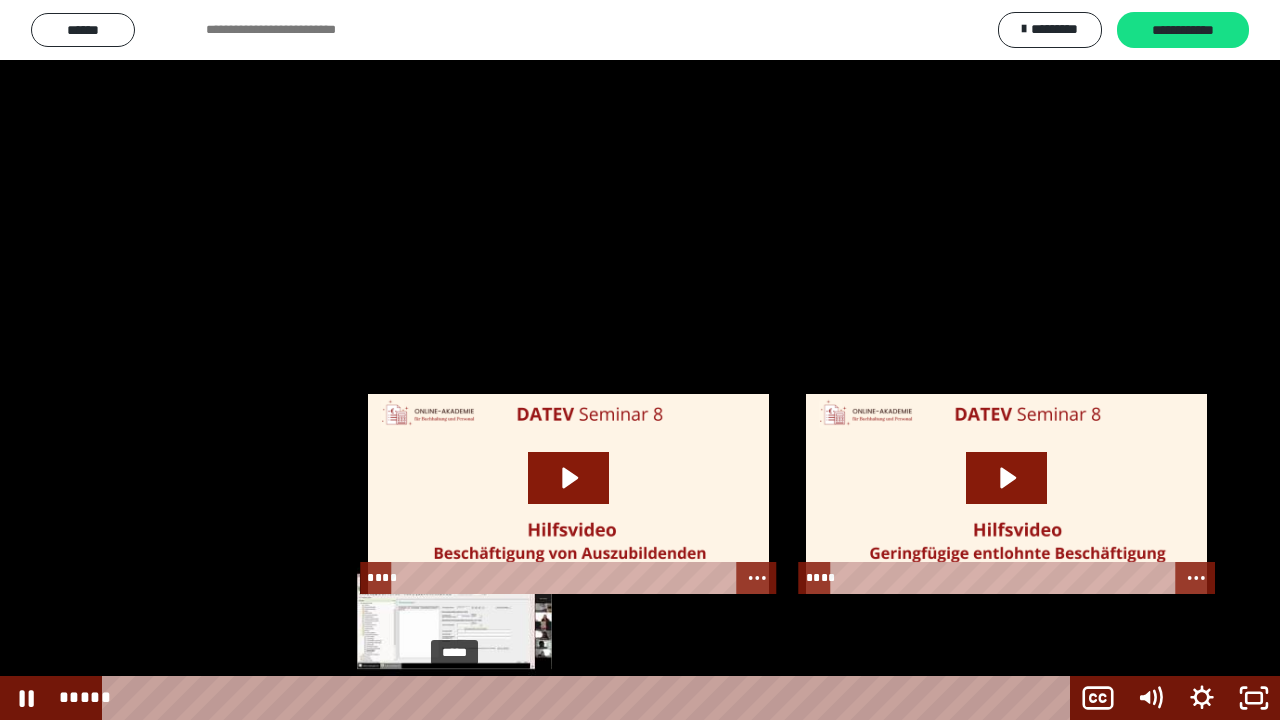 click at bounding box center (451, 698) 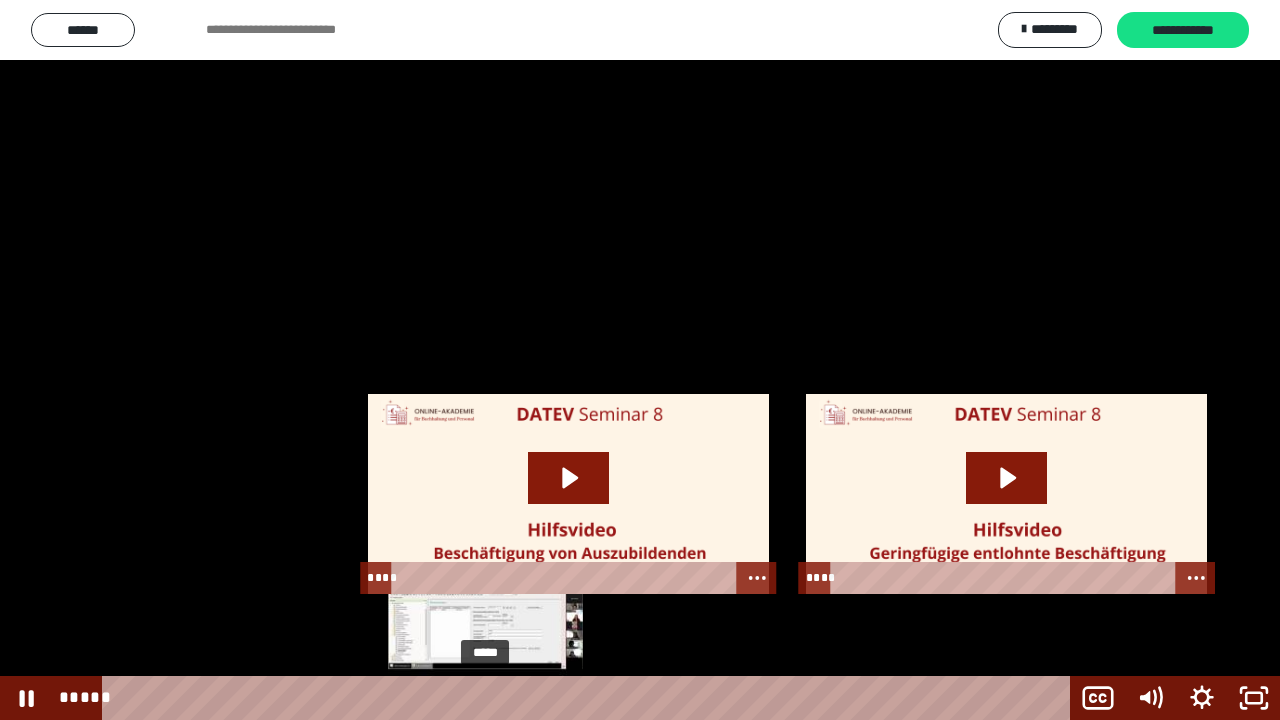 click on "*****" at bounding box center [590, 698] 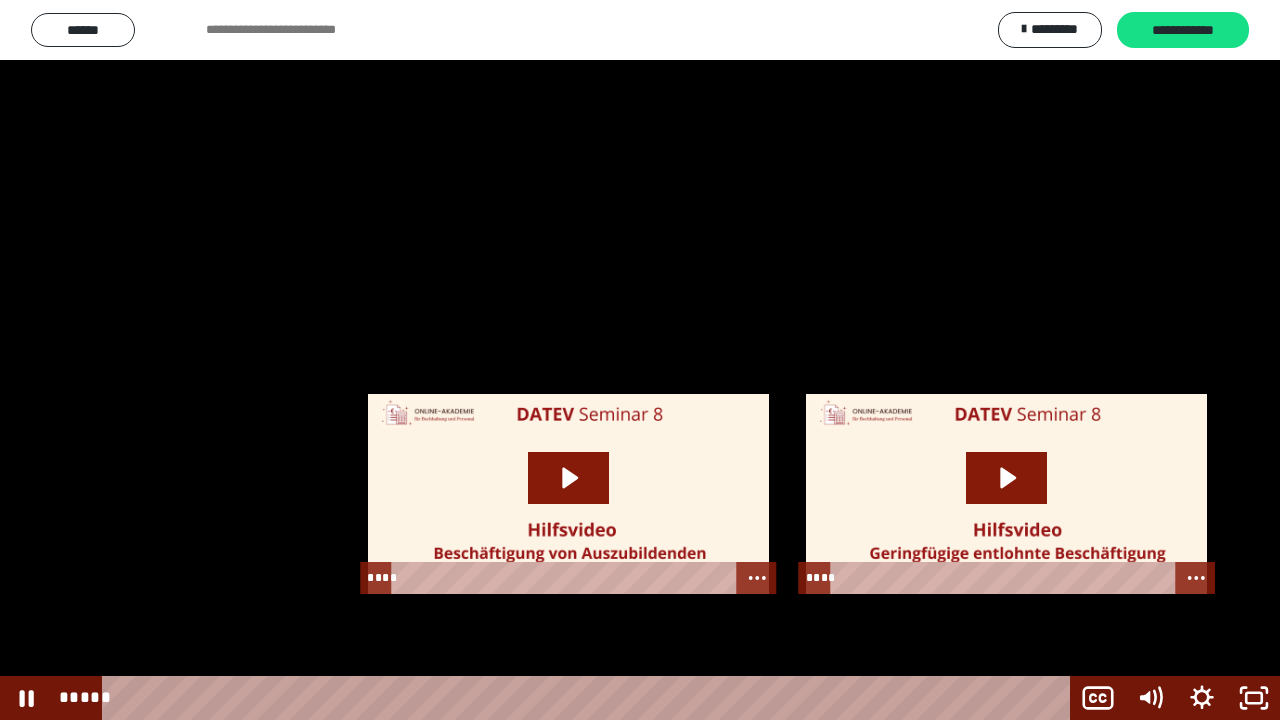click at bounding box center [640, 360] 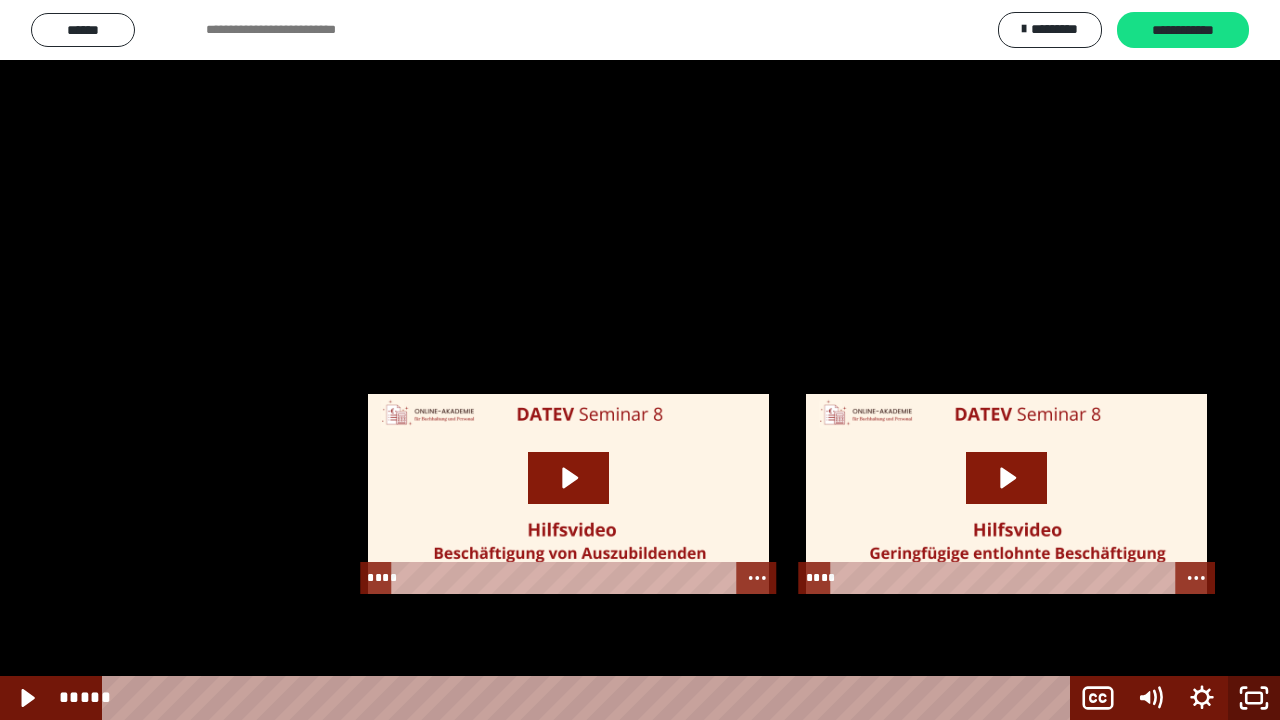 click 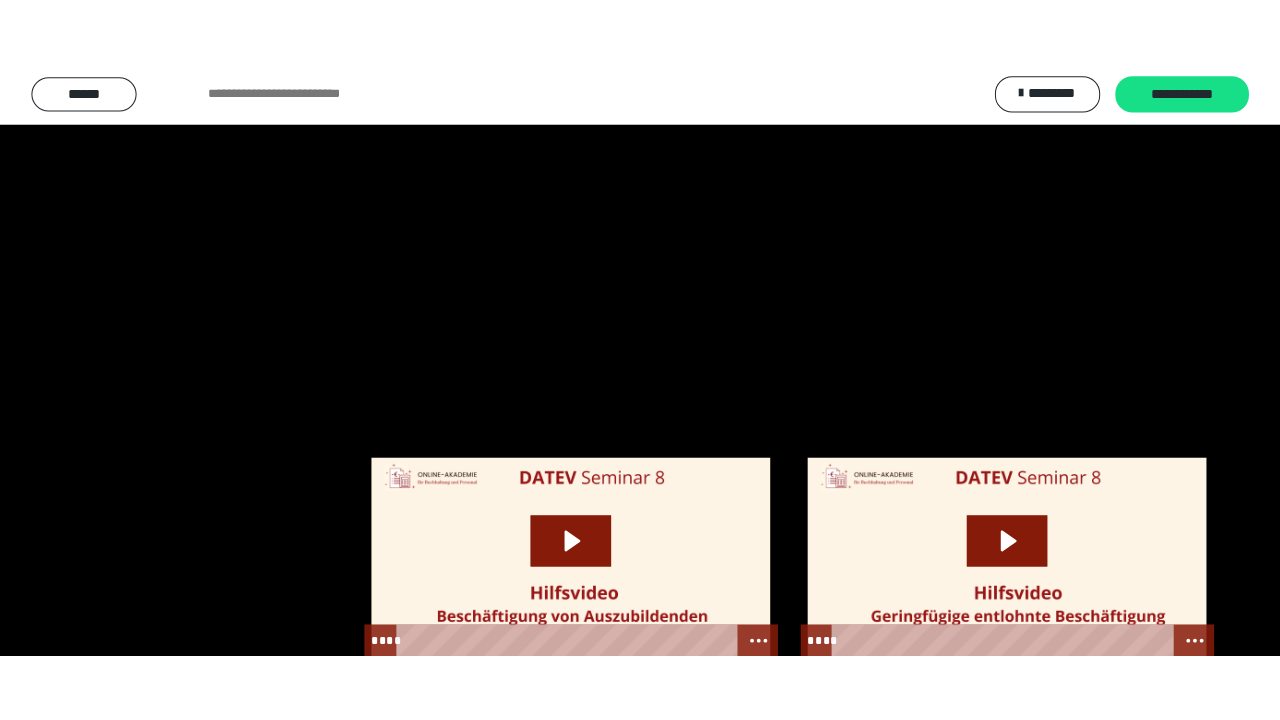 scroll, scrollTop: 2528, scrollLeft: 0, axis: vertical 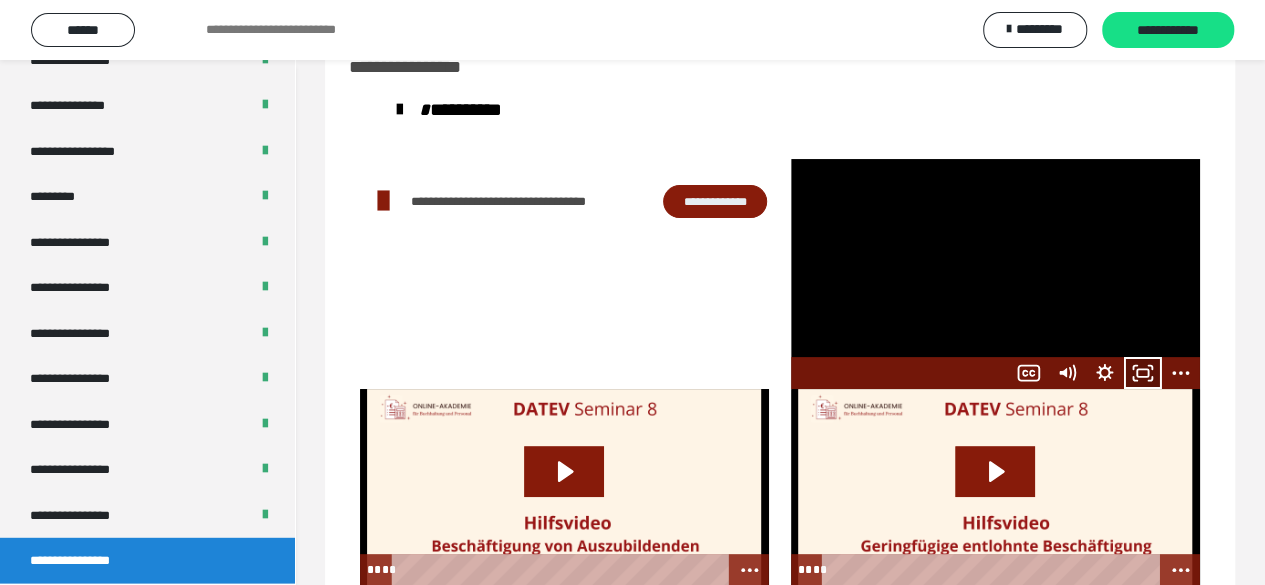 drag, startPoint x: 1146, startPoint y: 379, endPoint x: 1126, endPoint y: 445, distance: 68.96376 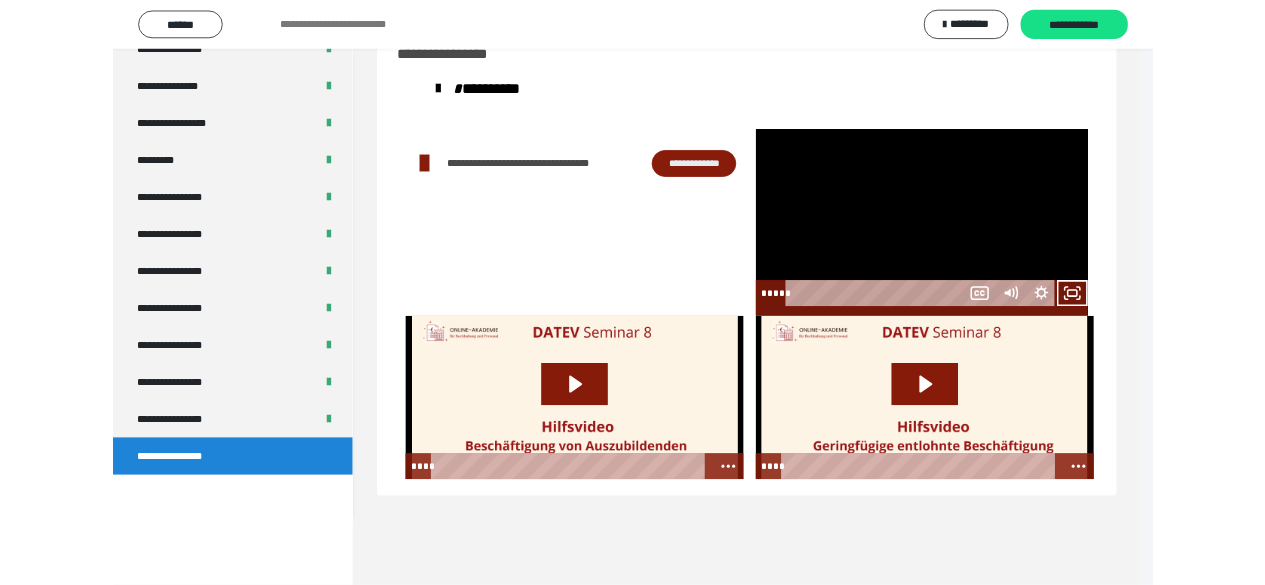 scroll, scrollTop: 2394, scrollLeft: 0, axis: vertical 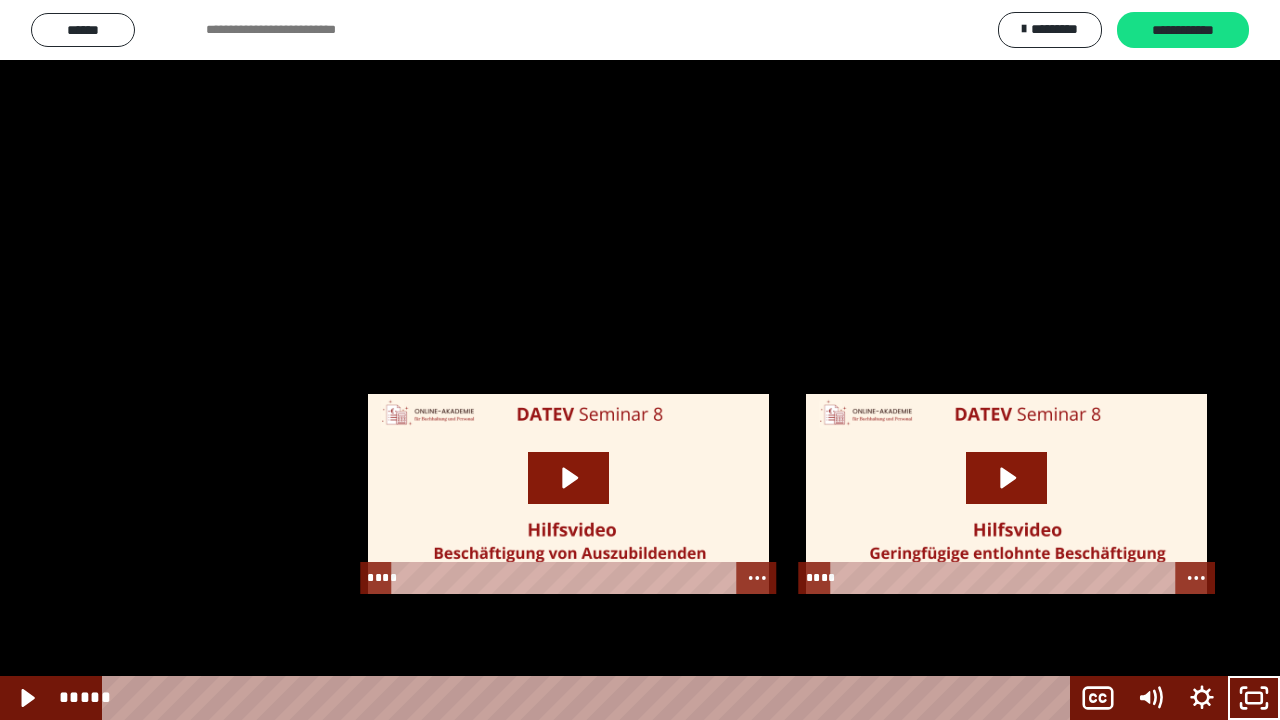 click at bounding box center (640, 360) 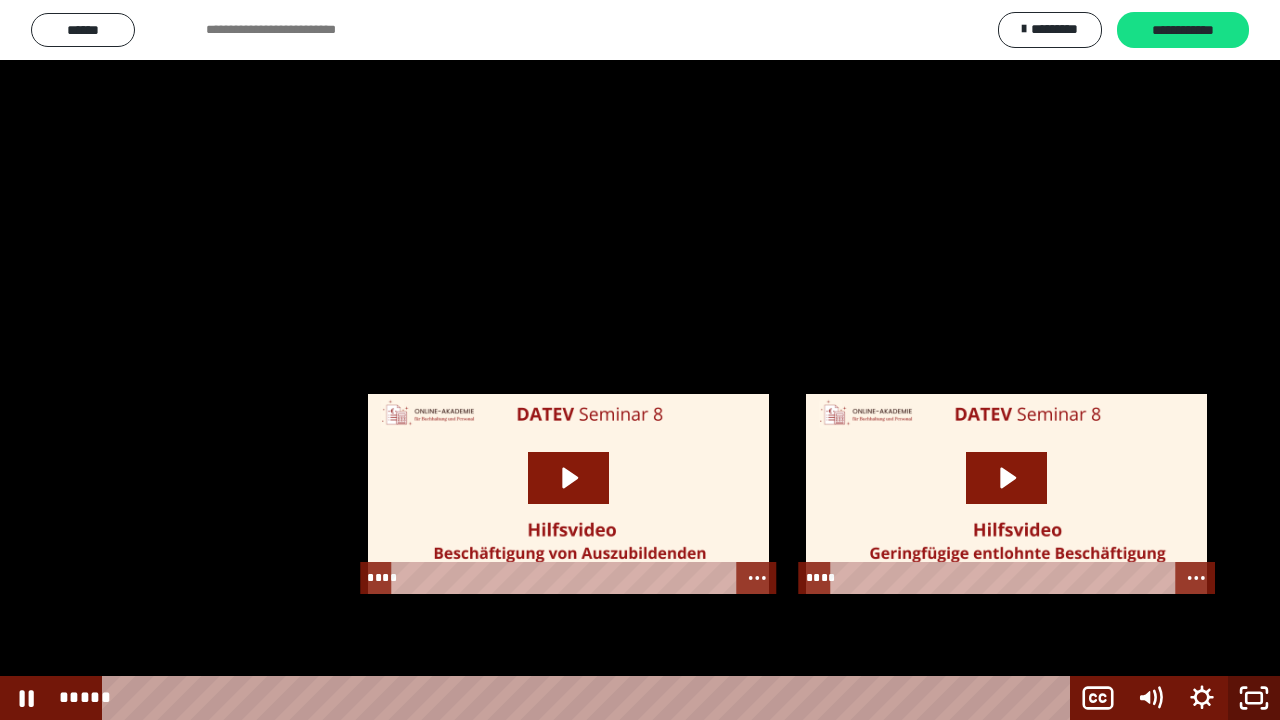 click 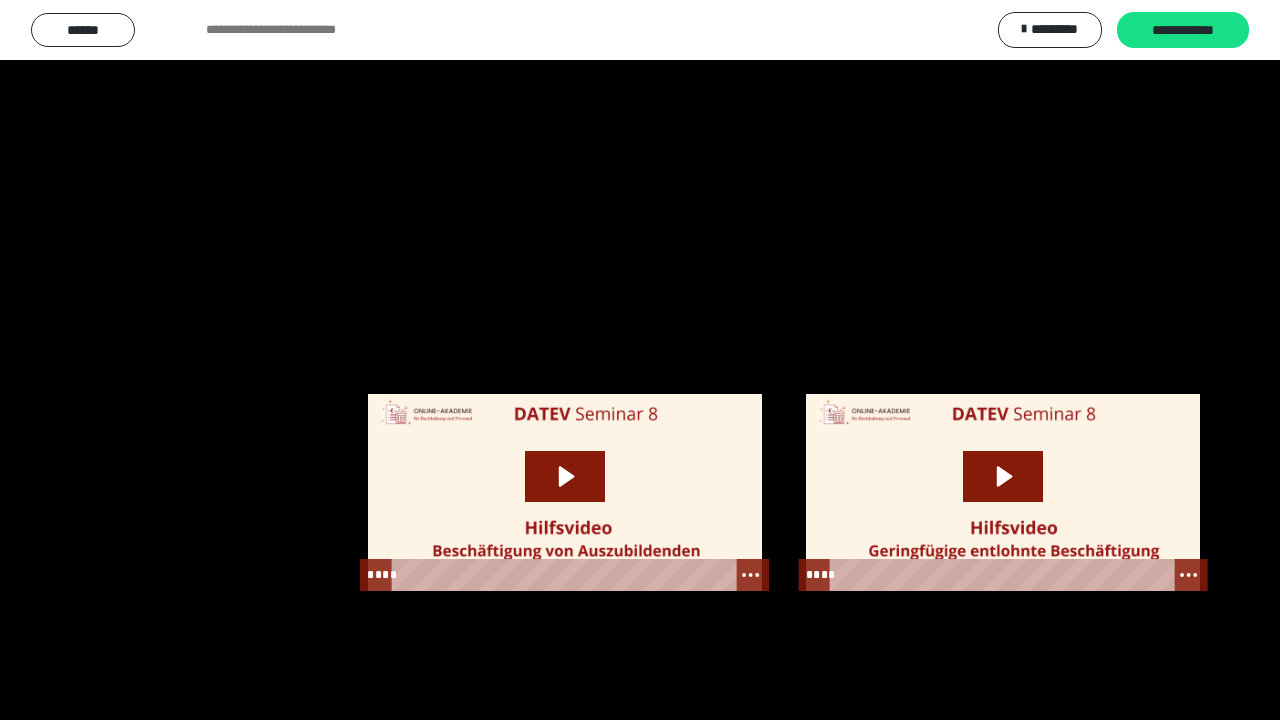 scroll, scrollTop: 2528, scrollLeft: 0, axis: vertical 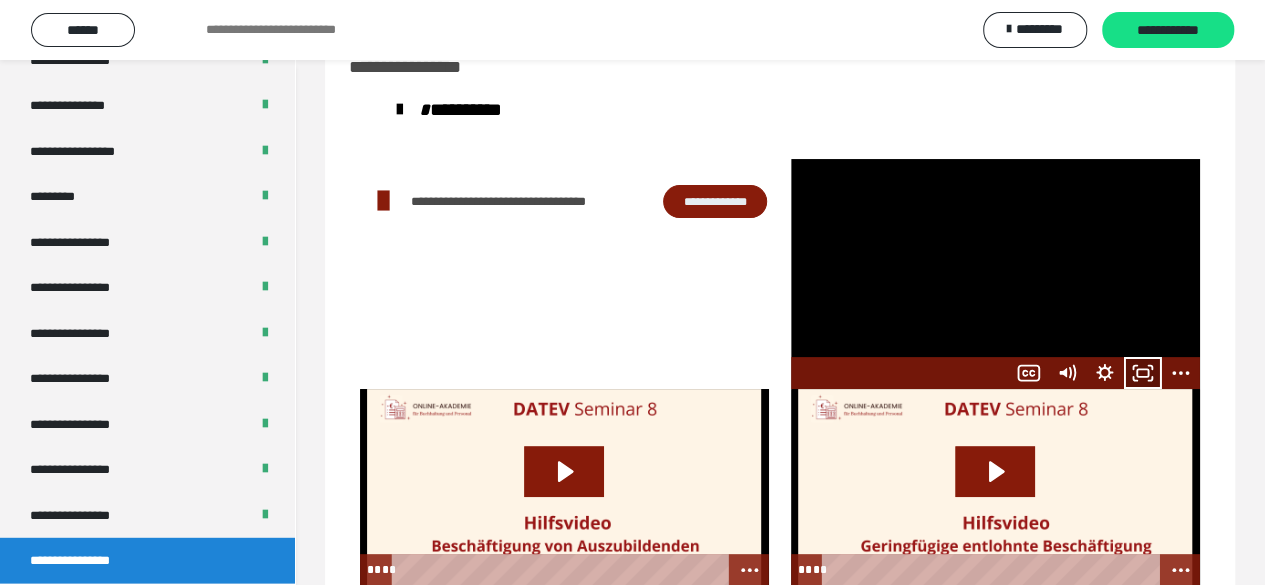 click 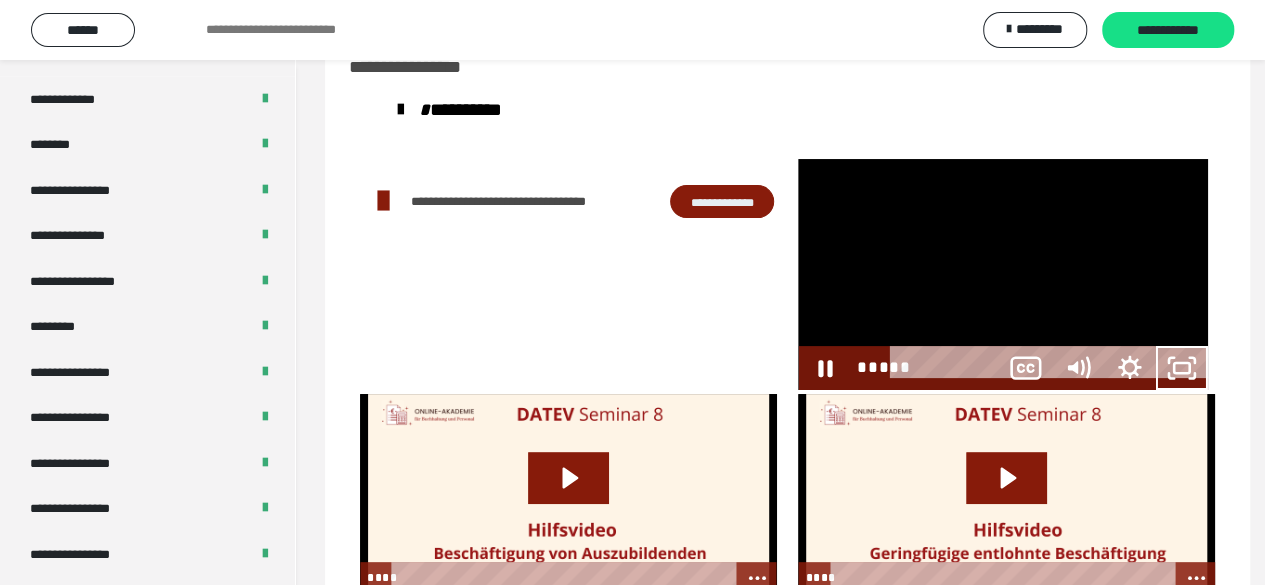 scroll, scrollTop: 2394, scrollLeft: 0, axis: vertical 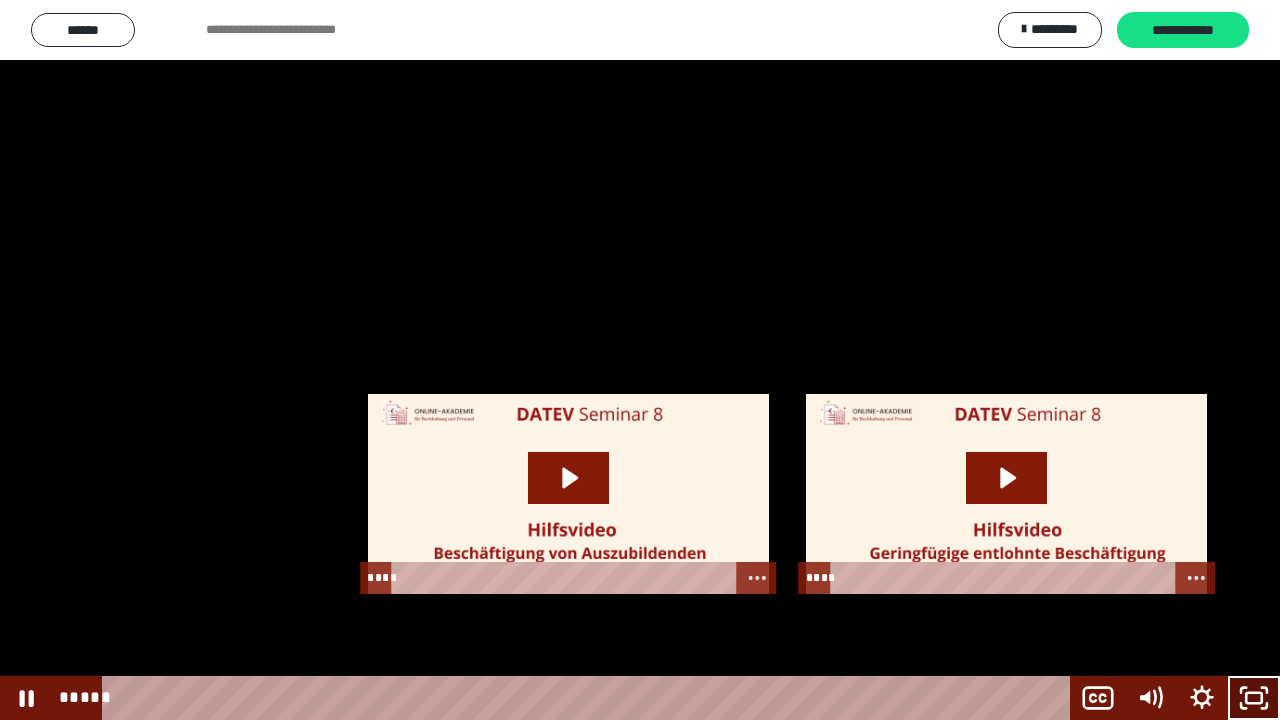 click 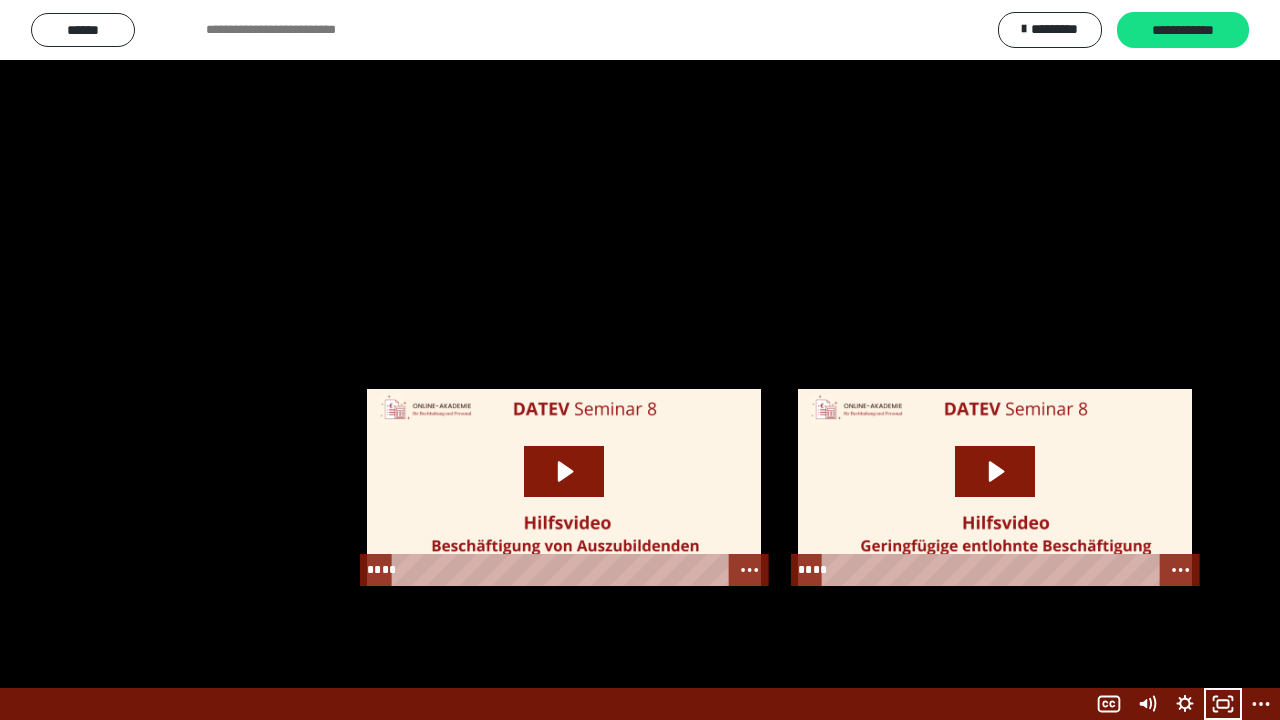 scroll, scrollTop: 2528, scrollLeft: 0, axis: vertical 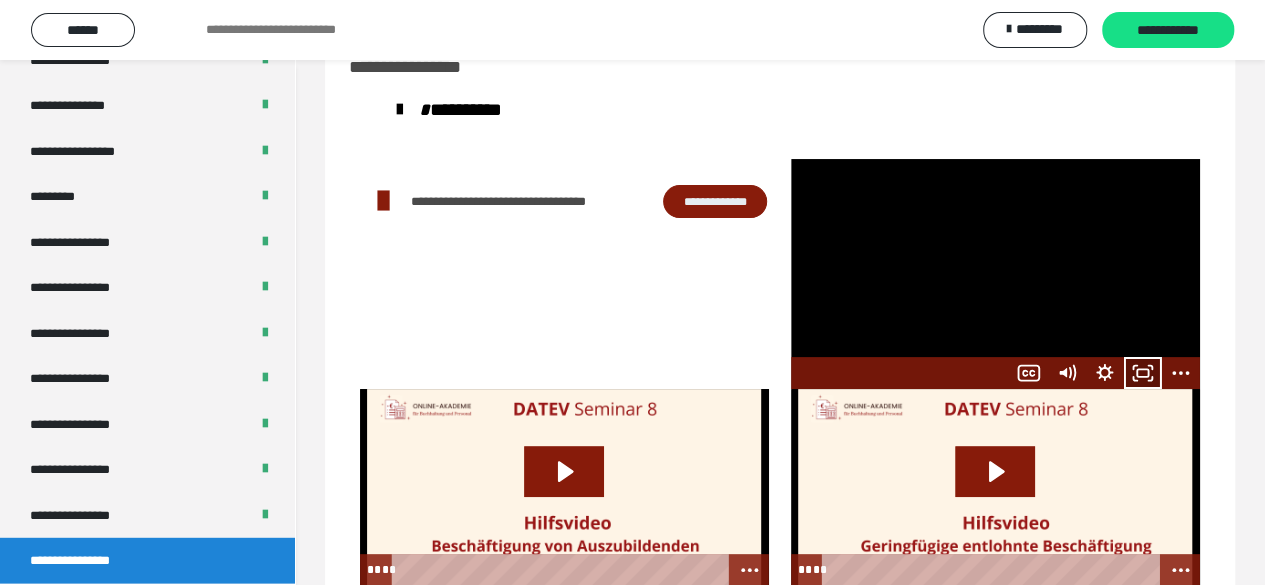 click 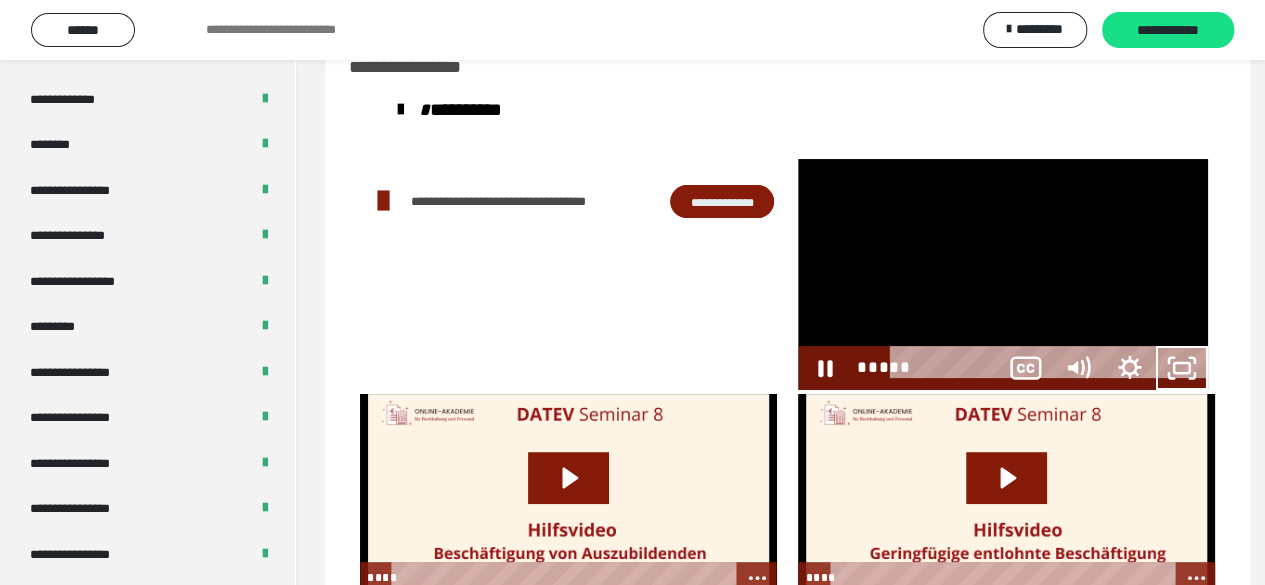 scroll, scrollTop: 2394, scrollLeft: 0, axis: vertical 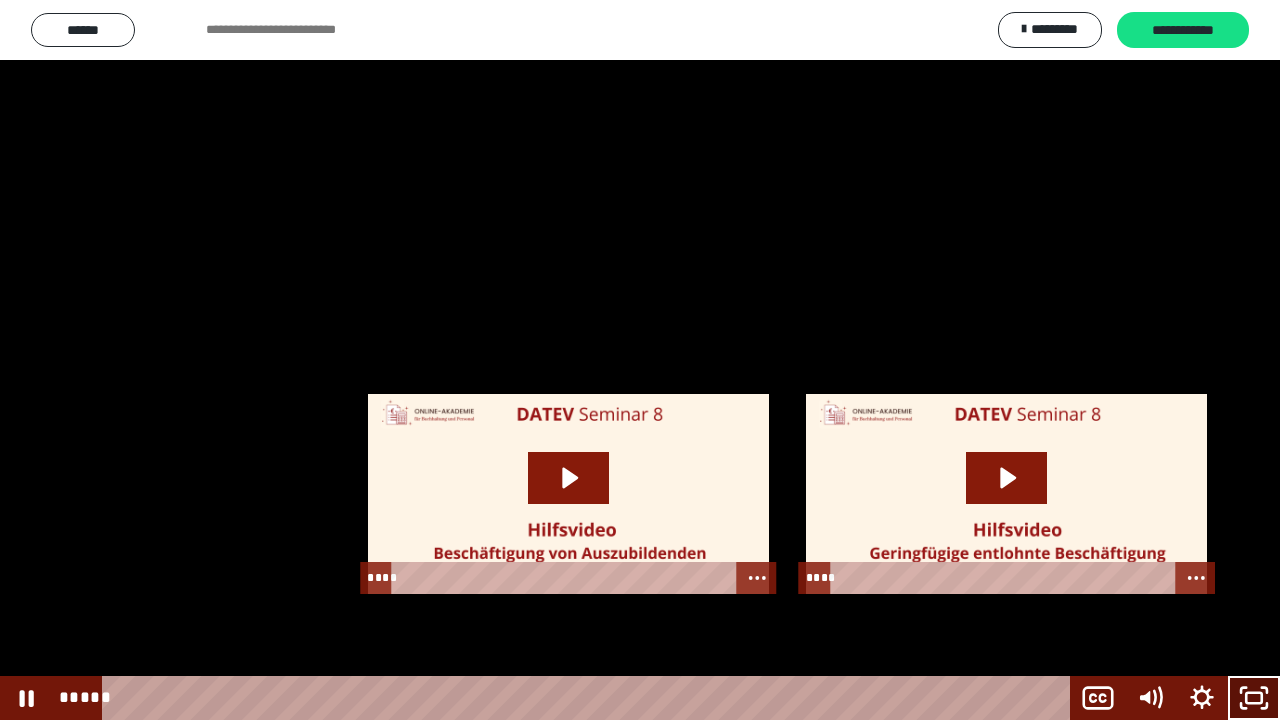 click 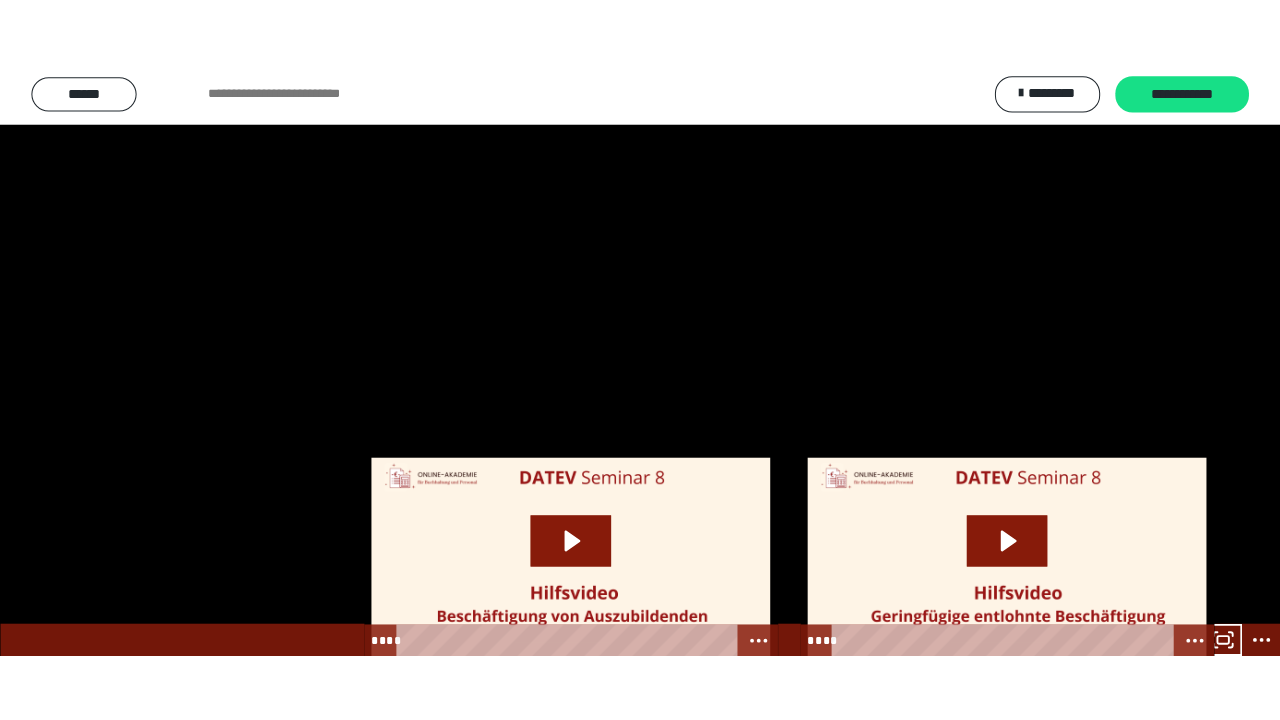 scroll, scrollTop: 2528, scrollLeft: 0, axis: vertical 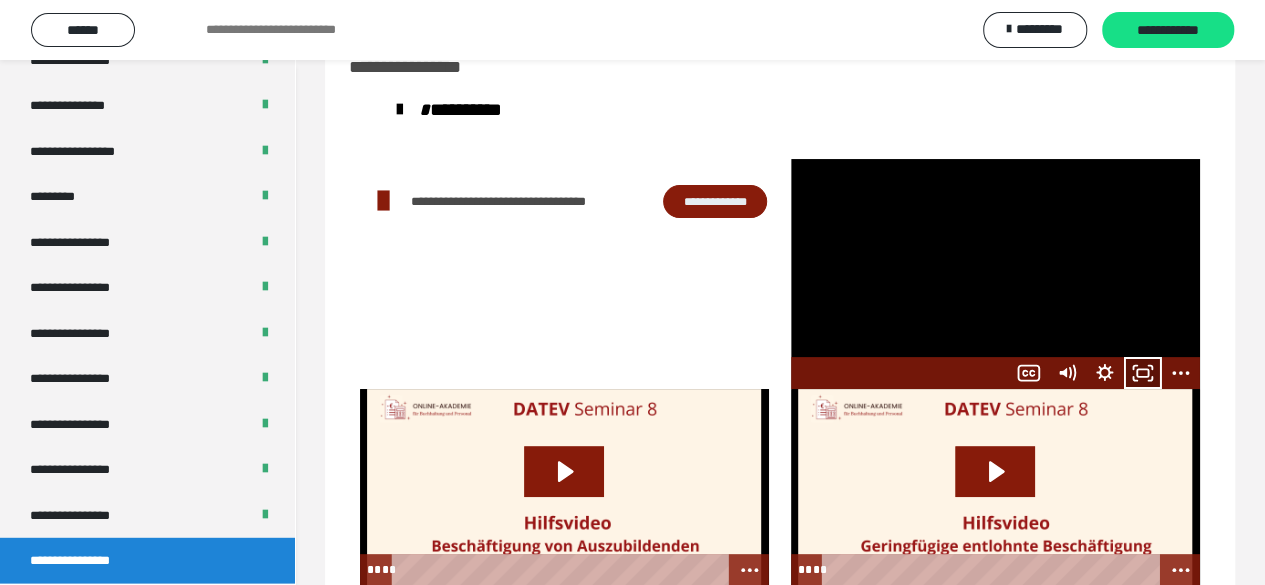 click 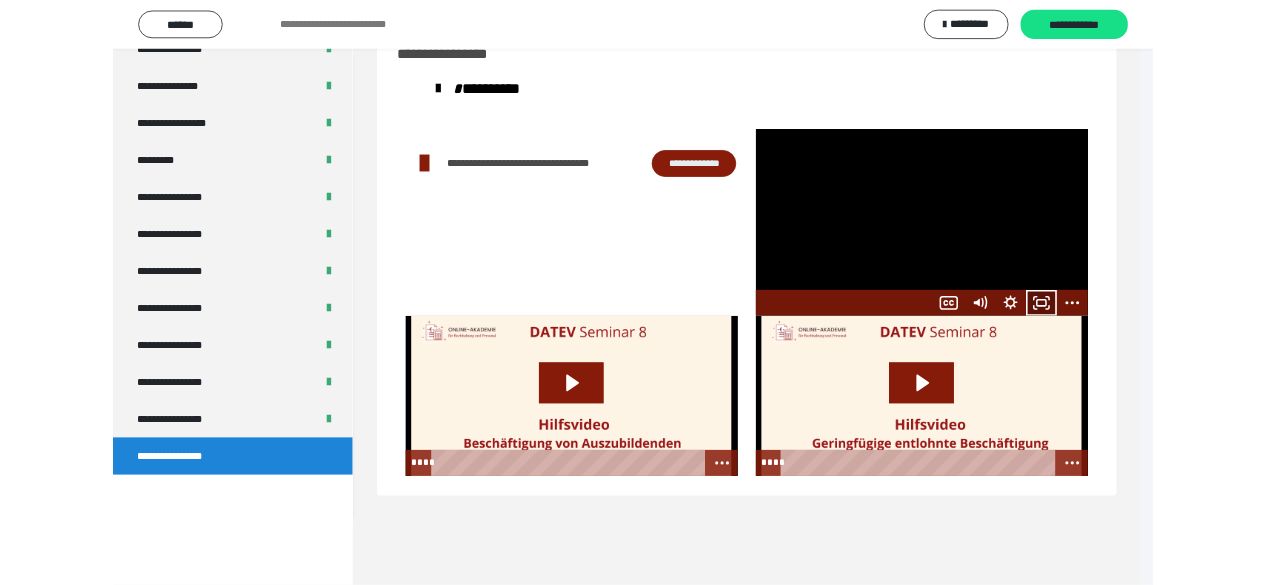 scroll, scrollTop: 2394, scrollLeft: 0, axis: vertical 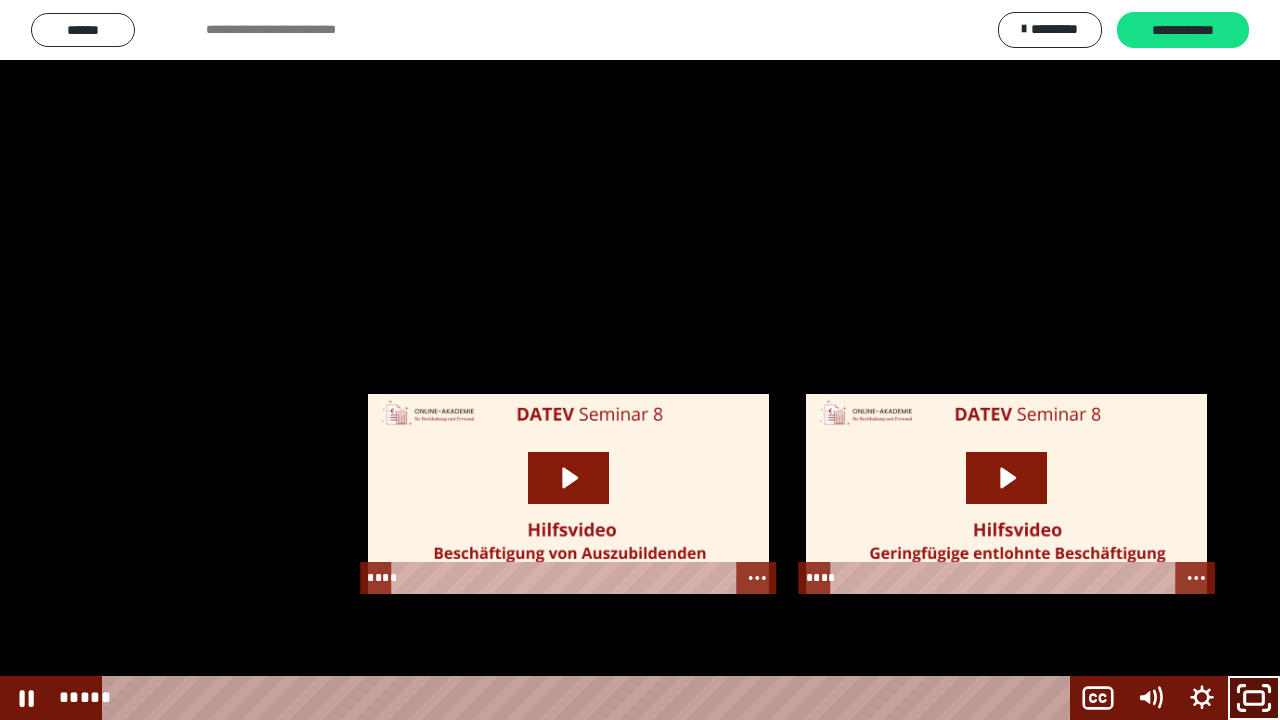 click 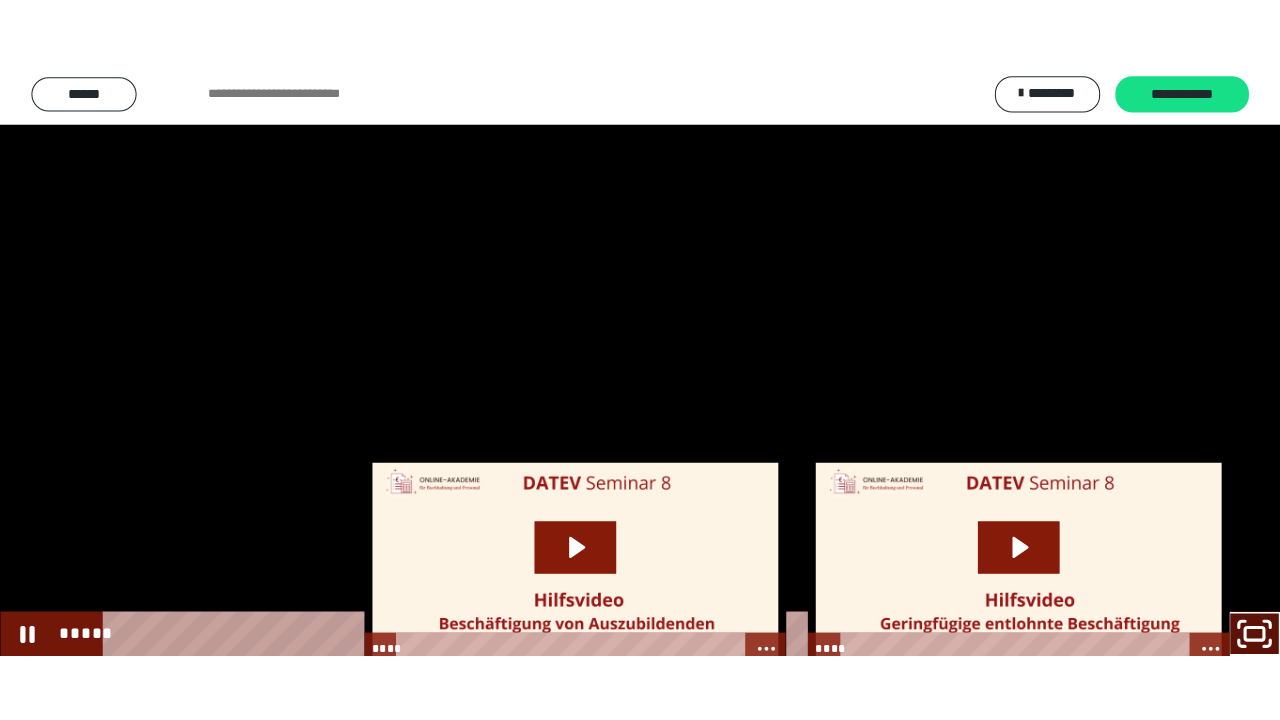 scroll, scrollTop: 2528, scrollLeft: 0, axis: vertical 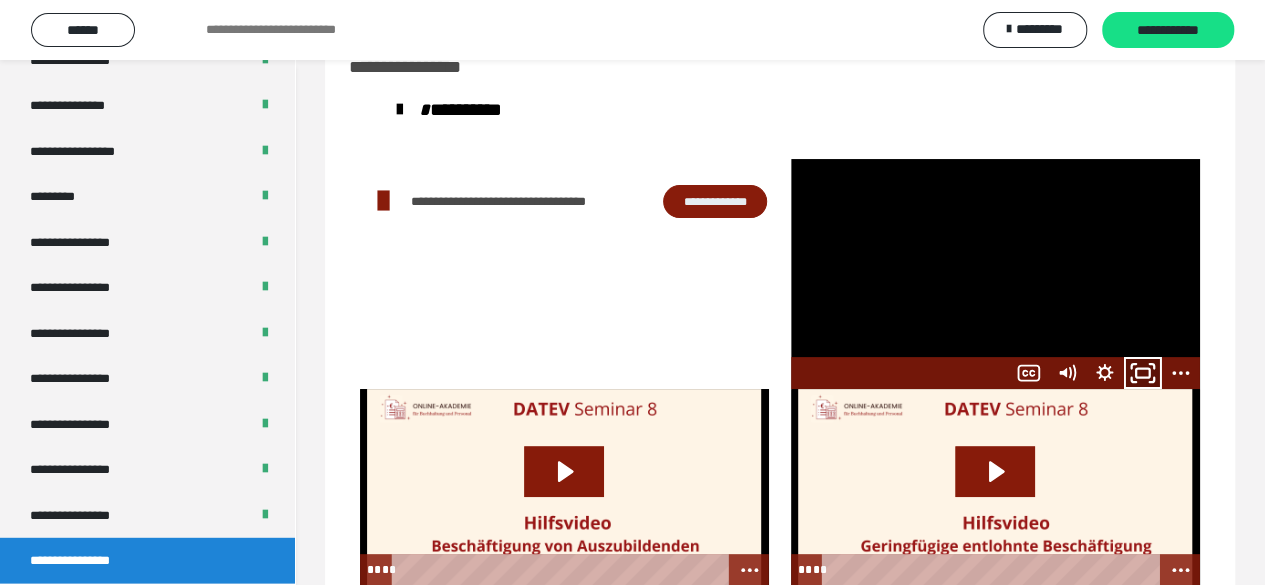 click 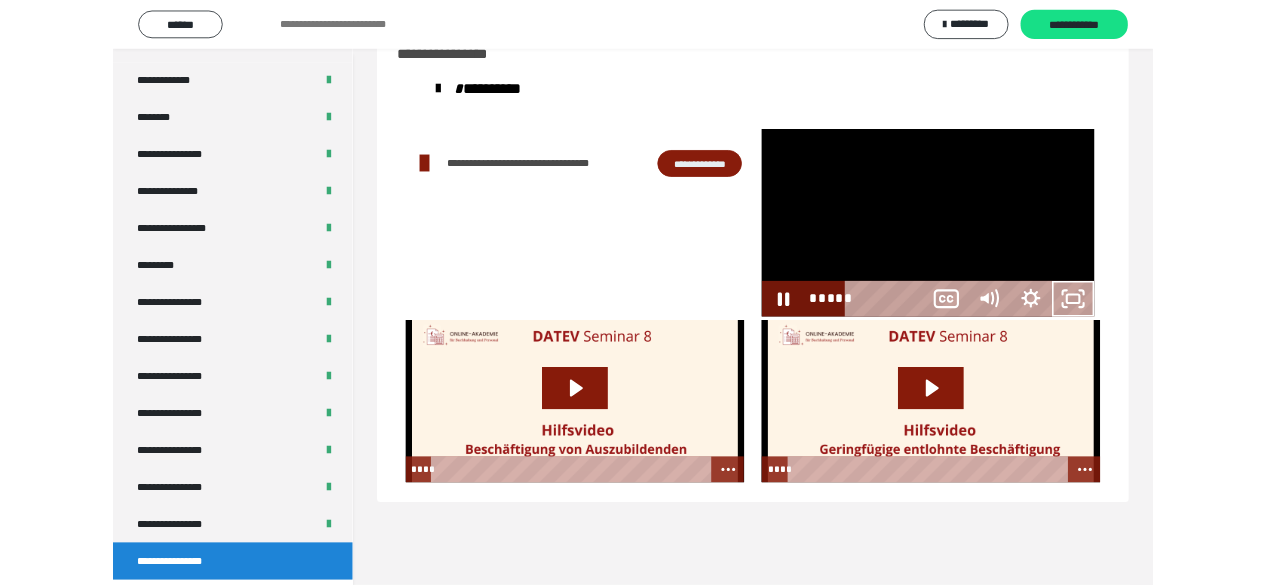 scroll, scrollTop: 2394, scrollLeft: 0, axis: vertical 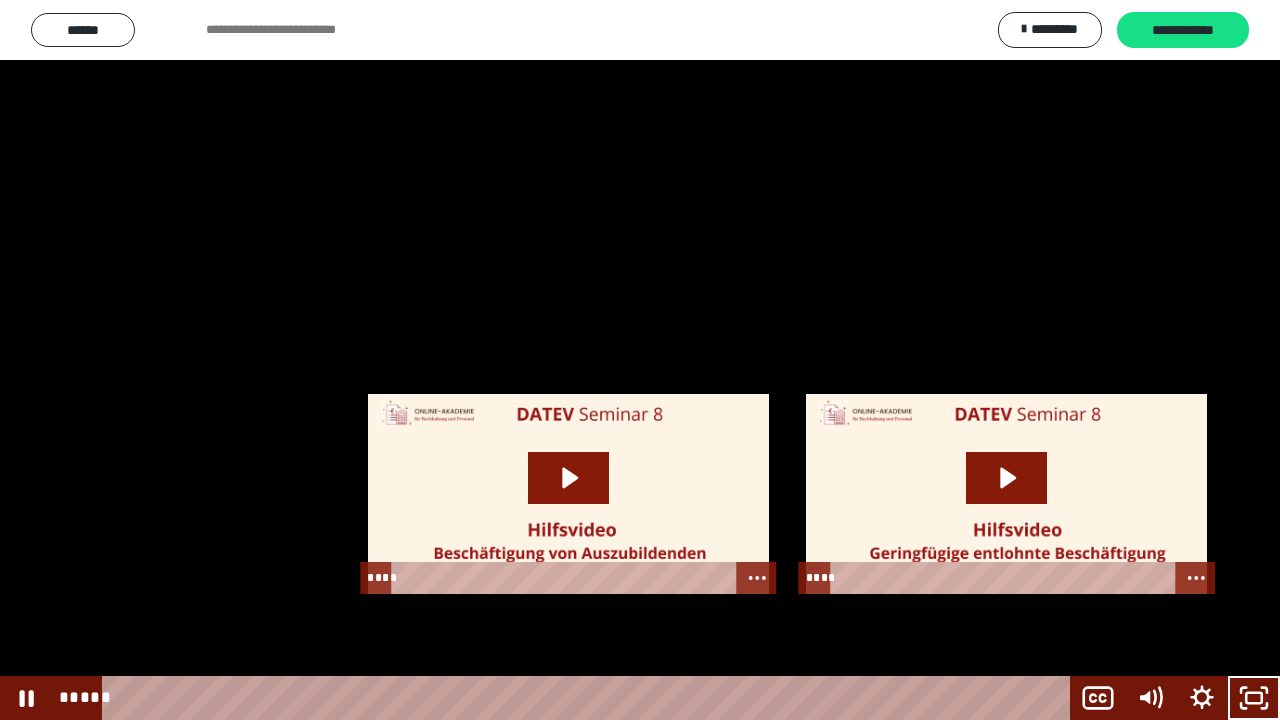 click at bounding box center [640, 360] 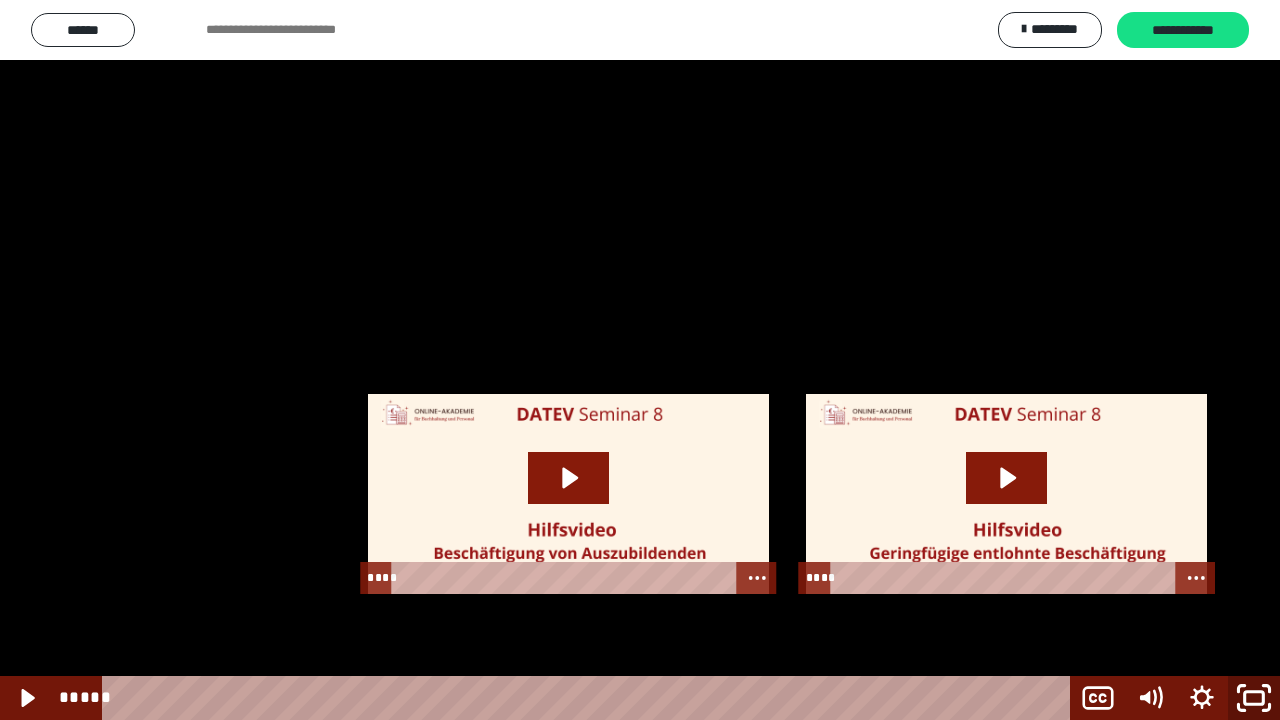 click 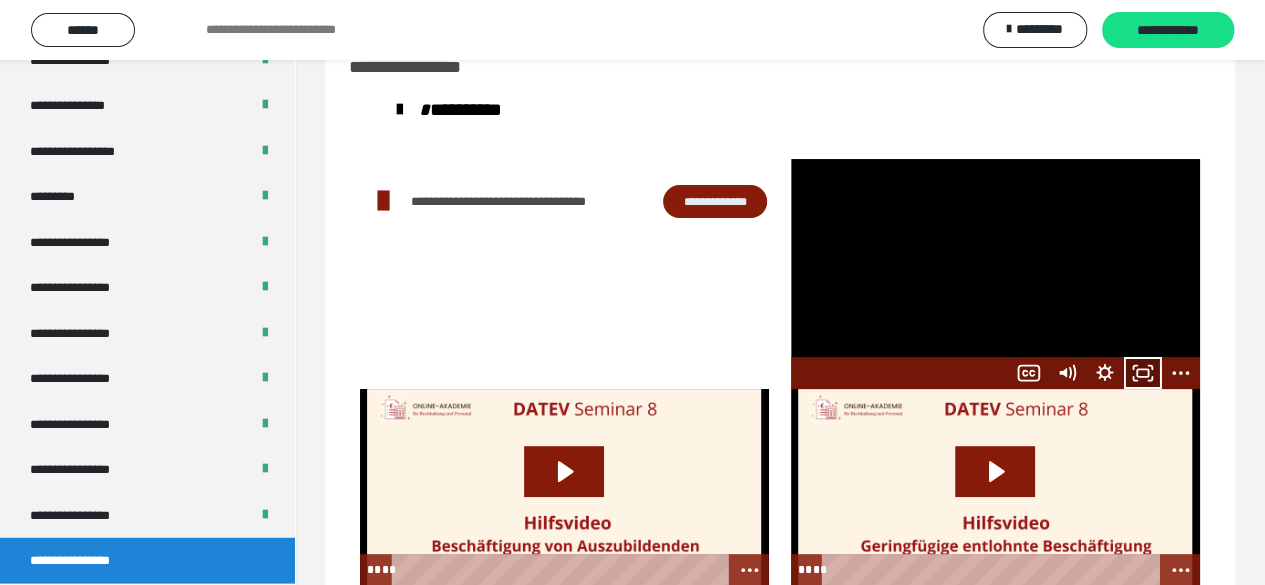 click 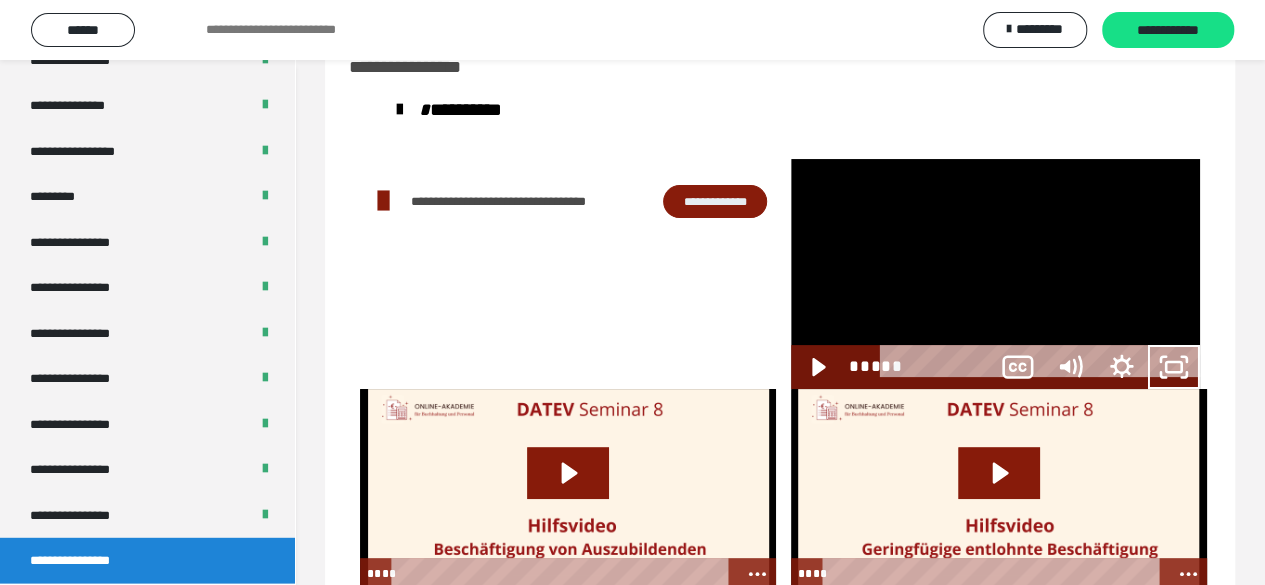 scroll, scrollTop: 2394, scrollLeft: 0, axis: vertical 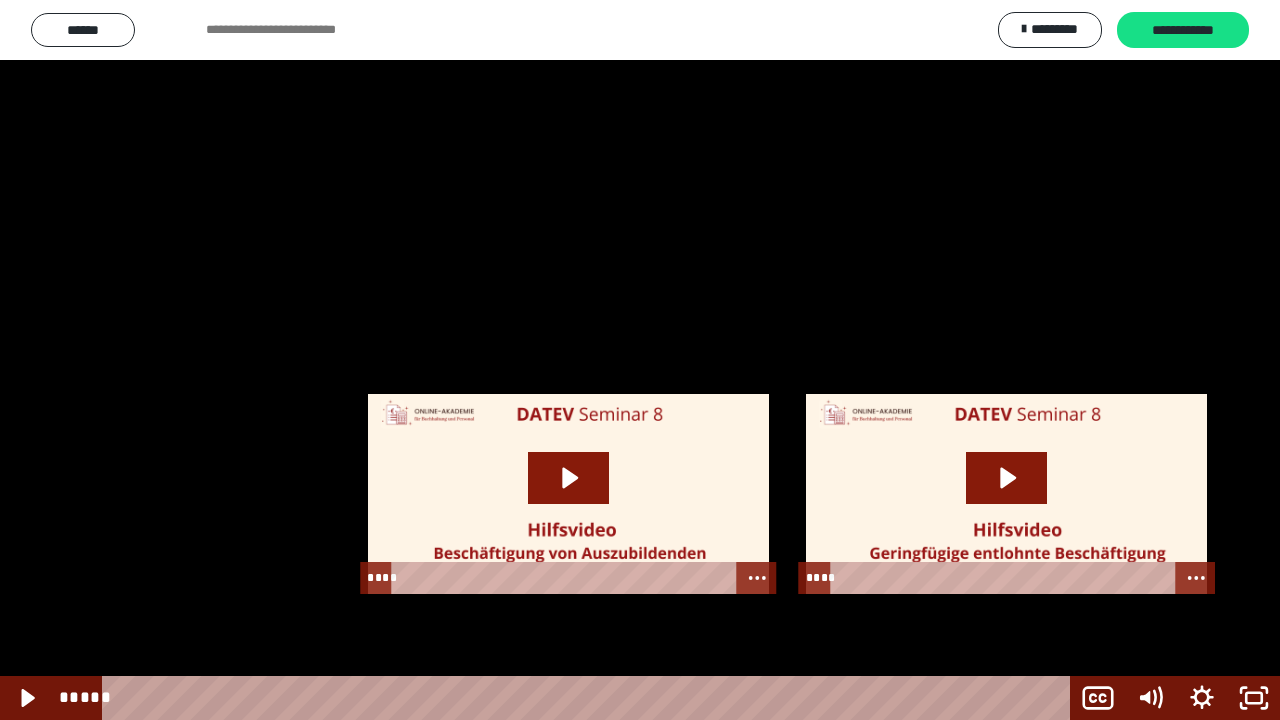 click at bounding box center [640, 360] 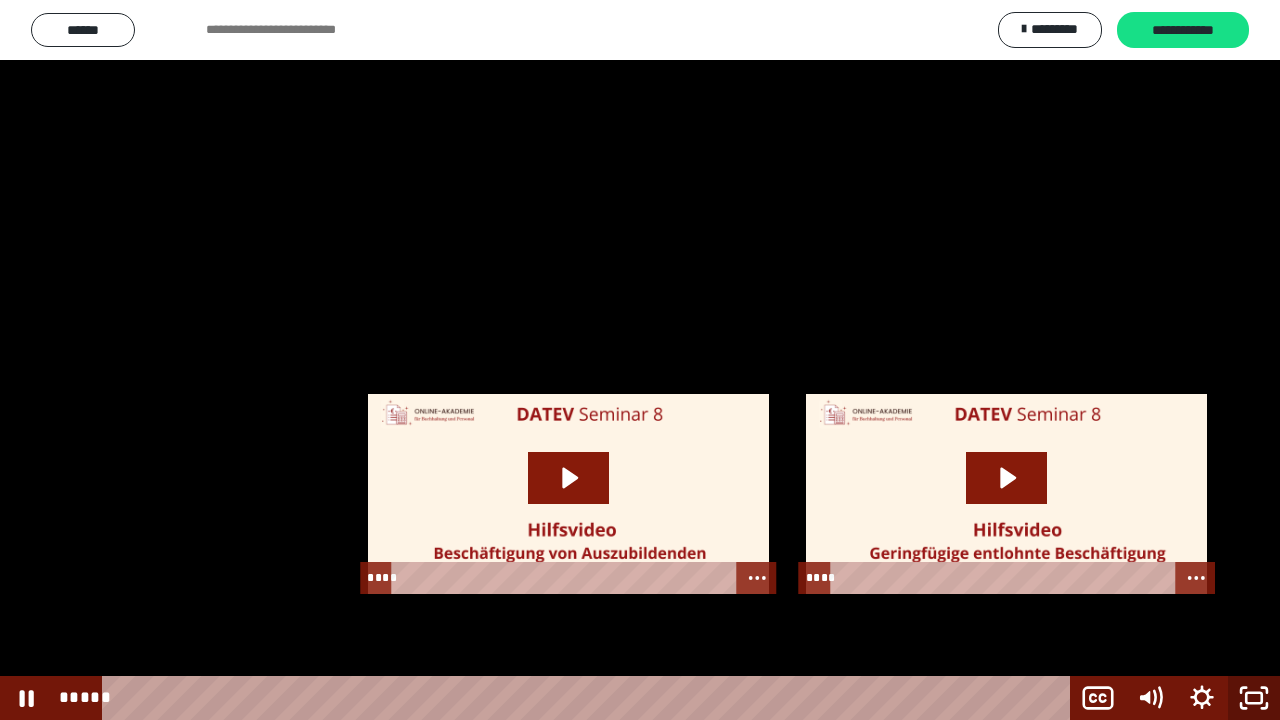 click 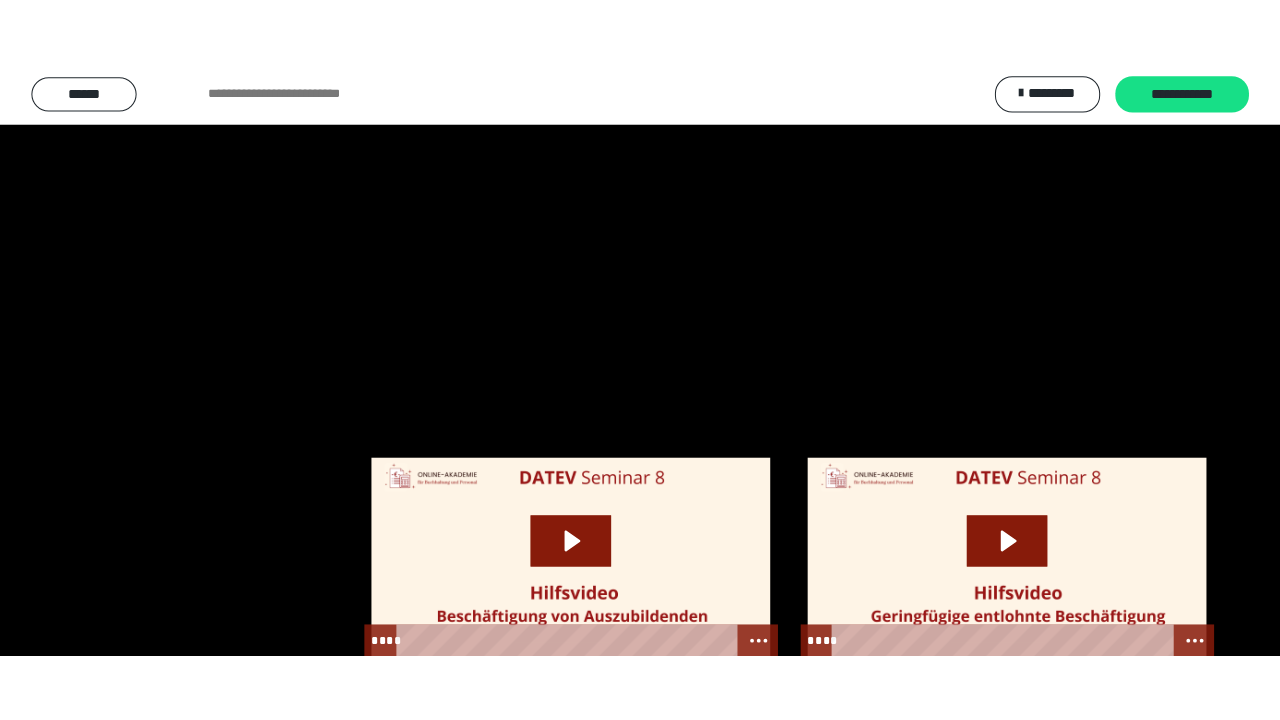 scroll, scrollTop: 2528, scrollLeft: 0, axis: vertical 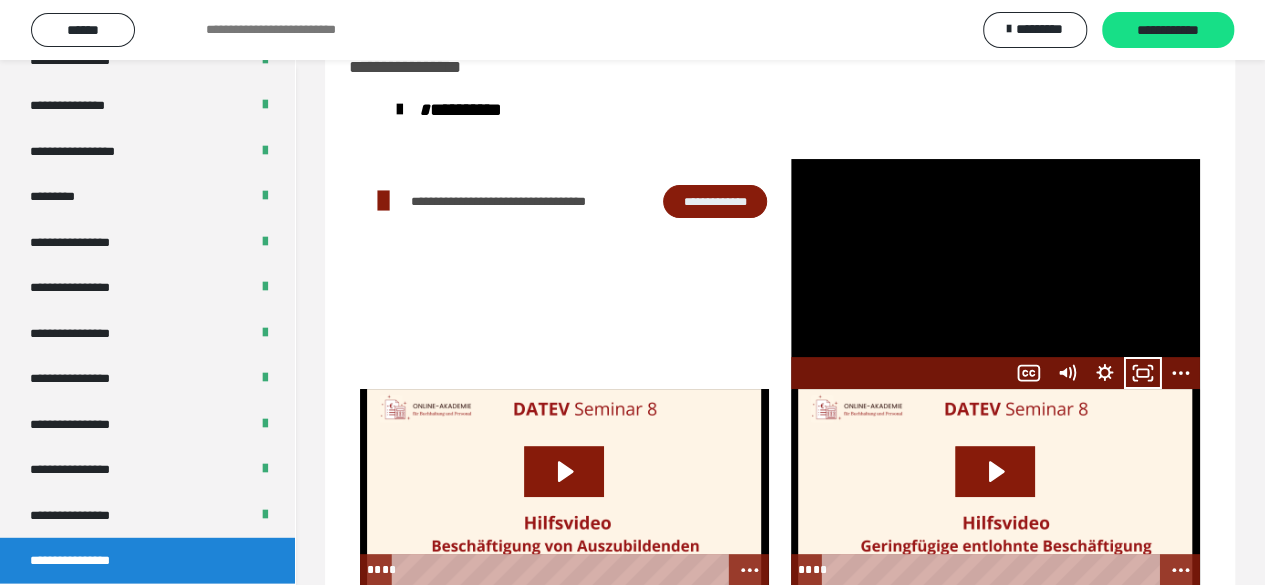 drag, startPoint x: 1002, startPoint y: 290, endPoint x: 1038, endPoint y: 303, distance: 38.27532 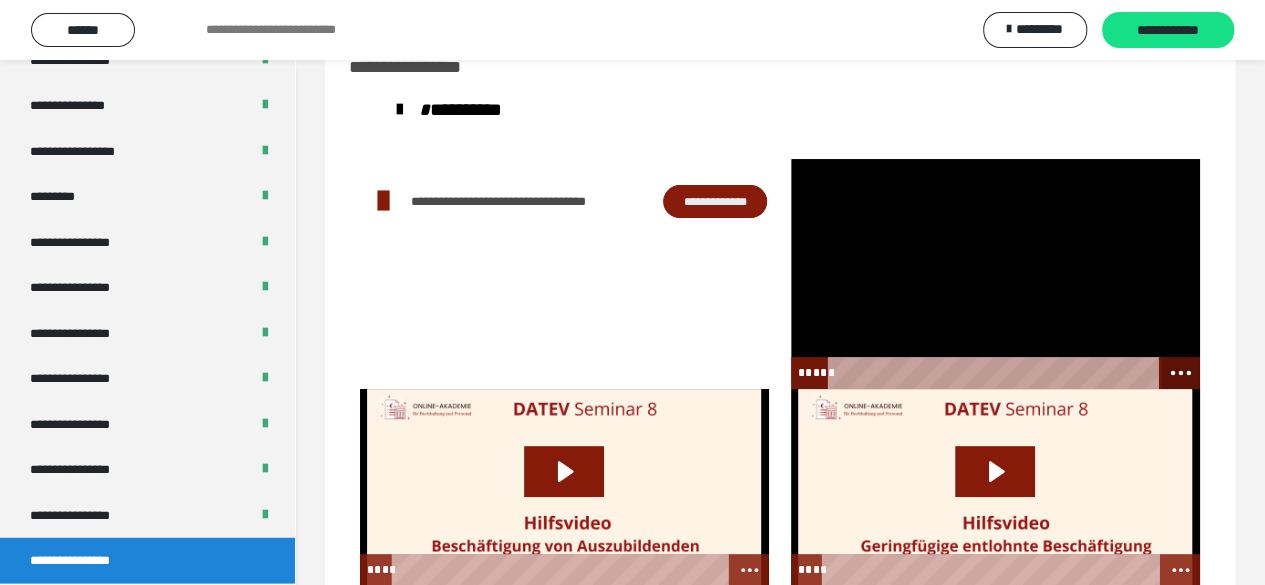 click 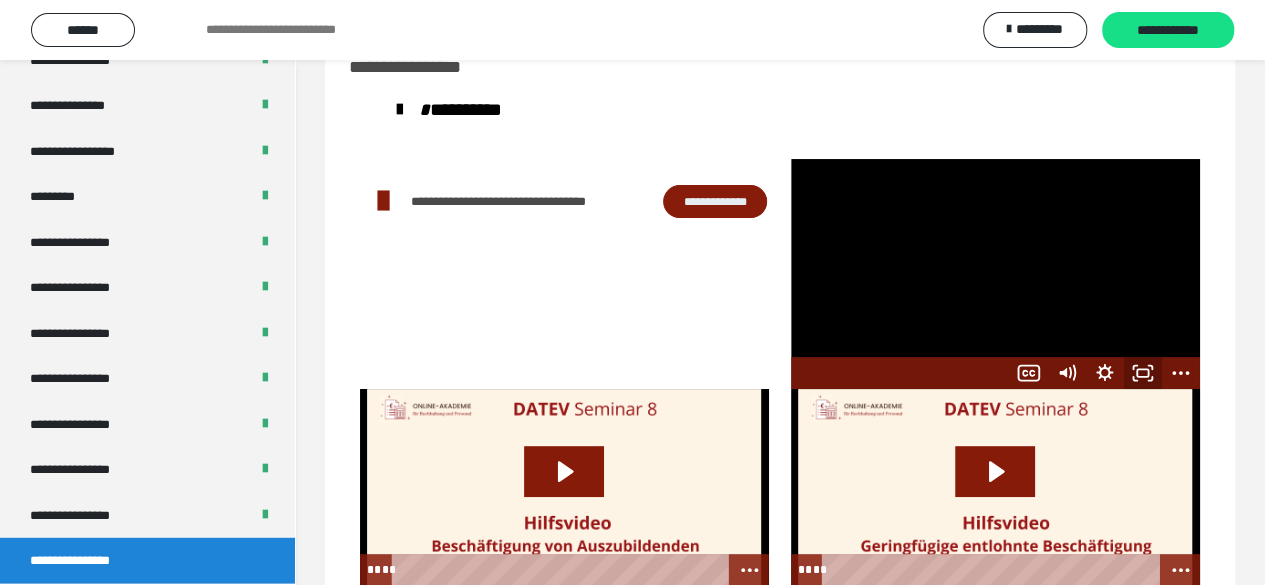 drag, startPoint x: 1144, startPoint y: 371, endPoint x: 1131, endPoint y: 464, distance: 93.904205 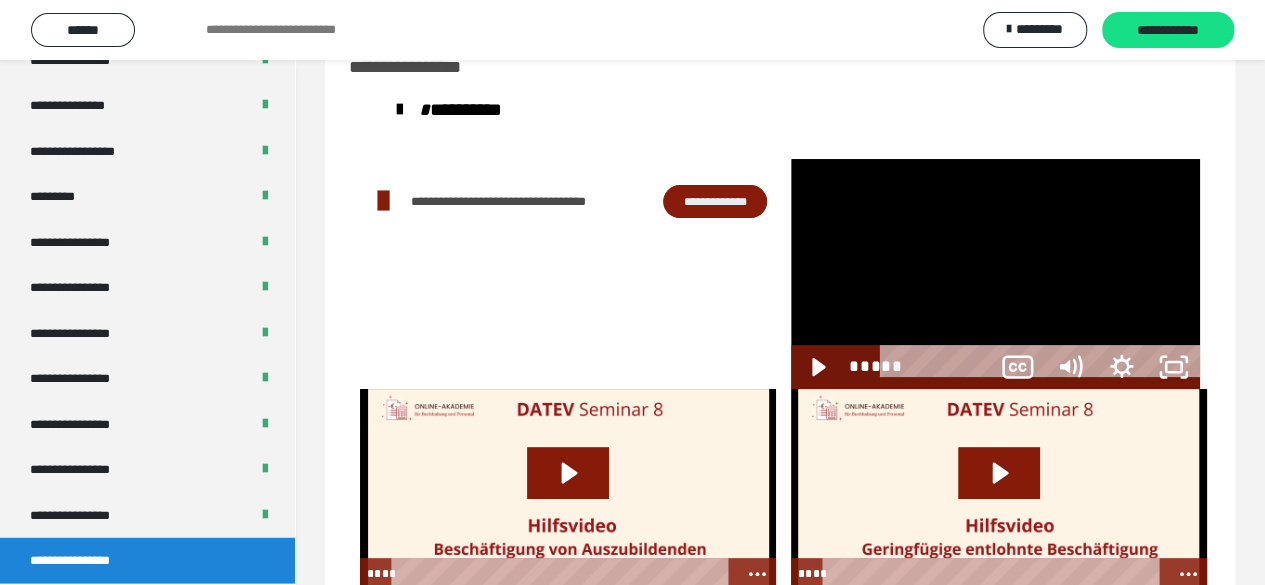scroll, scrollTop: 2394, scrollLeft: 0, axis: vertical 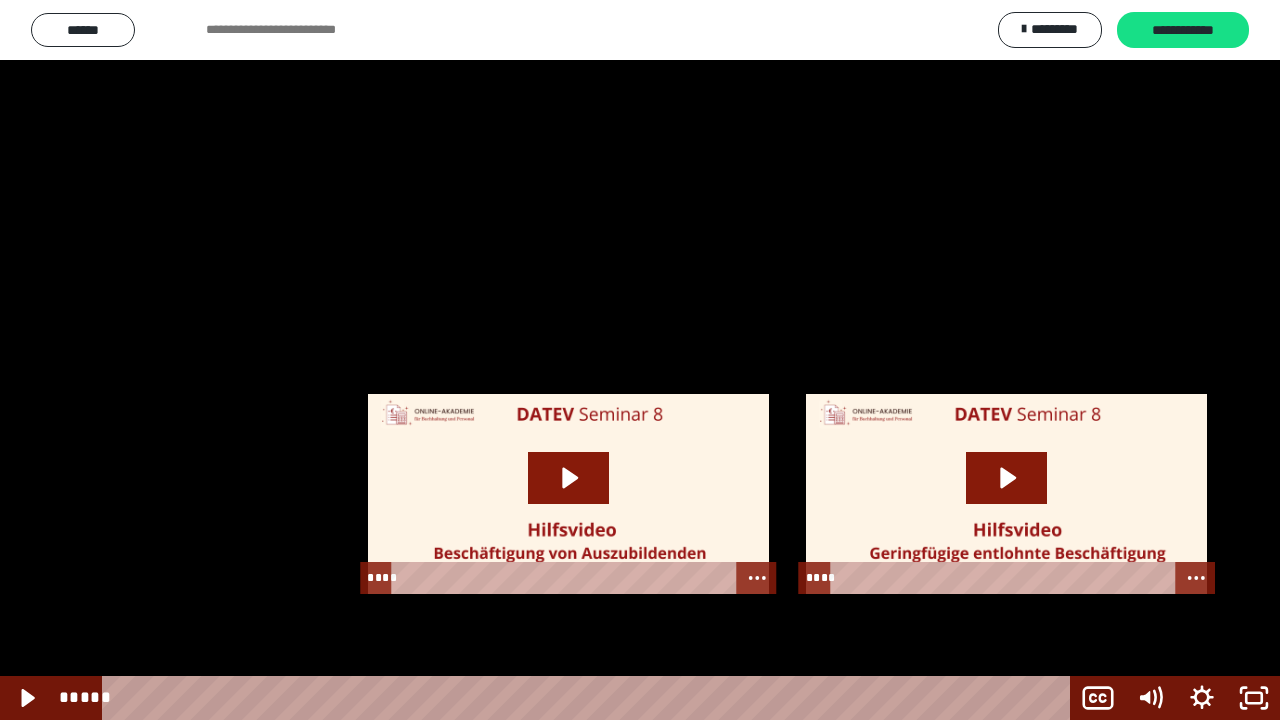 click at bounding box center [640, 360] 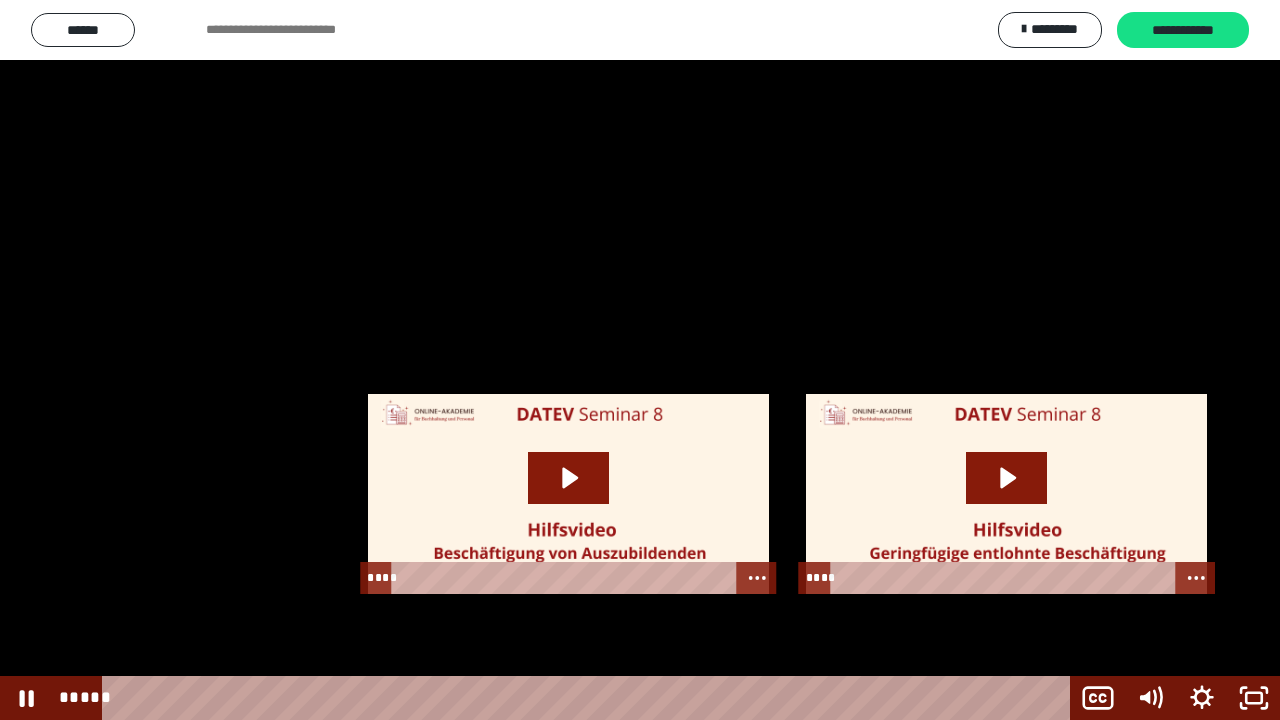 click at bounding box center [640, 360] 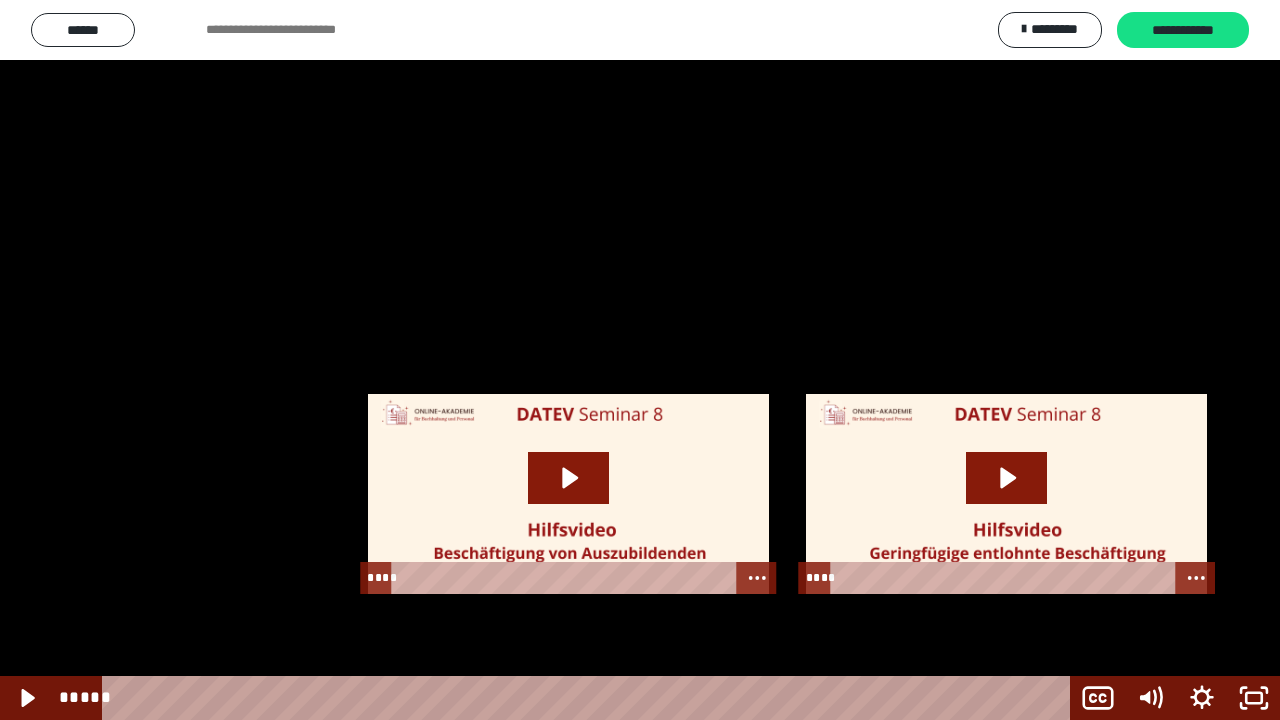 click at bounding box center (640, 360) 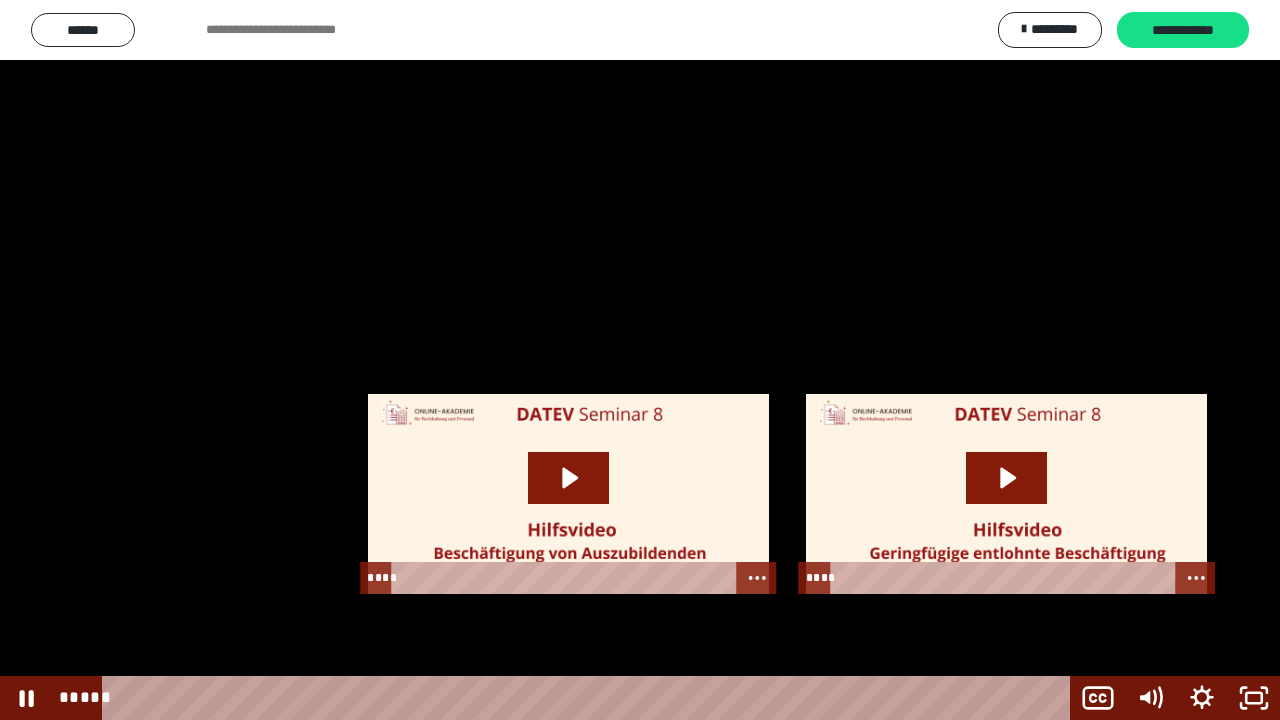 click at bounding box center [640, 360] 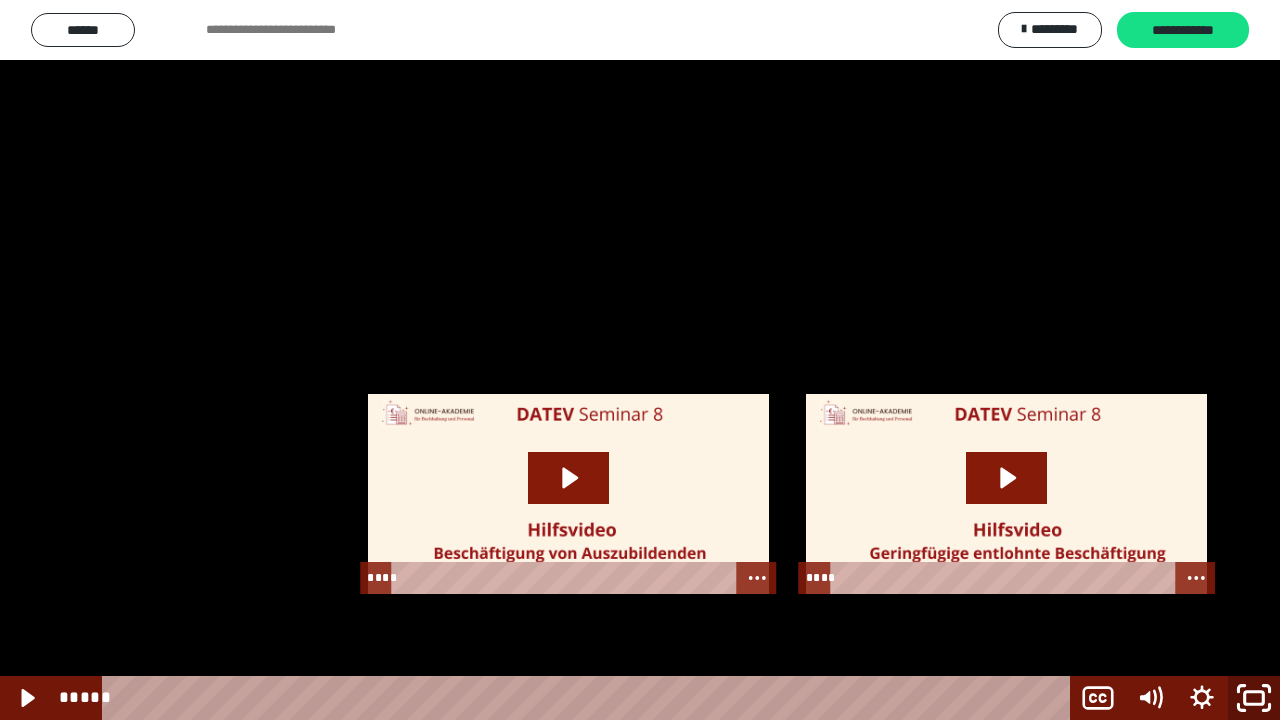 click 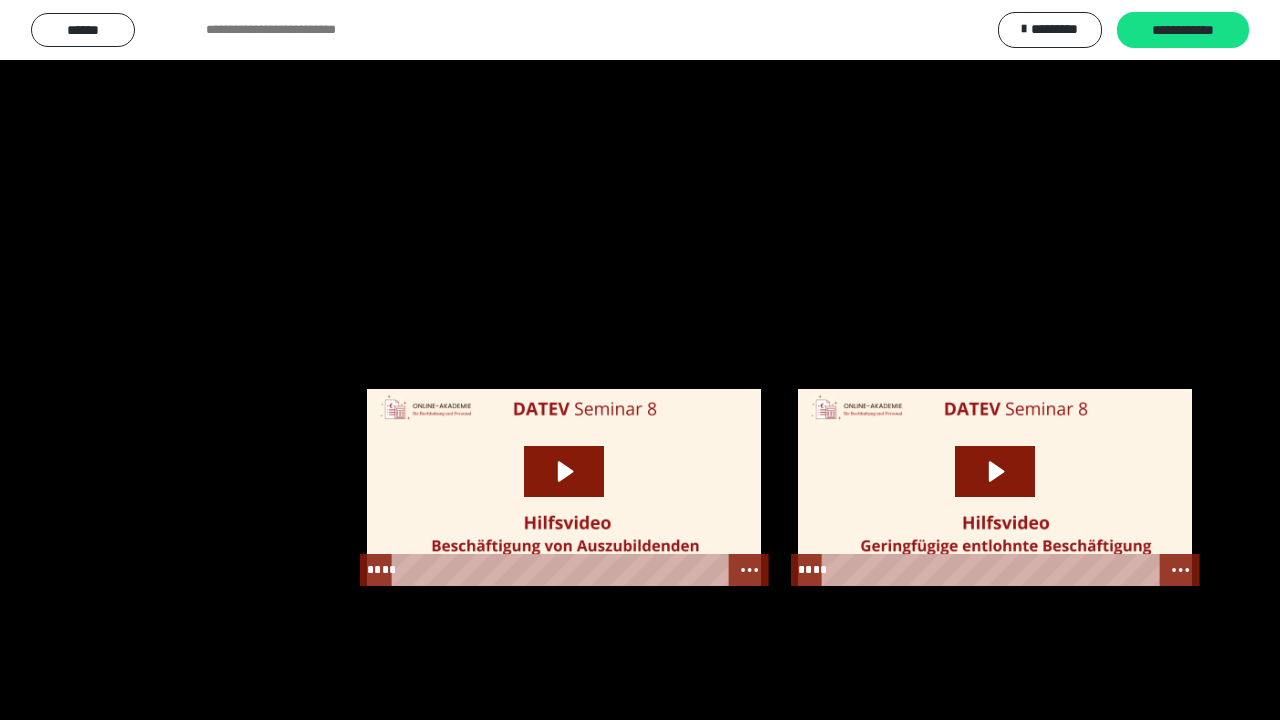 scroll, scrollTop: 2528, scrollLeft: 0, axis: vertical 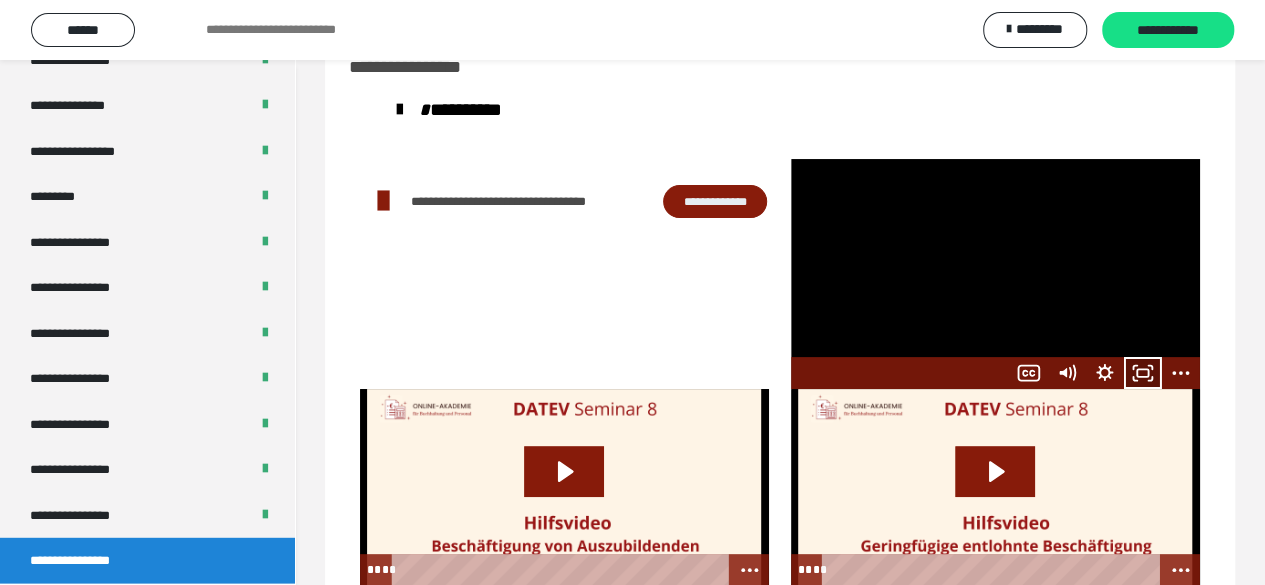 click 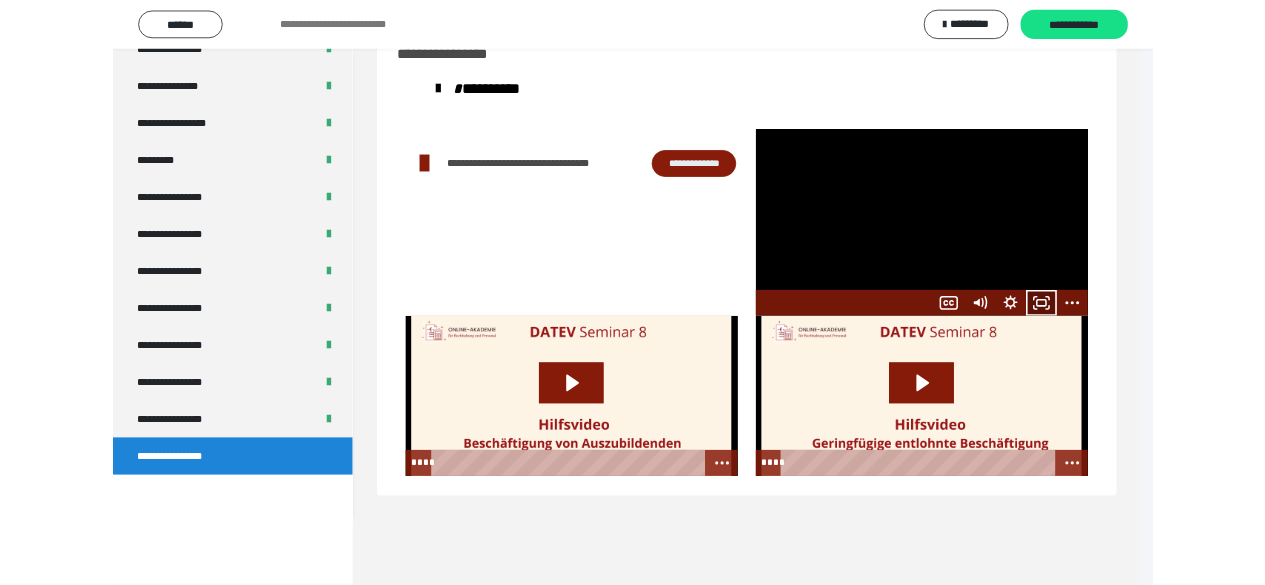 scroll, scrollTop: 2394, scrollLeft: 0, axis: vertical 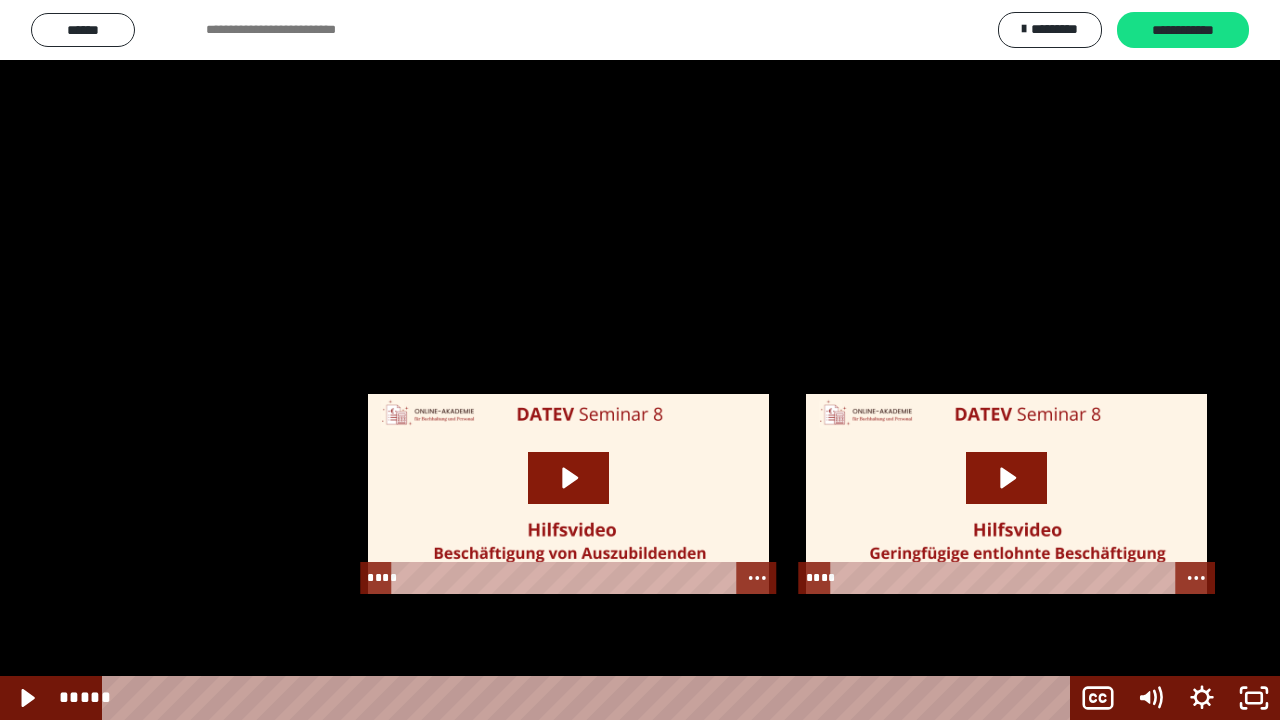 click at bounding box center (640, 360) 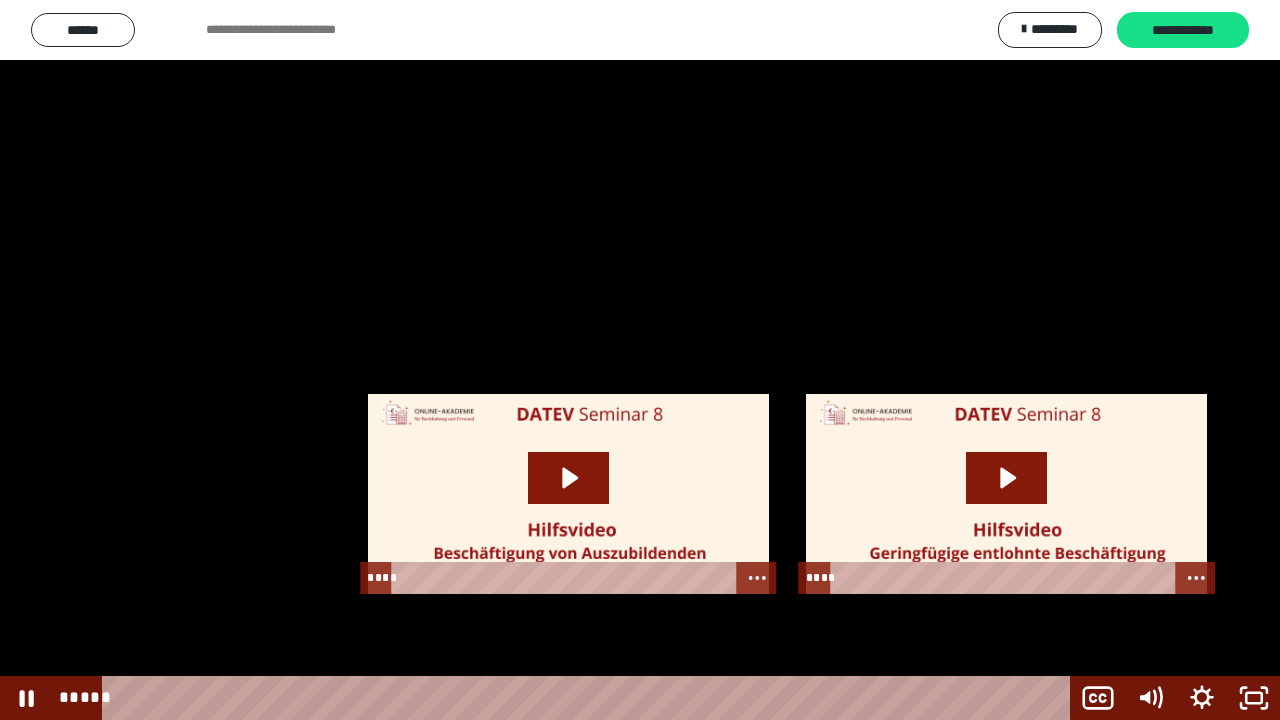 click at bounding box center [640, 360] 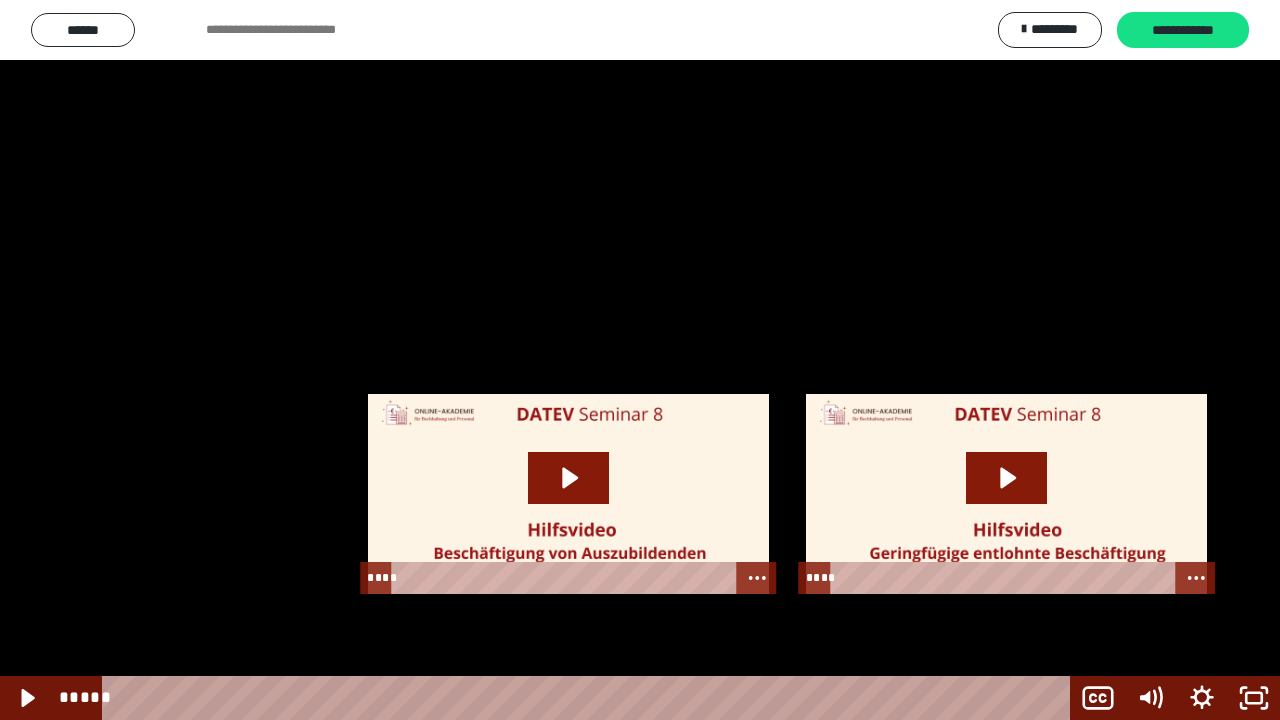click at bounding box center (640, 360) 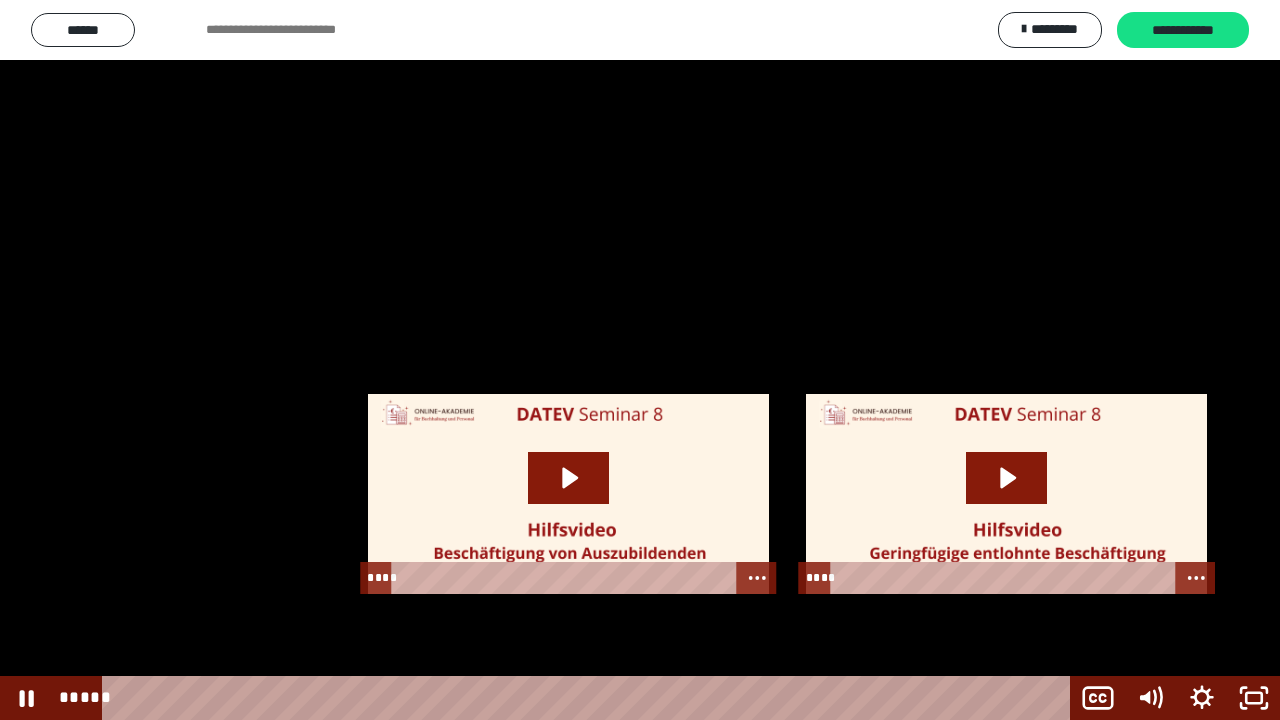 click at bounding box center [640, 360] 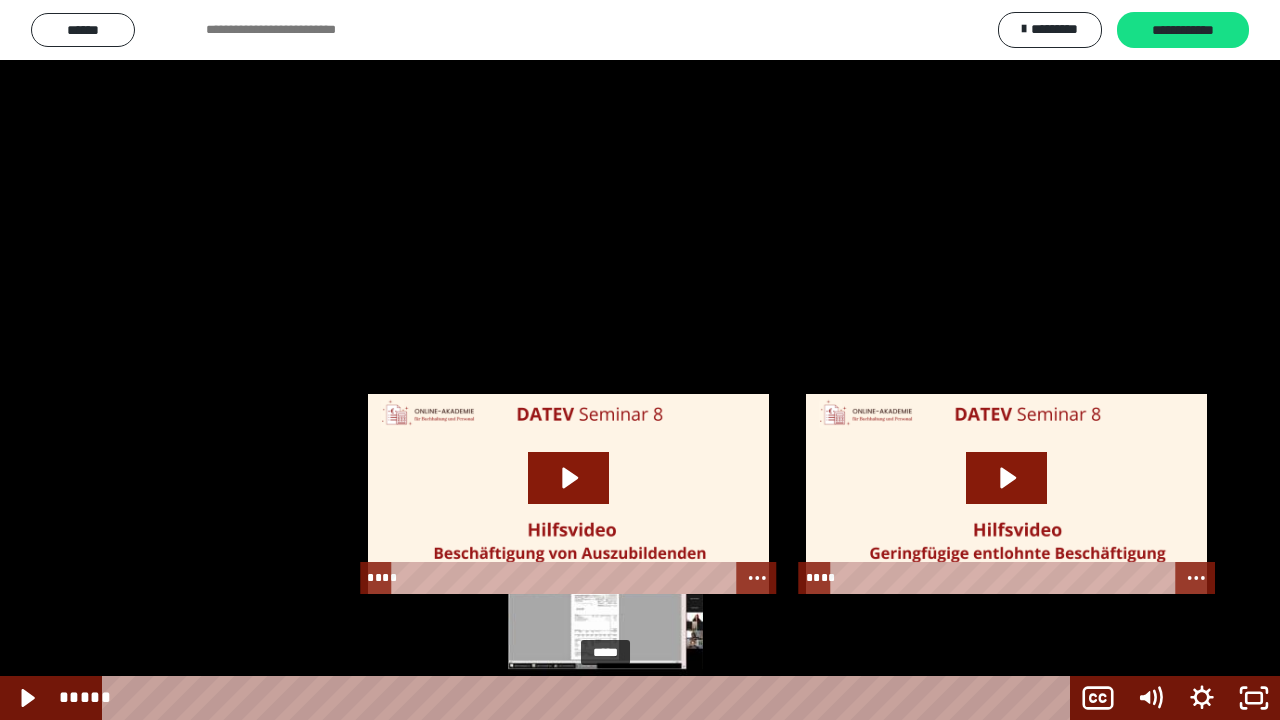 click at bounding box center [605, 698] 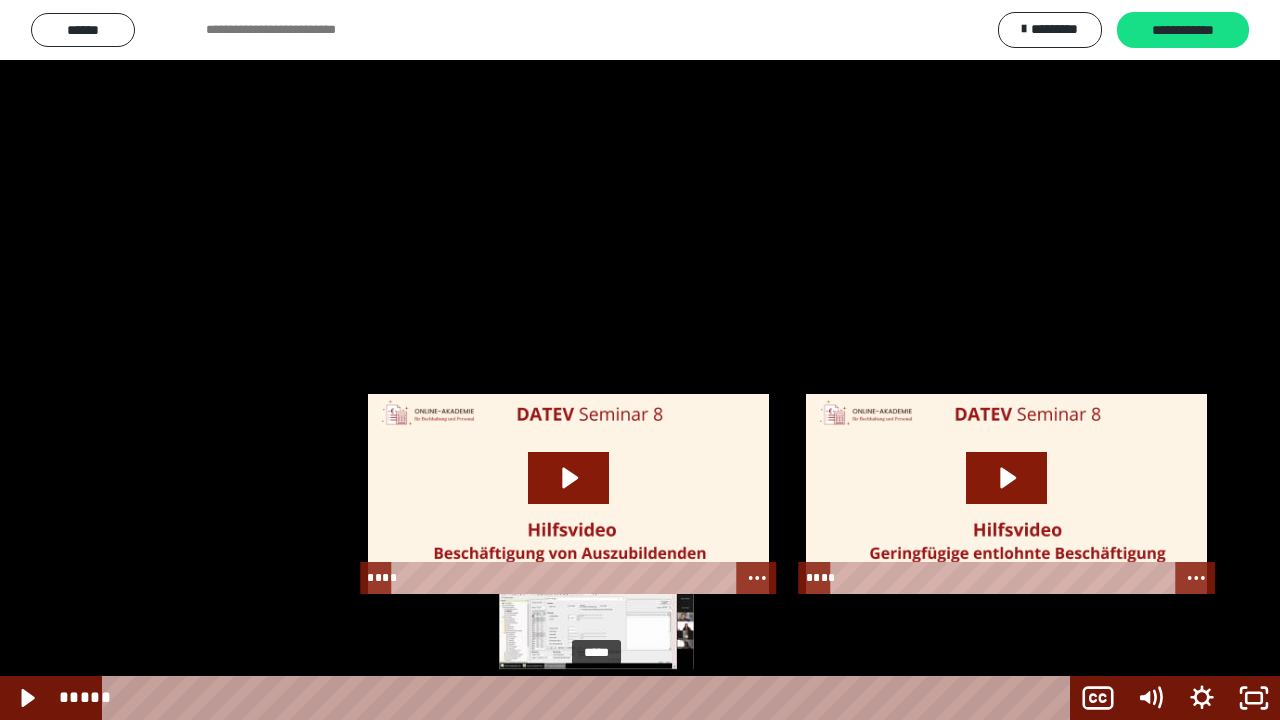 click at bounding box center (596, 698) 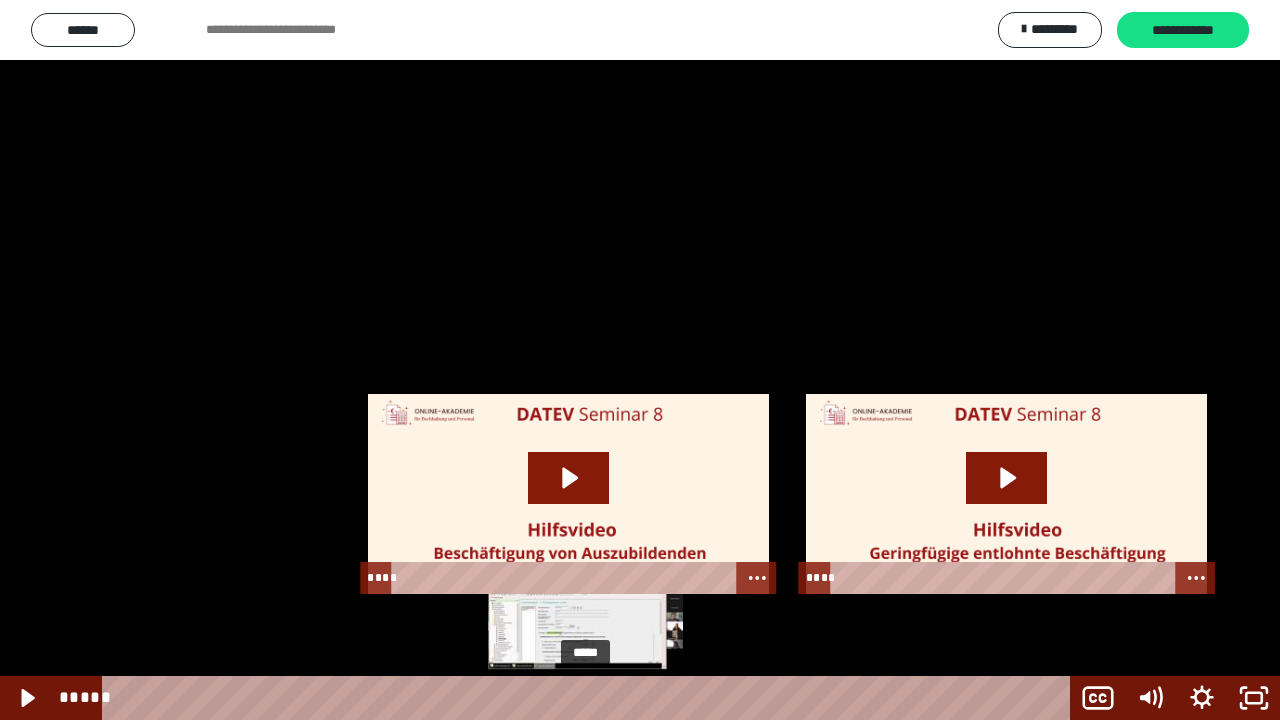 click on "*****" at bounding box center (590, 698) 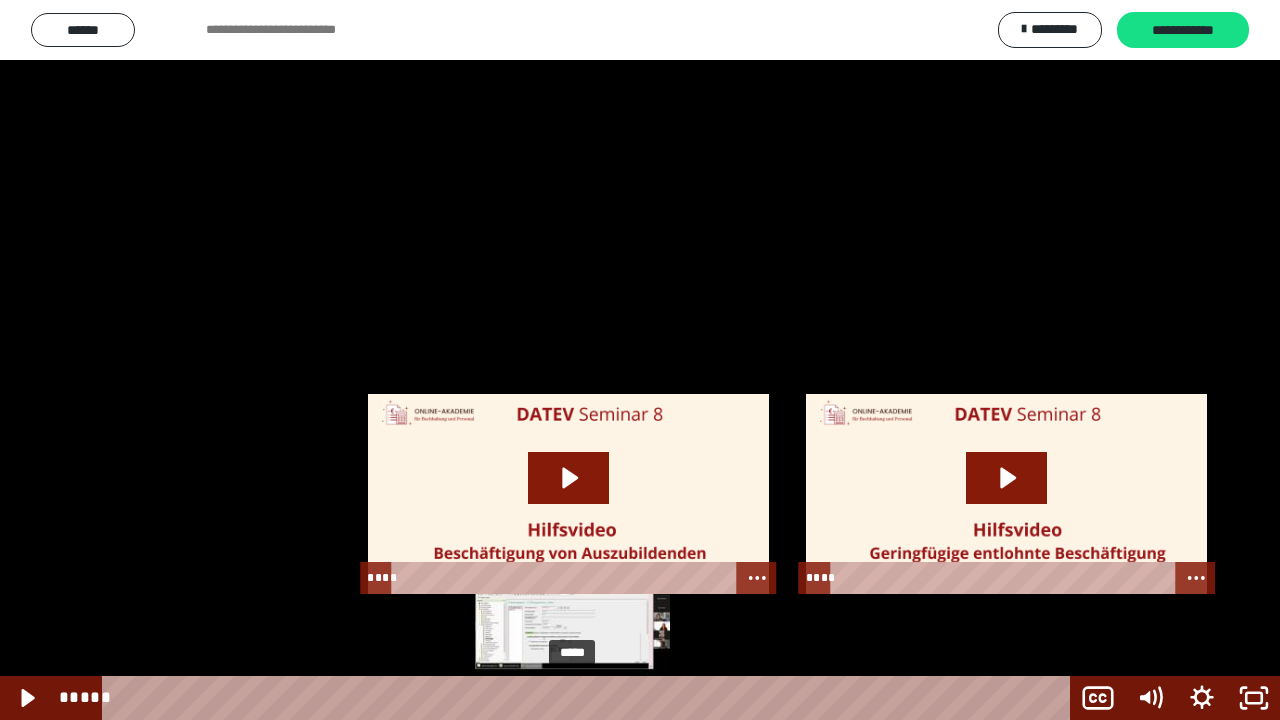 click on "*****" at bounding box center (590, 698) 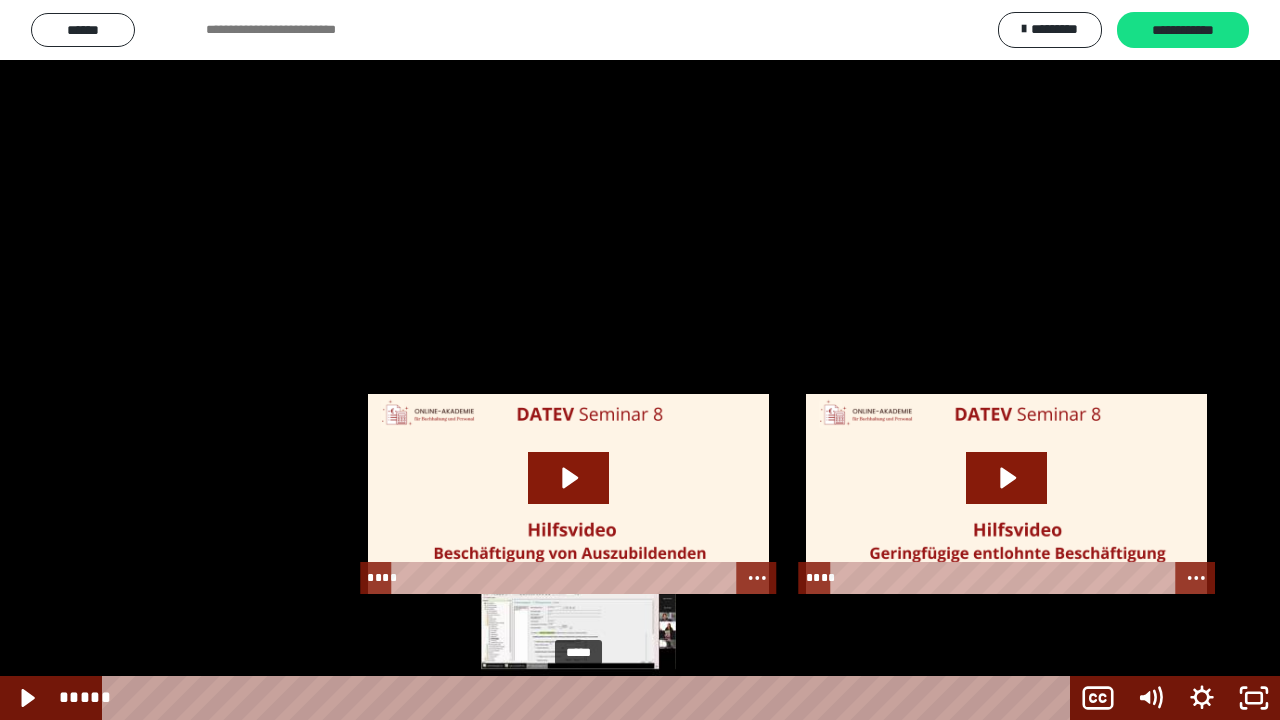 click on "*****" at bounding box center (590, 698) 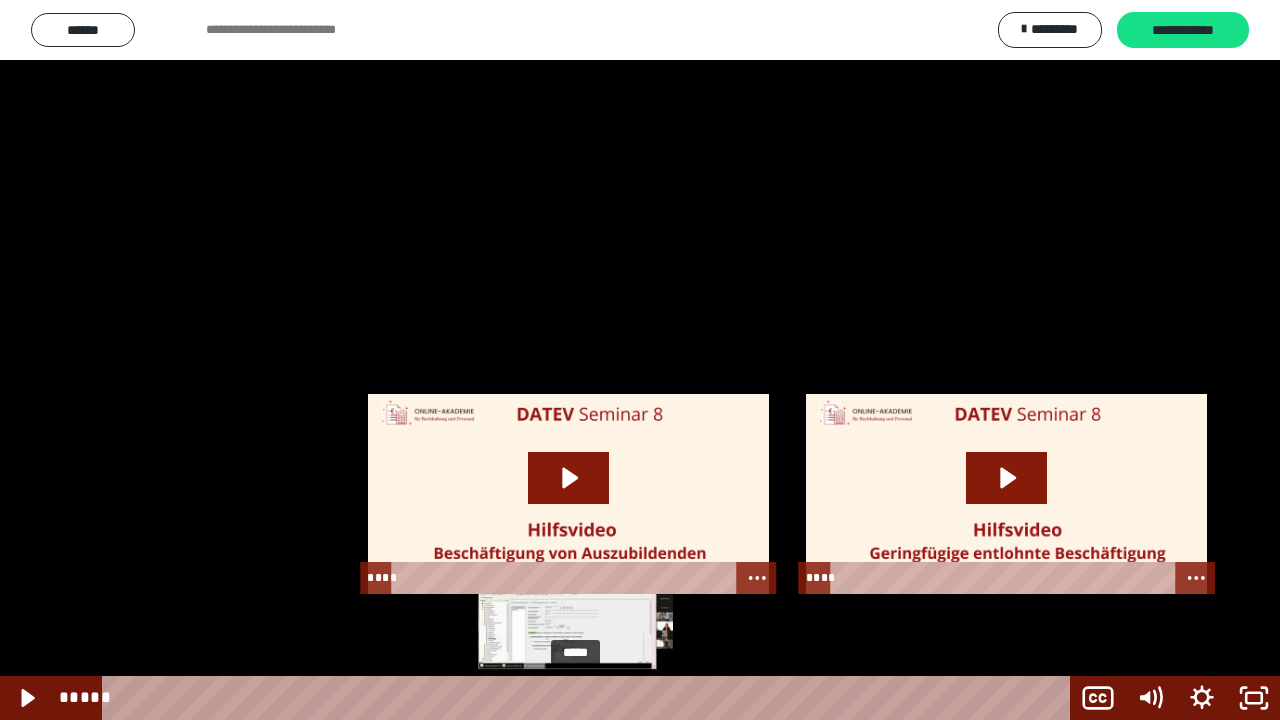 click at bounding box center (575, 698) 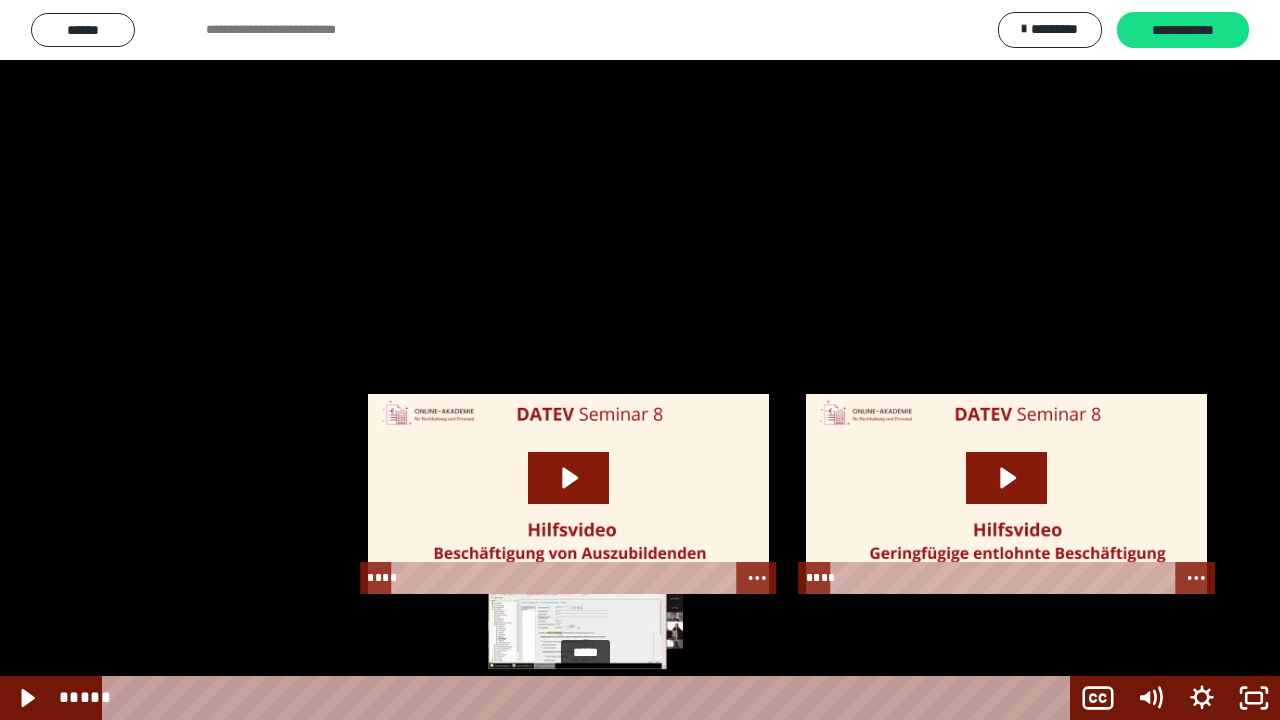 click on "*****" at bounding box center (590, 698) 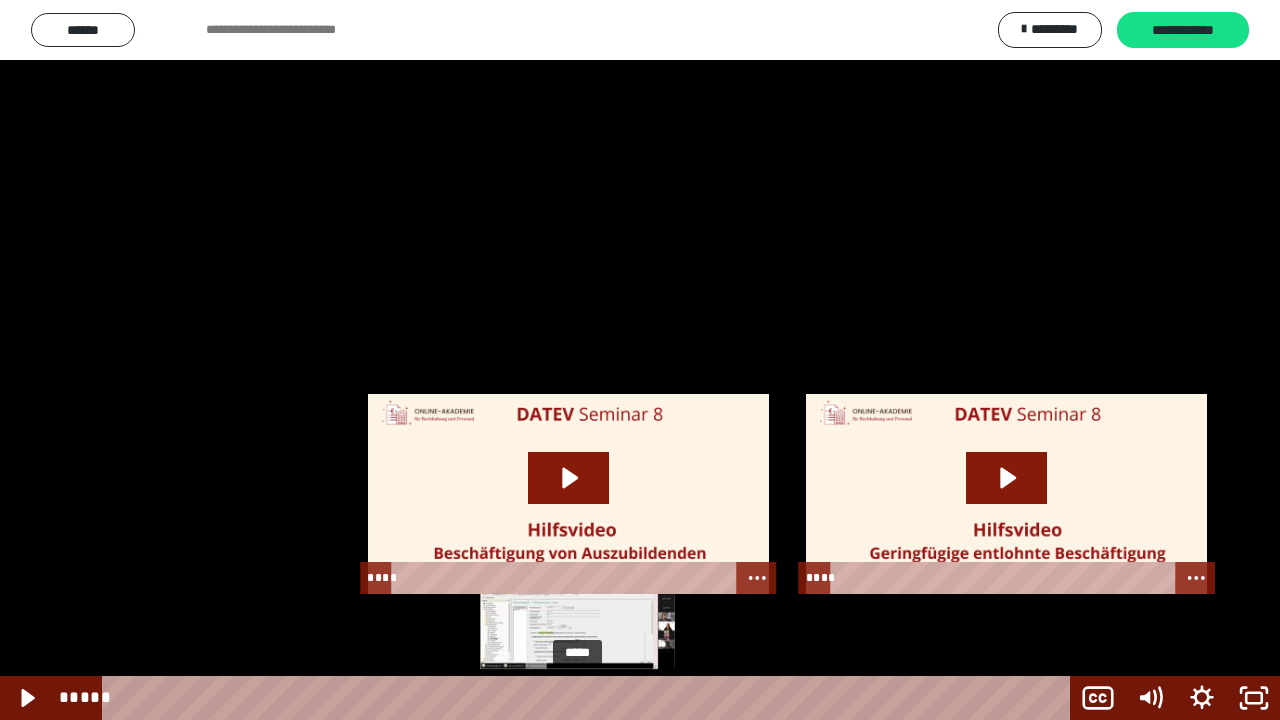 click at bounding box center (577, 698) 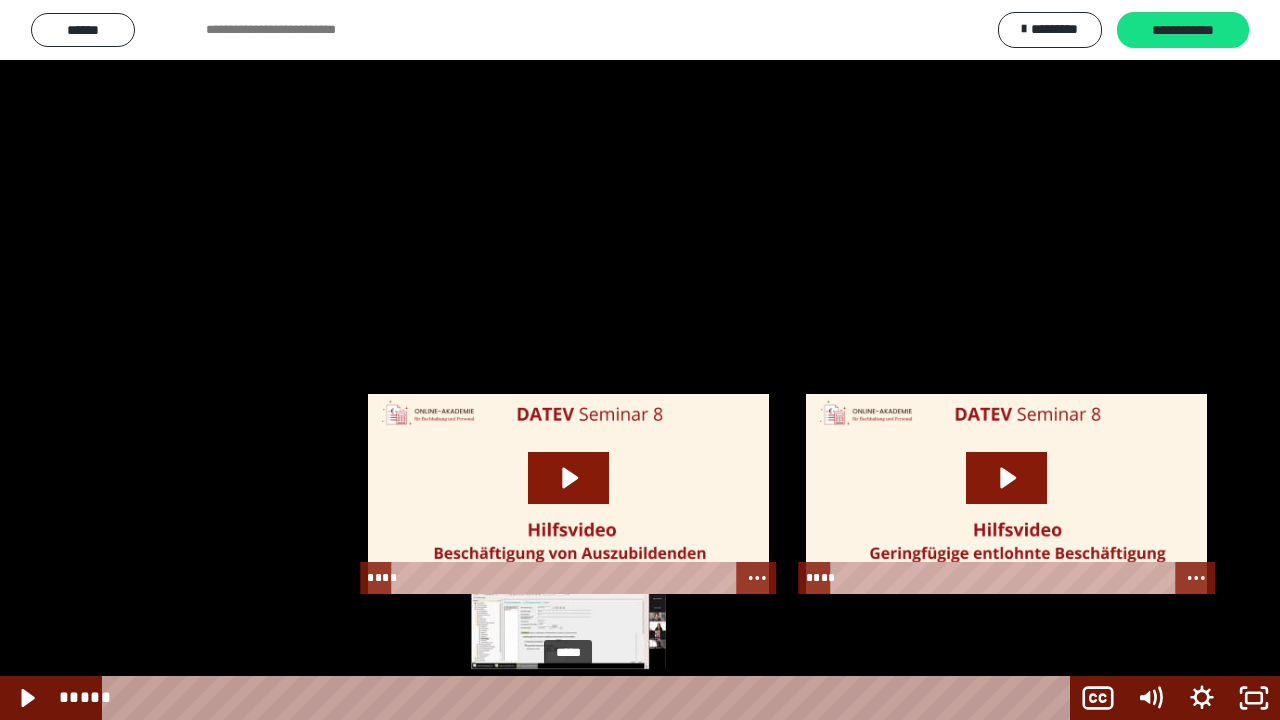 click at bounding box center [577, 698] 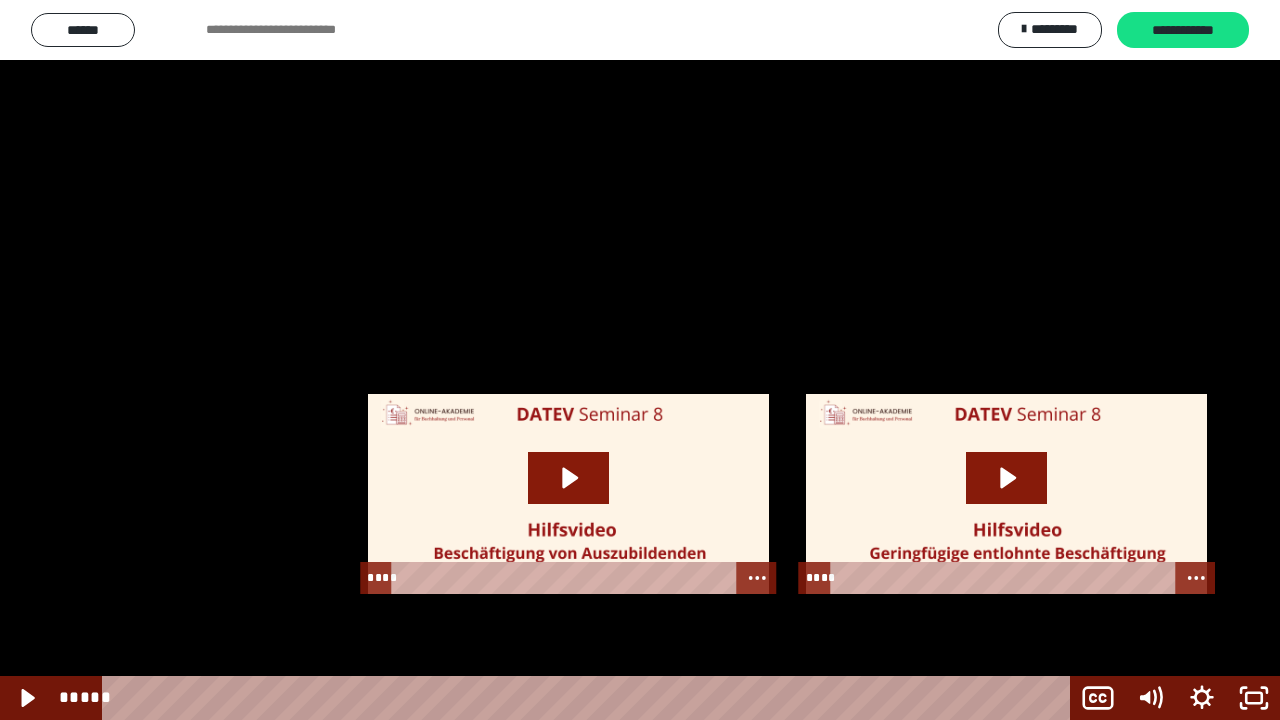click at bounding box center (640, 360) 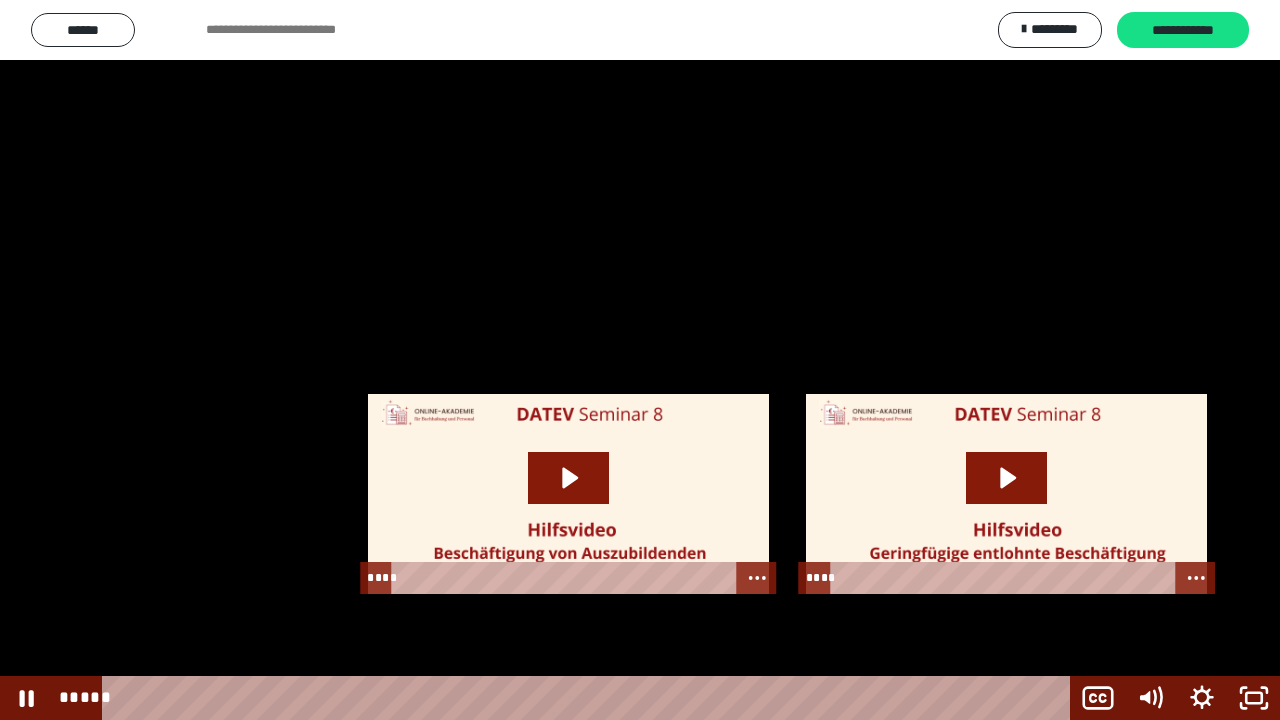 click at bounding box center (640, 360) 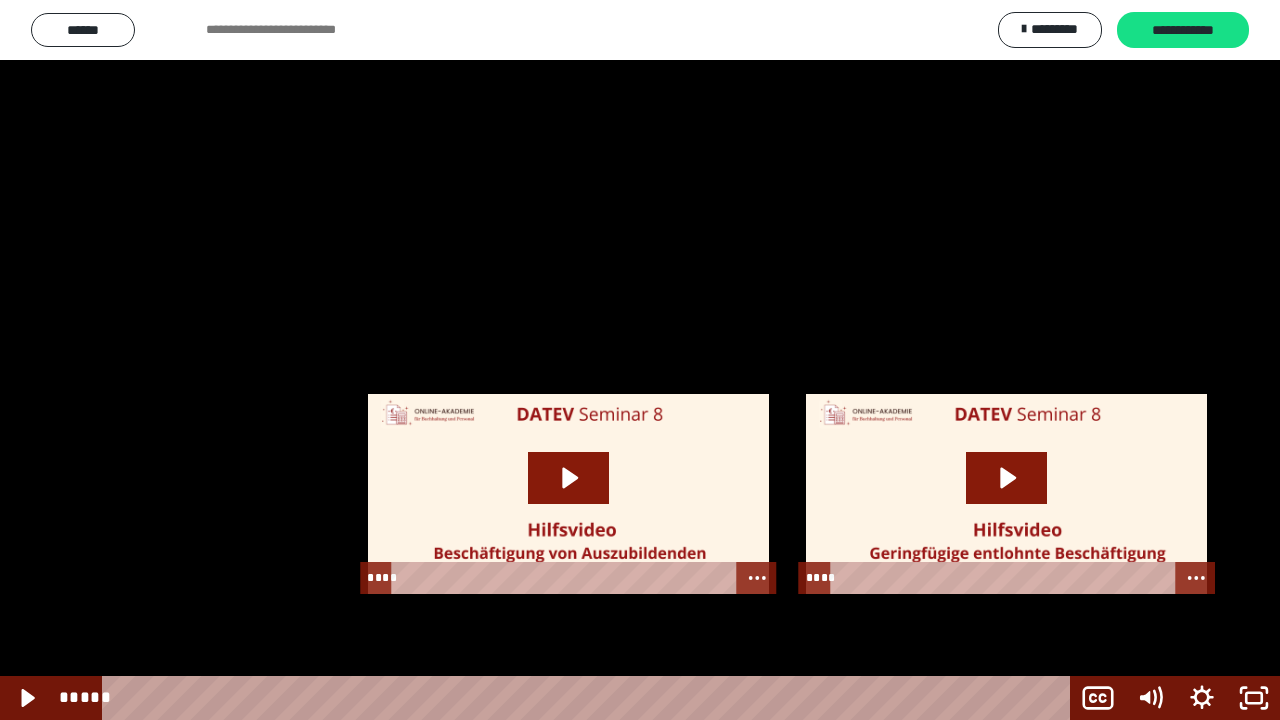 click at bounding box center [640, 360] 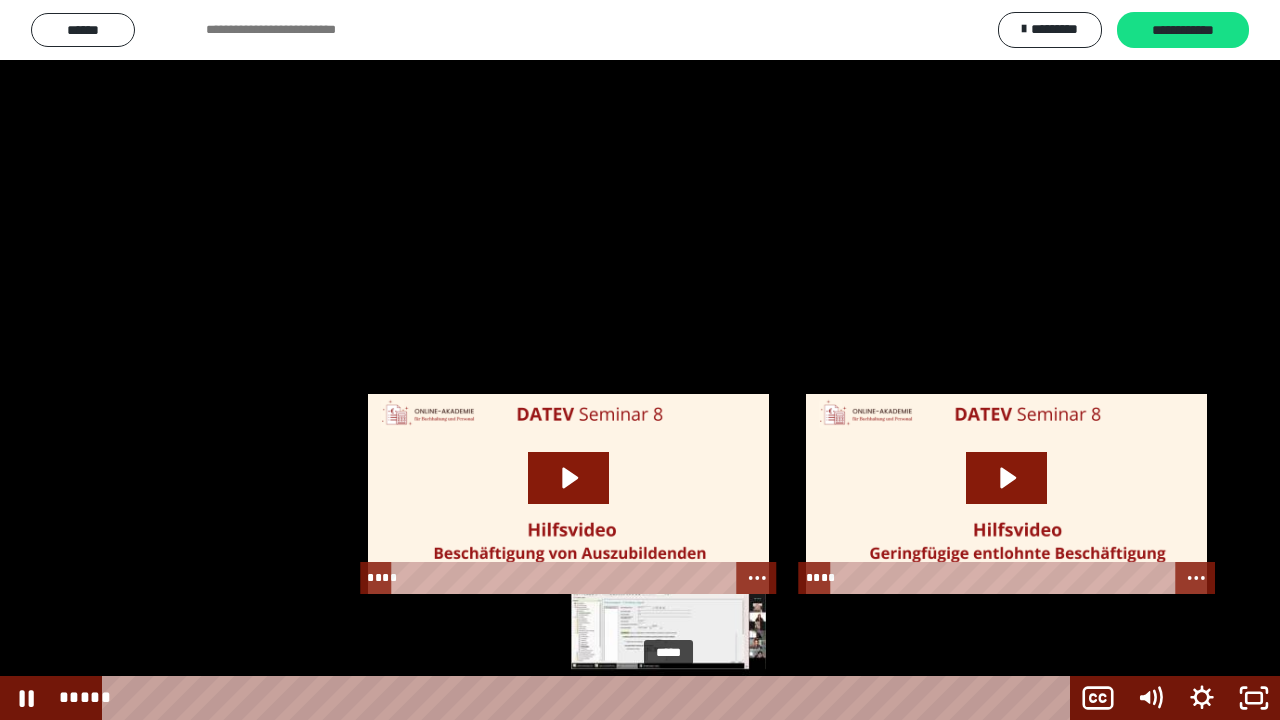 click on "*****" at bounding box center (590, 698) 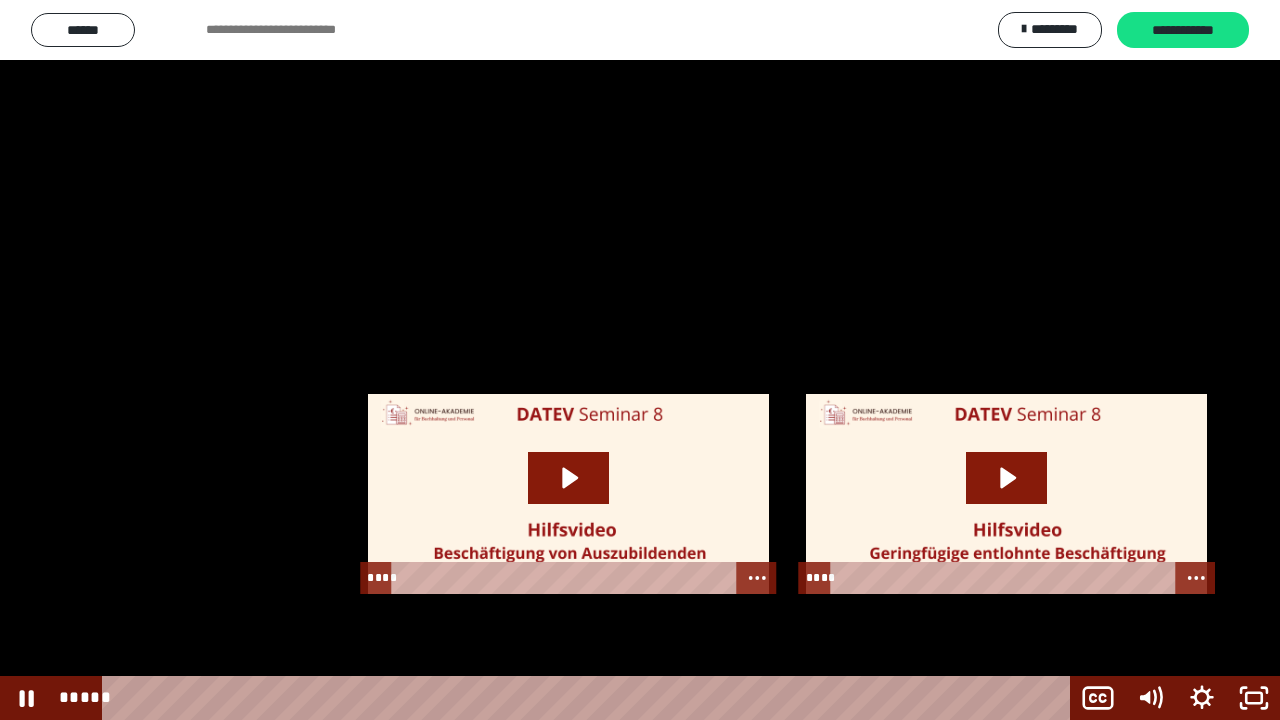 click at bounding box center (640, 360) 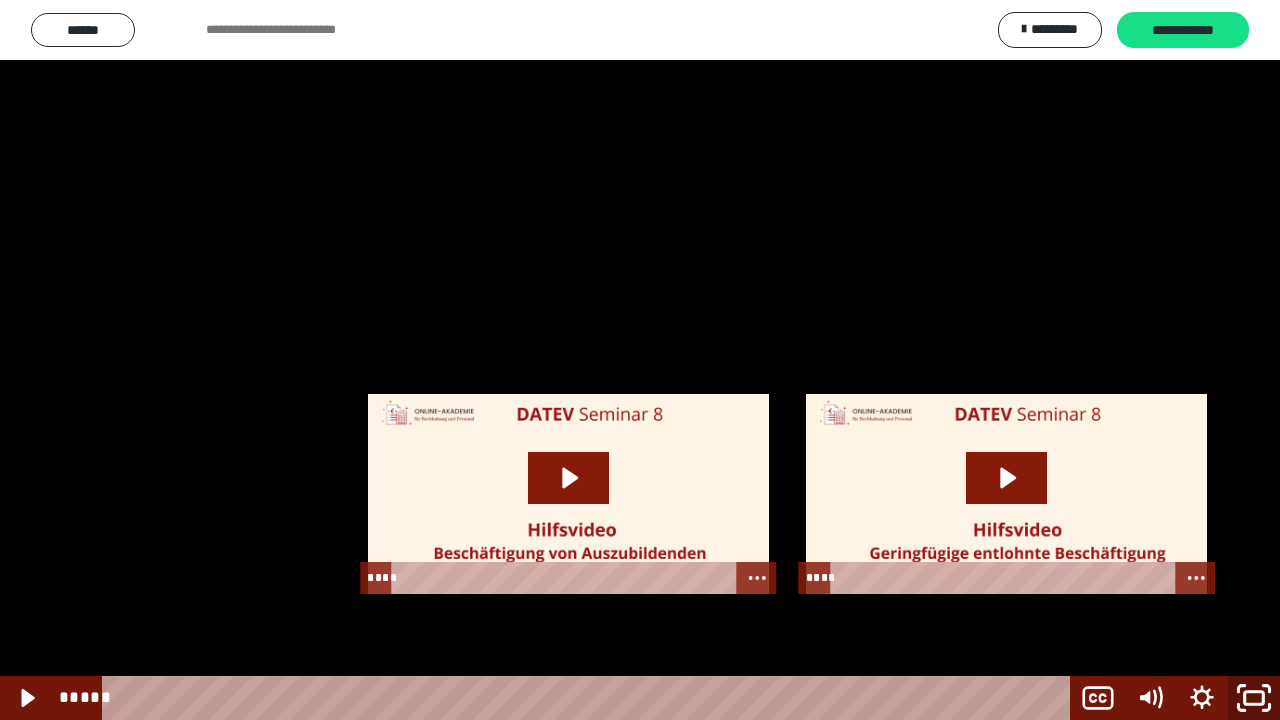 click 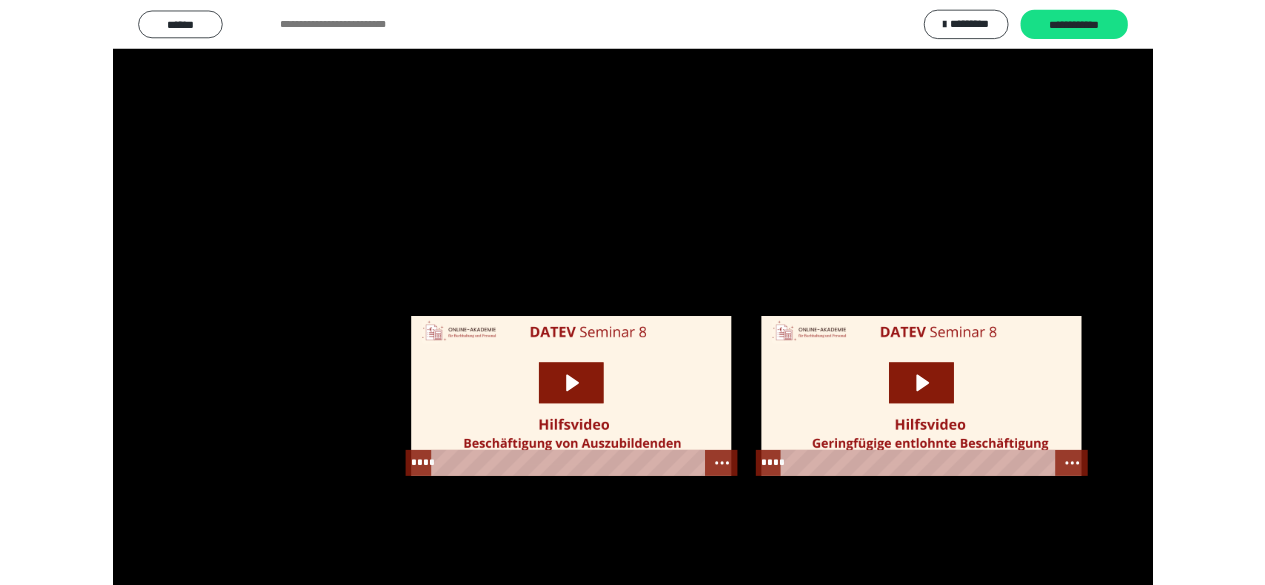 scroll, scrollTop: 2528, scrollLeft: 0, axis: vertical 